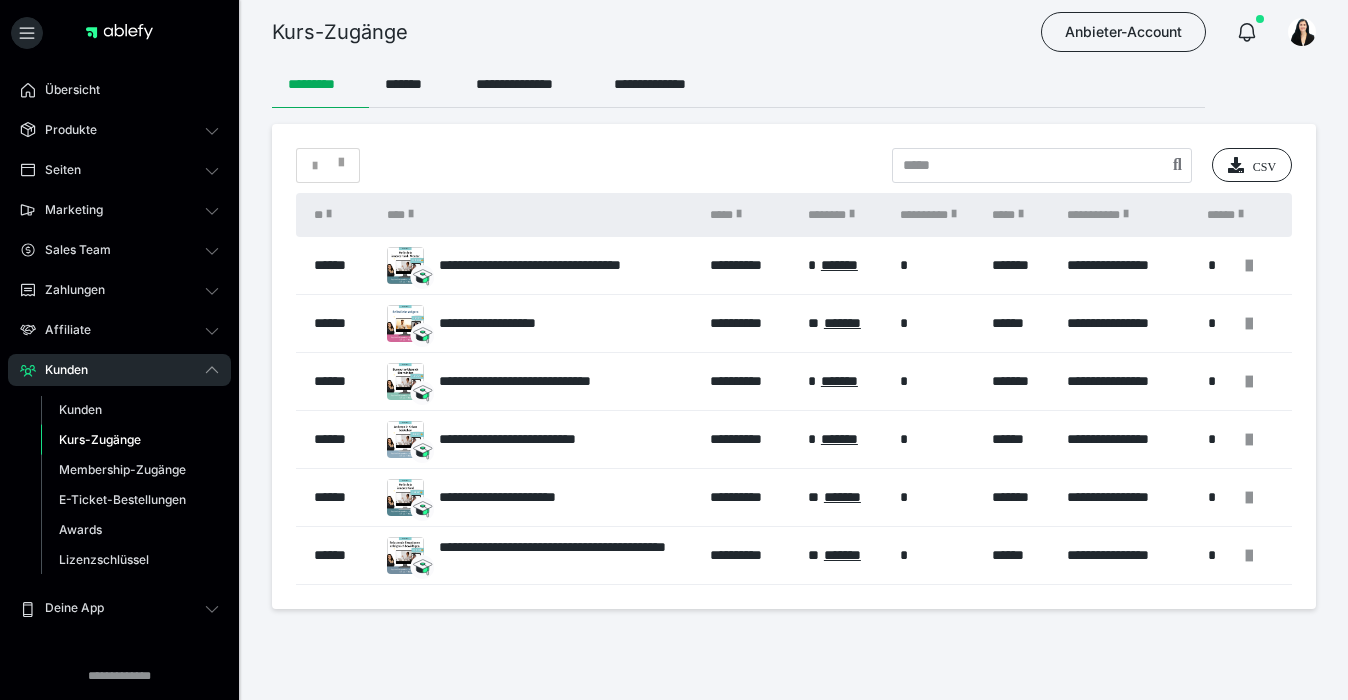 scroll, scrollTop: 0, scrollLeft: 0, axis: both 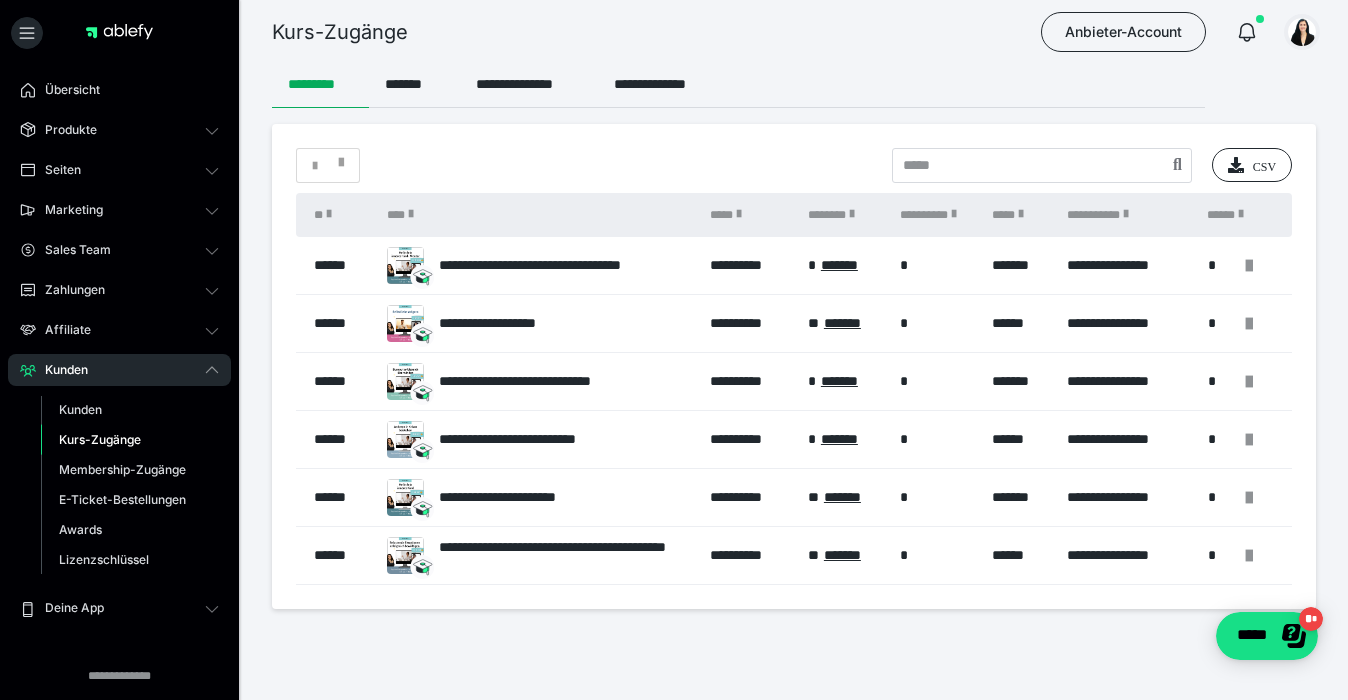 click at bounding box center (1302, 32) 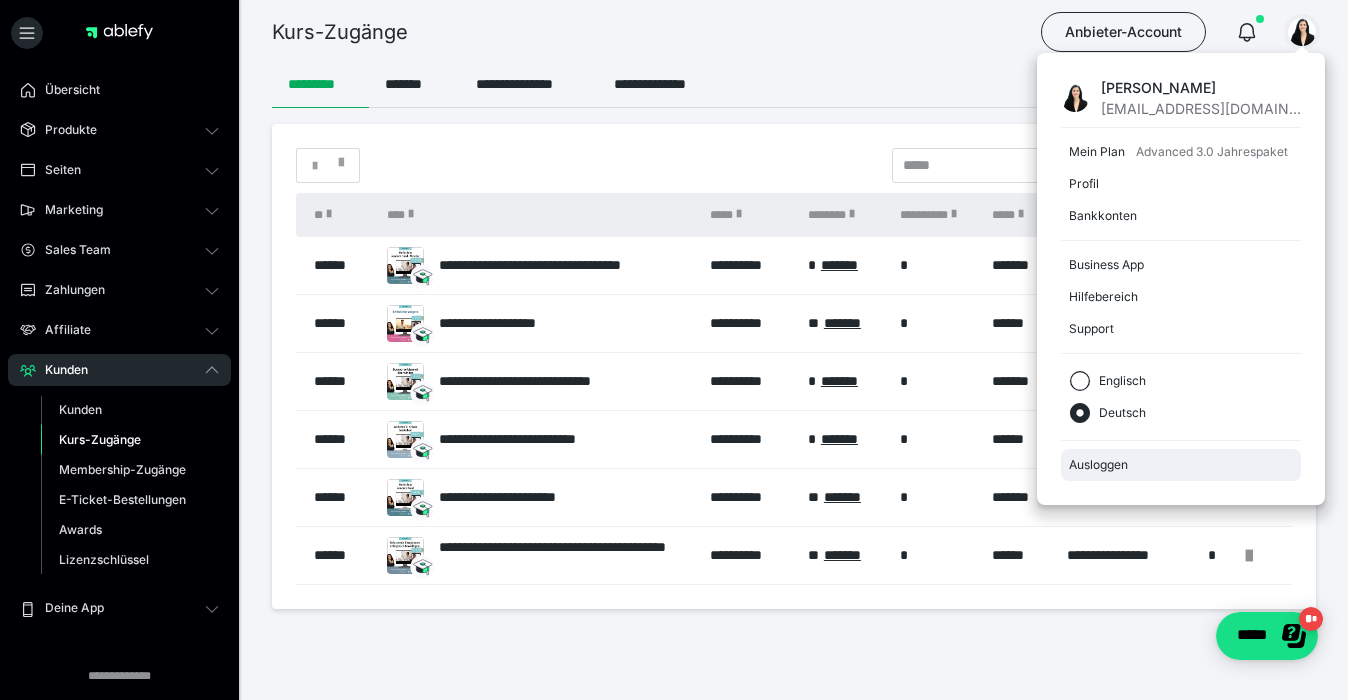 click on "Ausloggen" at bounding box center (1181, 465) 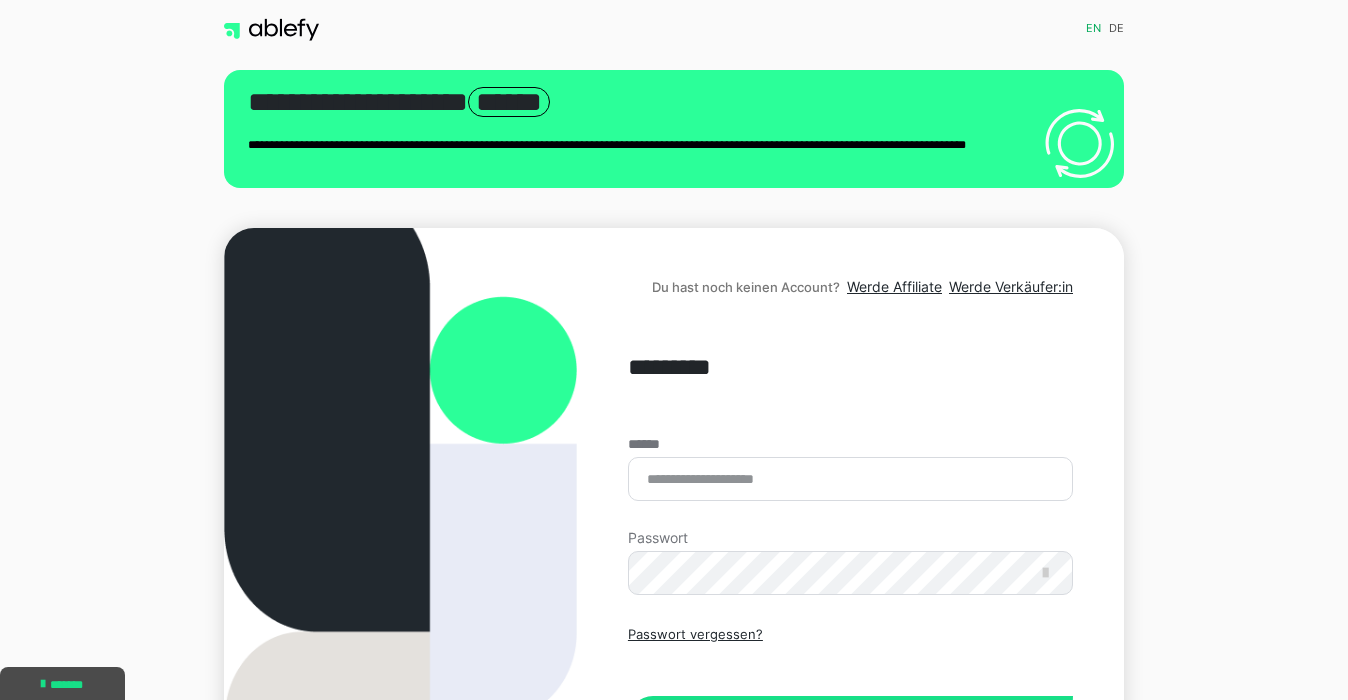 scroll, scrollTop: 0, scrollLeft: 0, axis: both 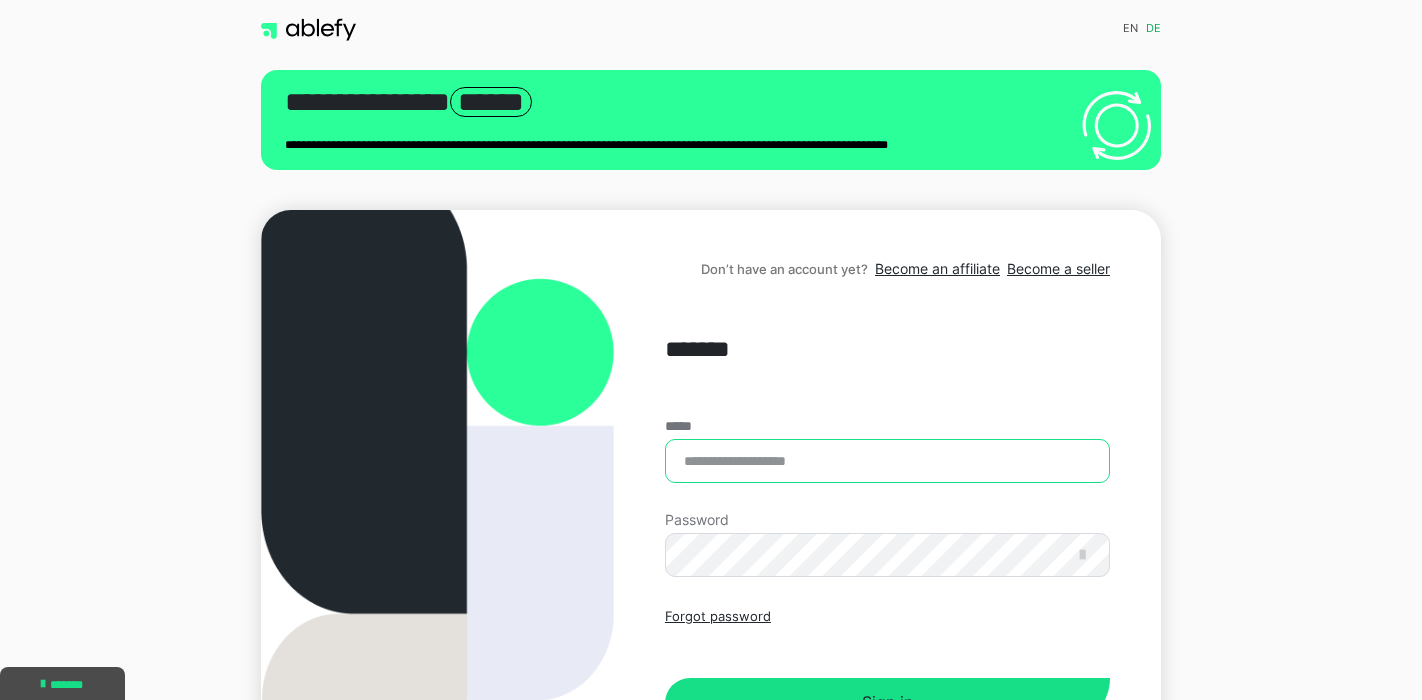 click on "*****" at bounding box center (887, 461) 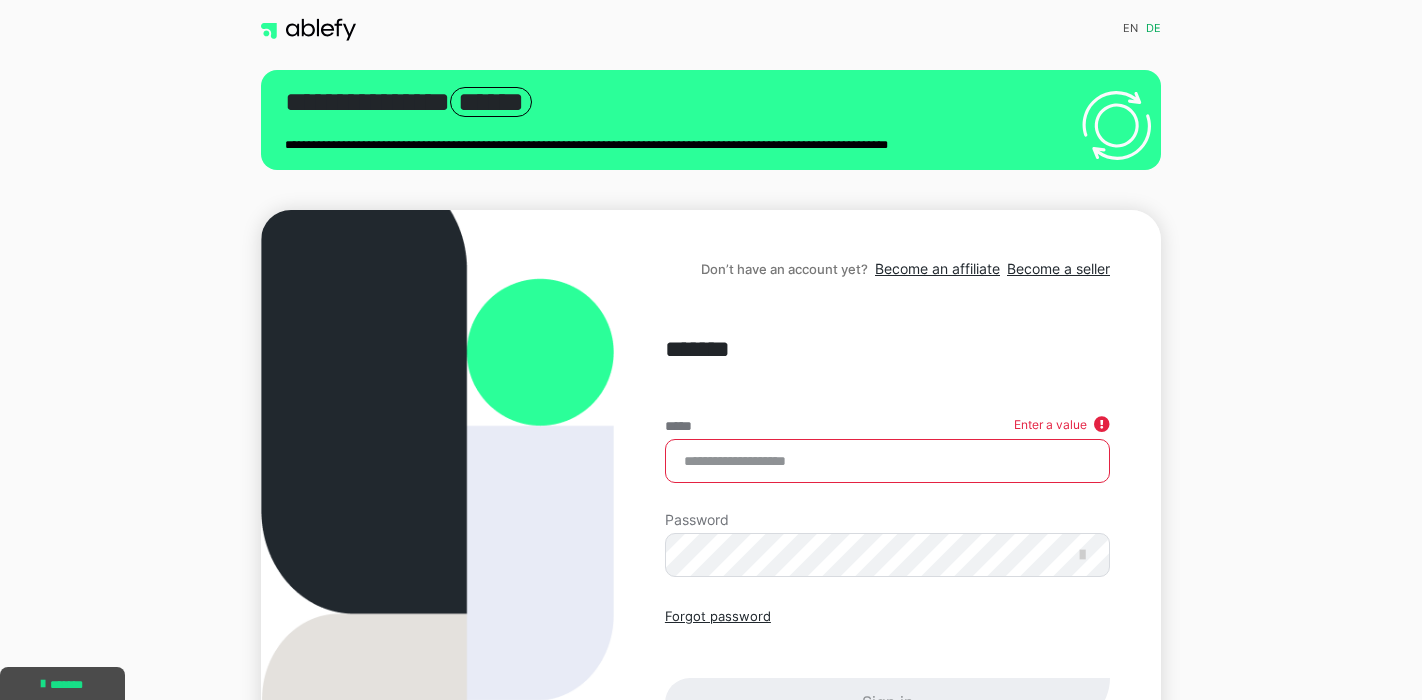 click on "*****" at bounding box center [887, 461] 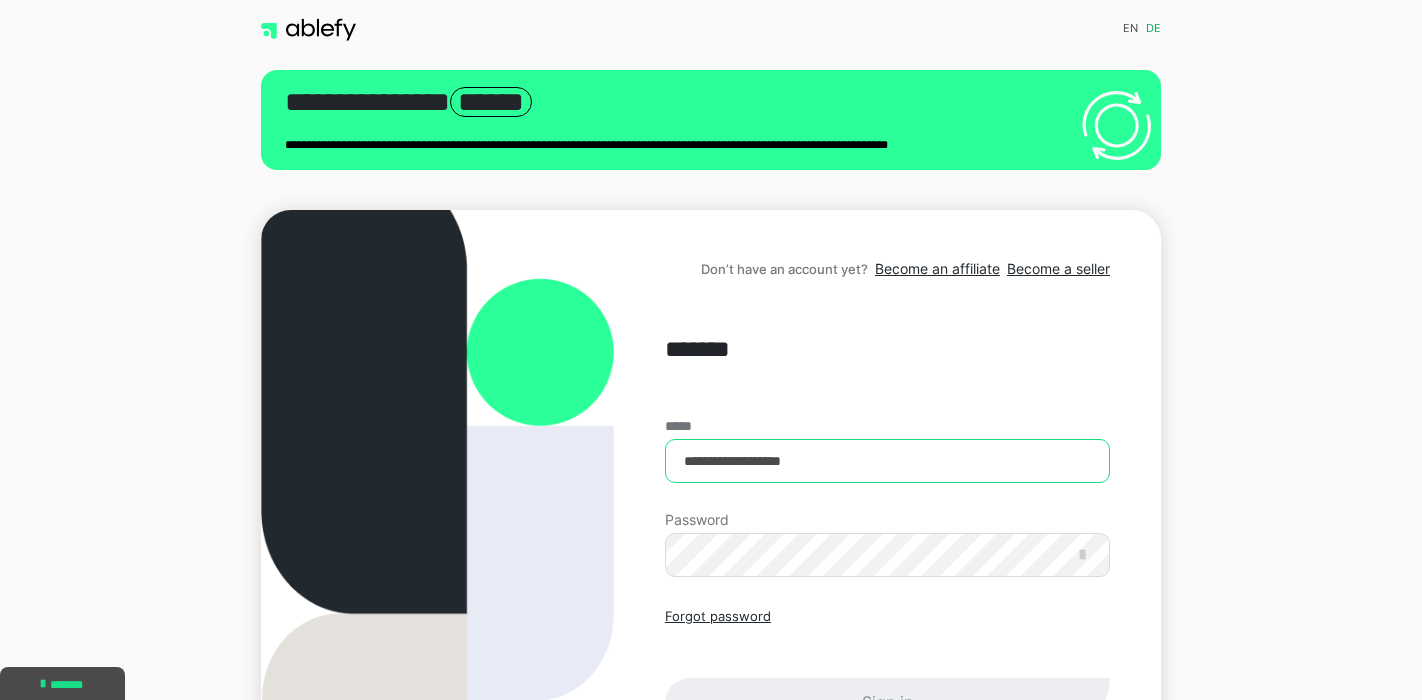 type on "**********" 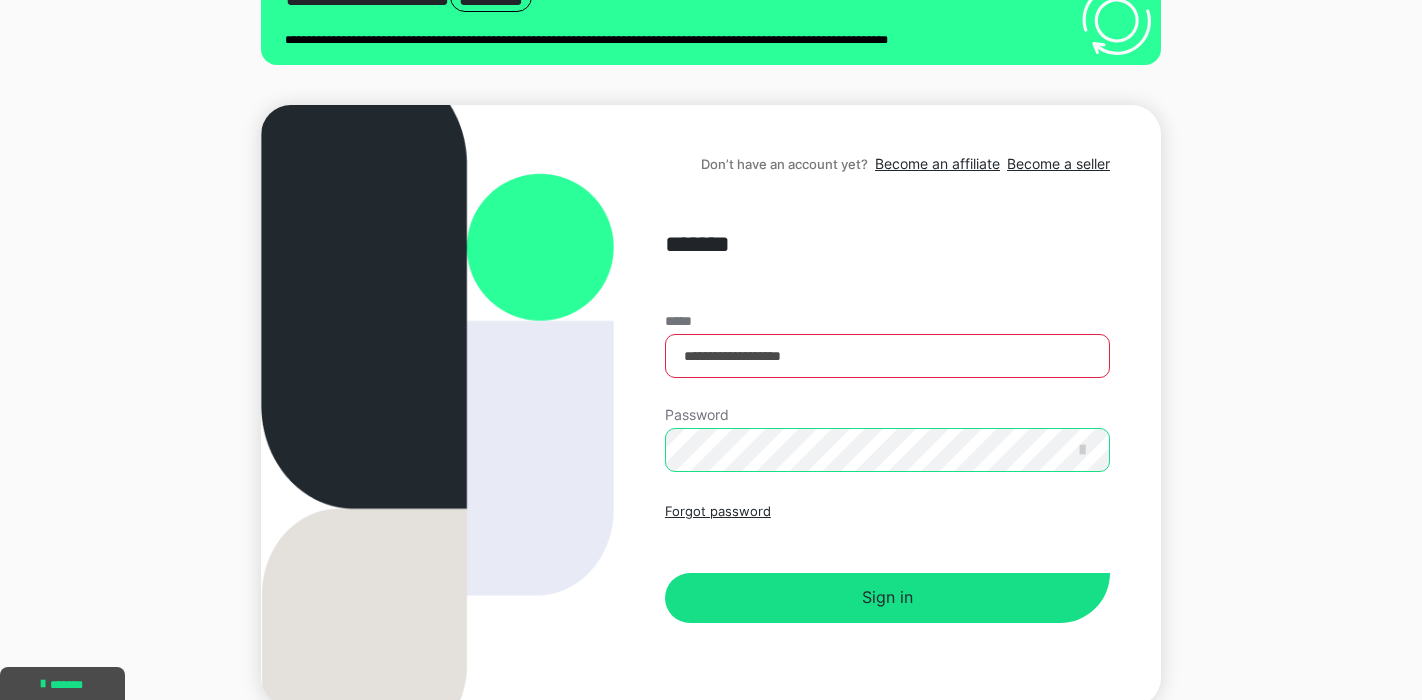scroll, scrollTop: 199, scrollLeft: 0, axis: vertical 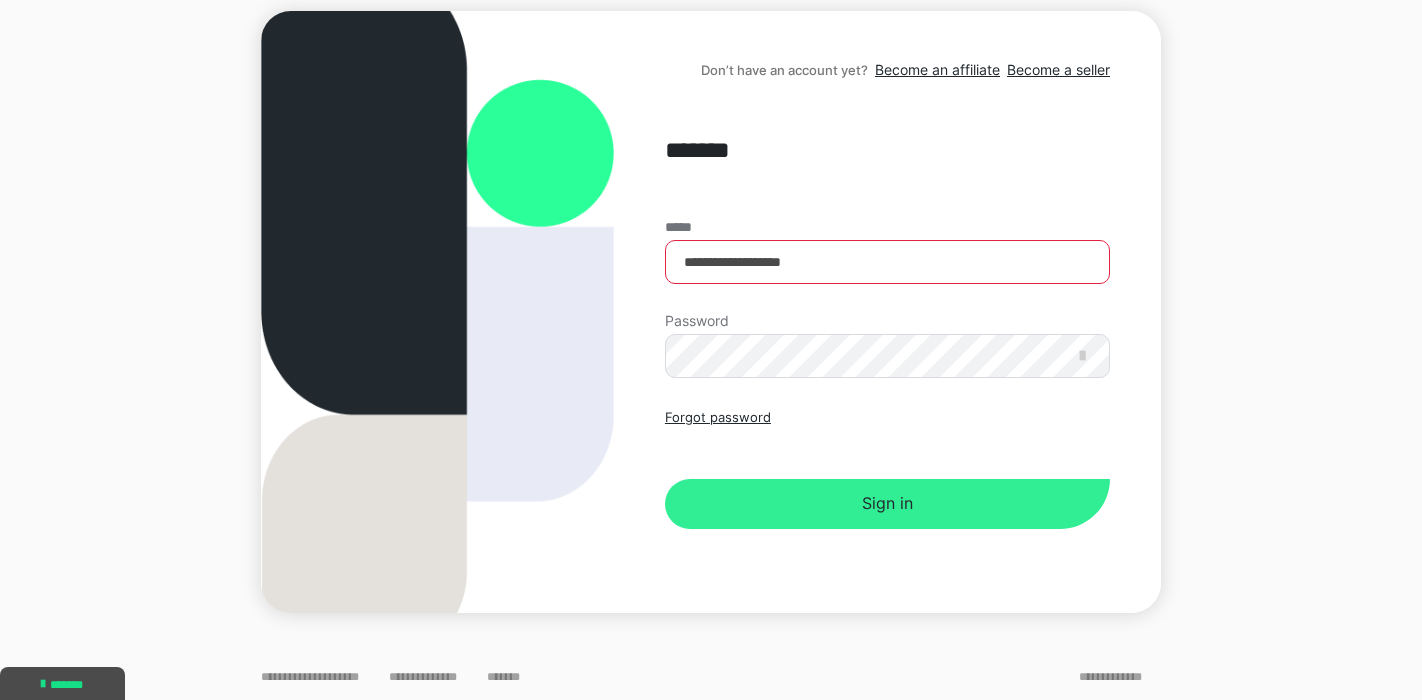 click on "Sign in" at bounding box center (887, 504) 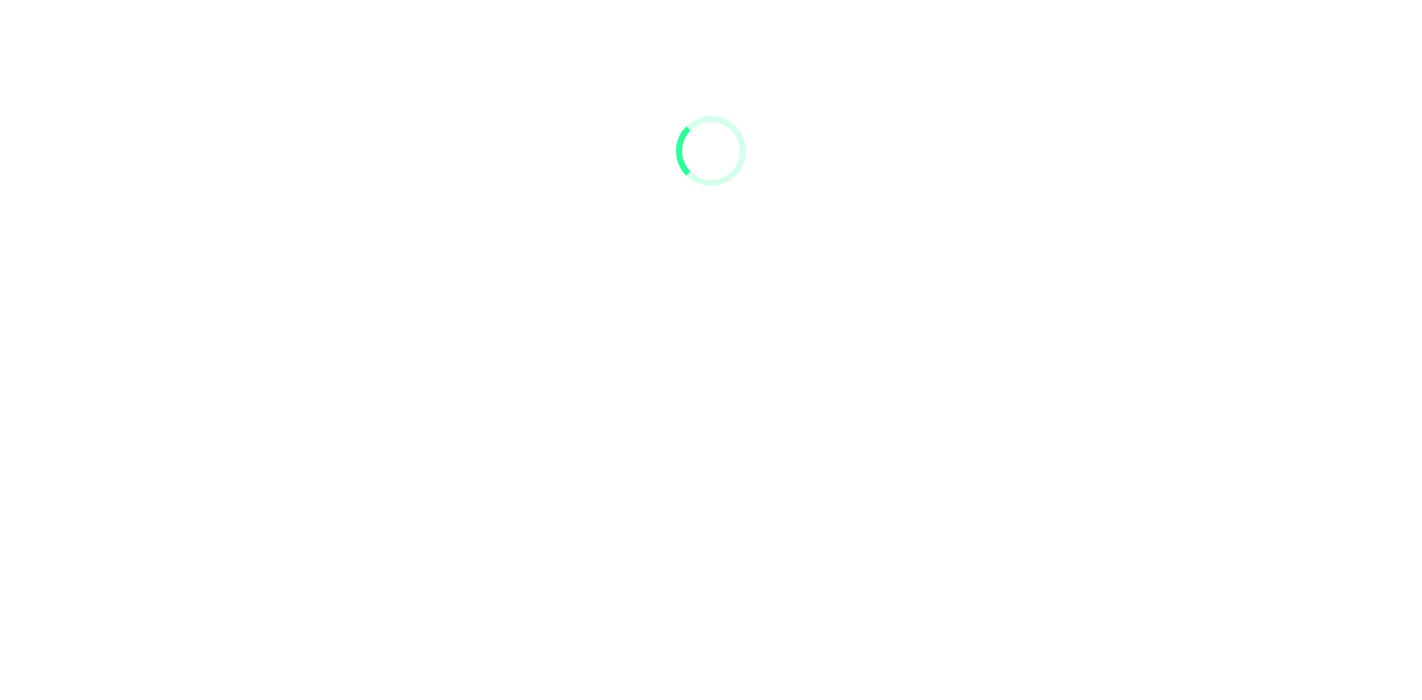 scroll, scrollTop: 0, scrollLeft: 0, axis: both 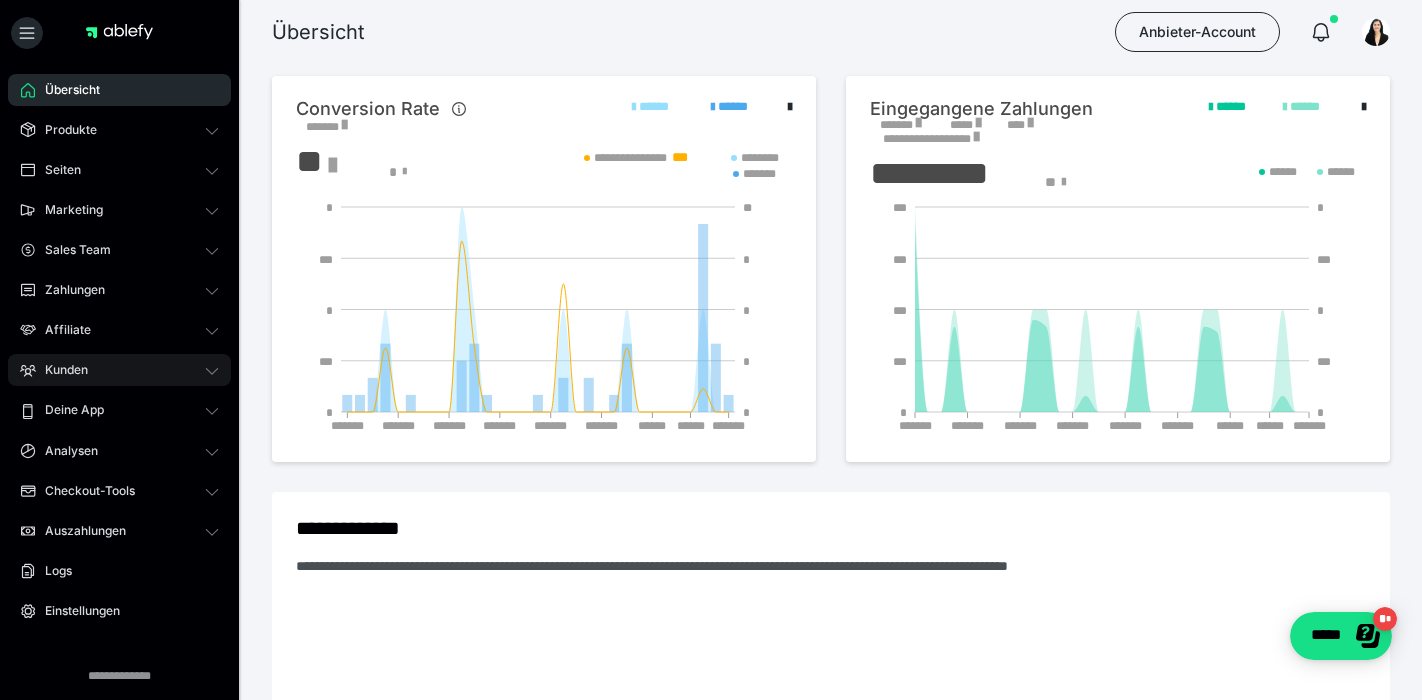 click on "Kunden" at bounding box center (119, 370) 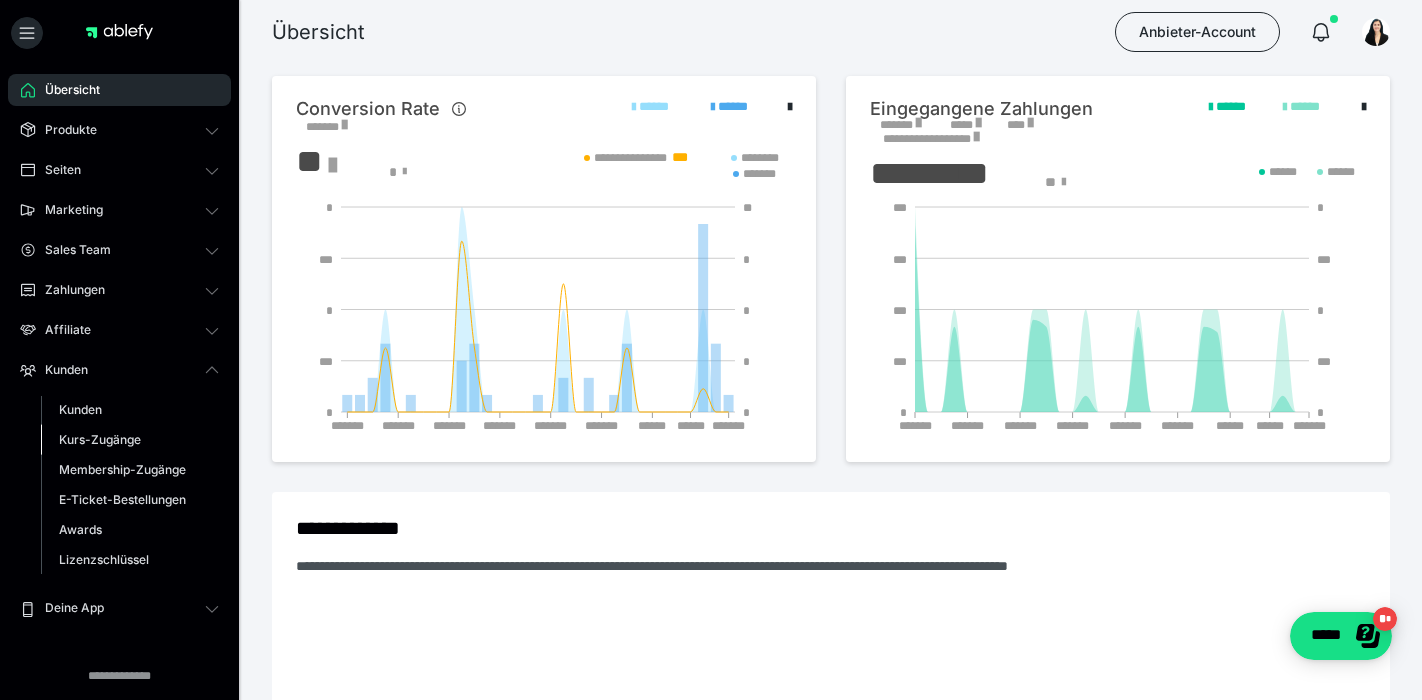 click on "Kurs-Zugänge" at bounding box center [100, 439] 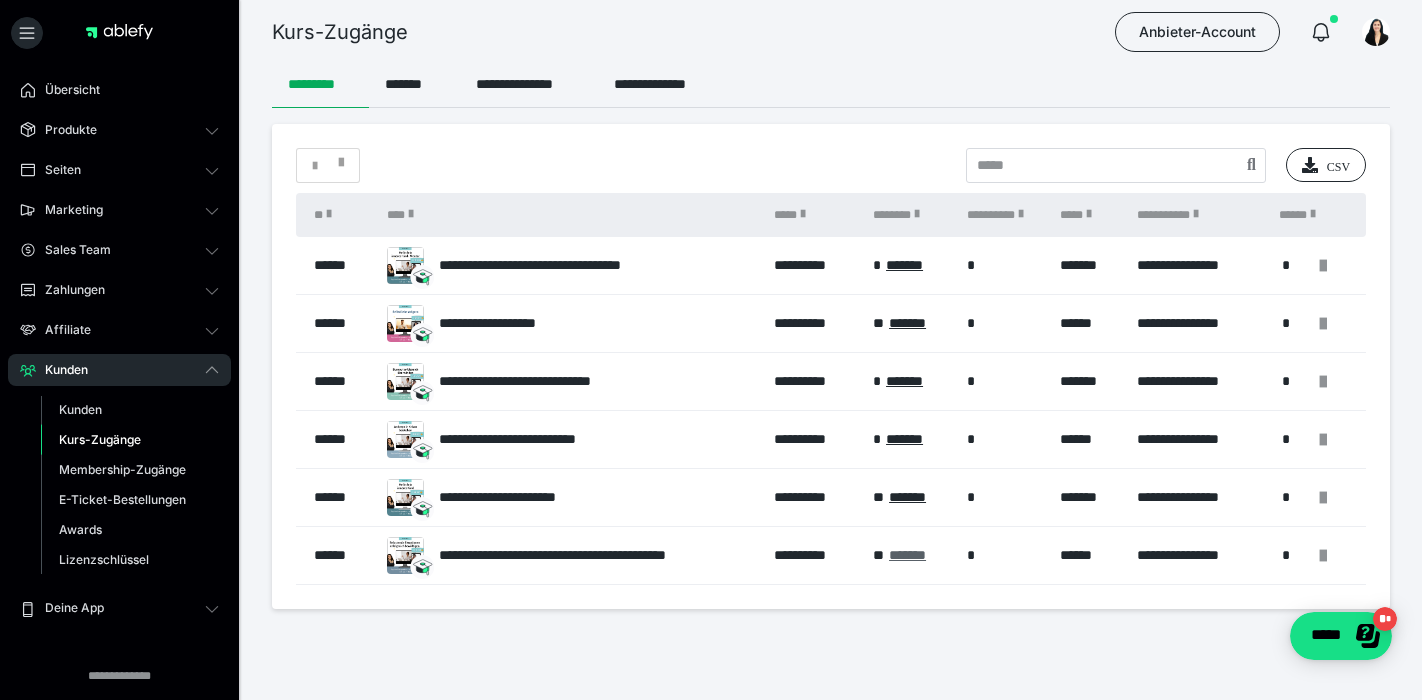 click on "*******" at bounding box center (907, 555) 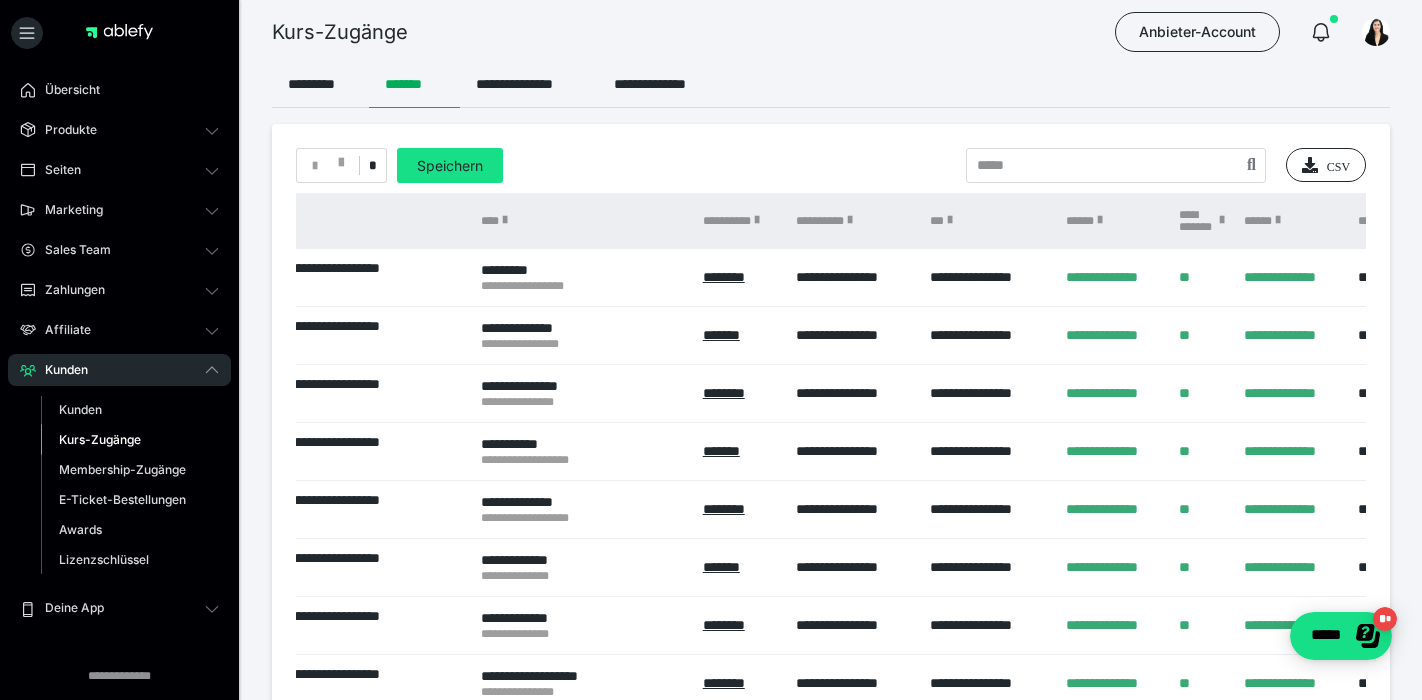 scroll, scrollTop: 0, scrollLeft: 295, axis: horizontal 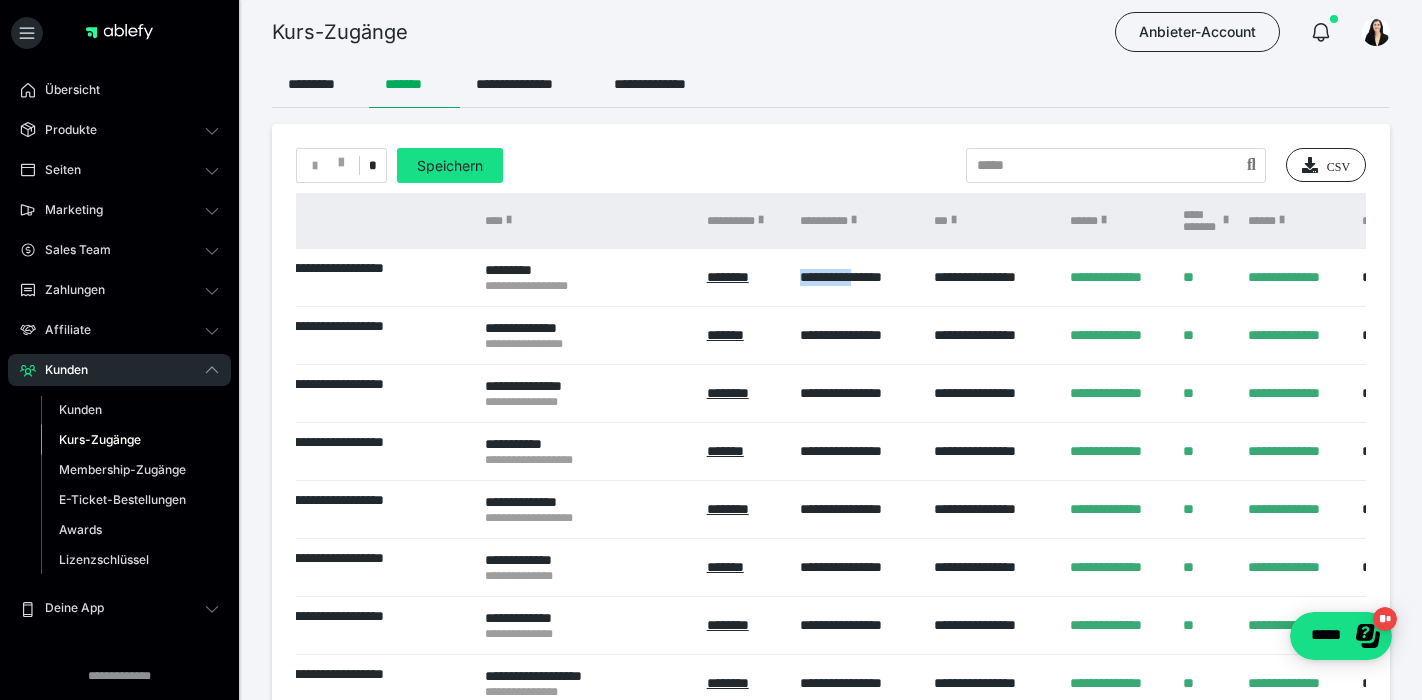 drag, startPoint x: 798, startPoint y: 280, endPoint x: 876, endPoint y: 281, distance: 78.00641 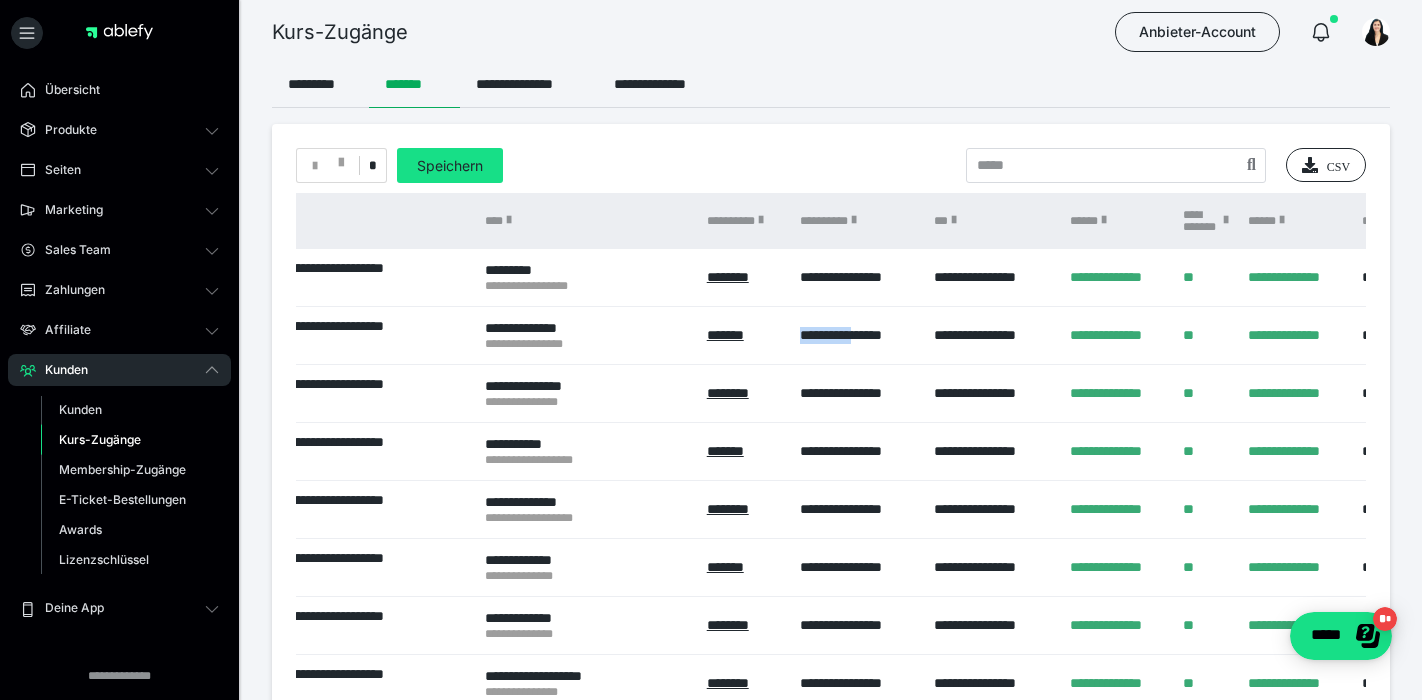 drag, startPoint x: 797, startPoint y: 330, endPoint x: 874, endPoint y: 334, distance: 77.10383 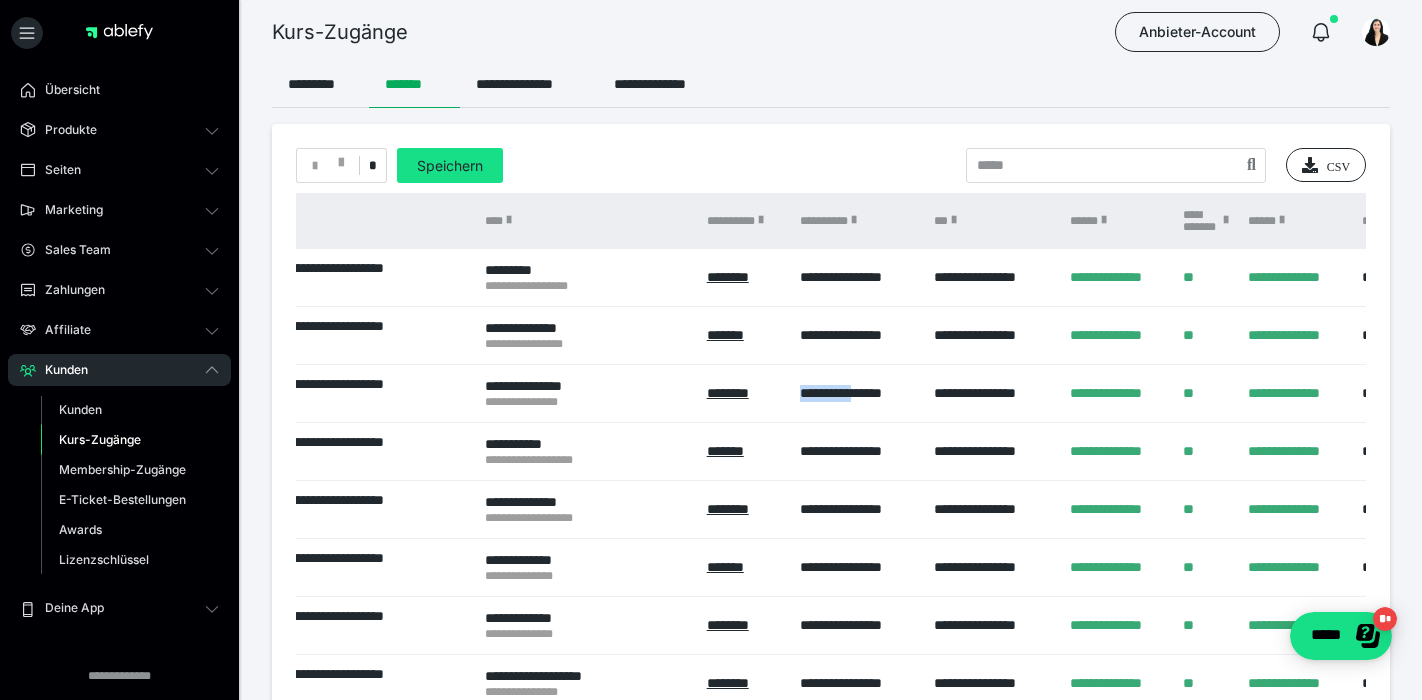 drag, startPoint x: 797, startPoint y: 393, endPoint x: 869, endPoint y: 393, distance: 72 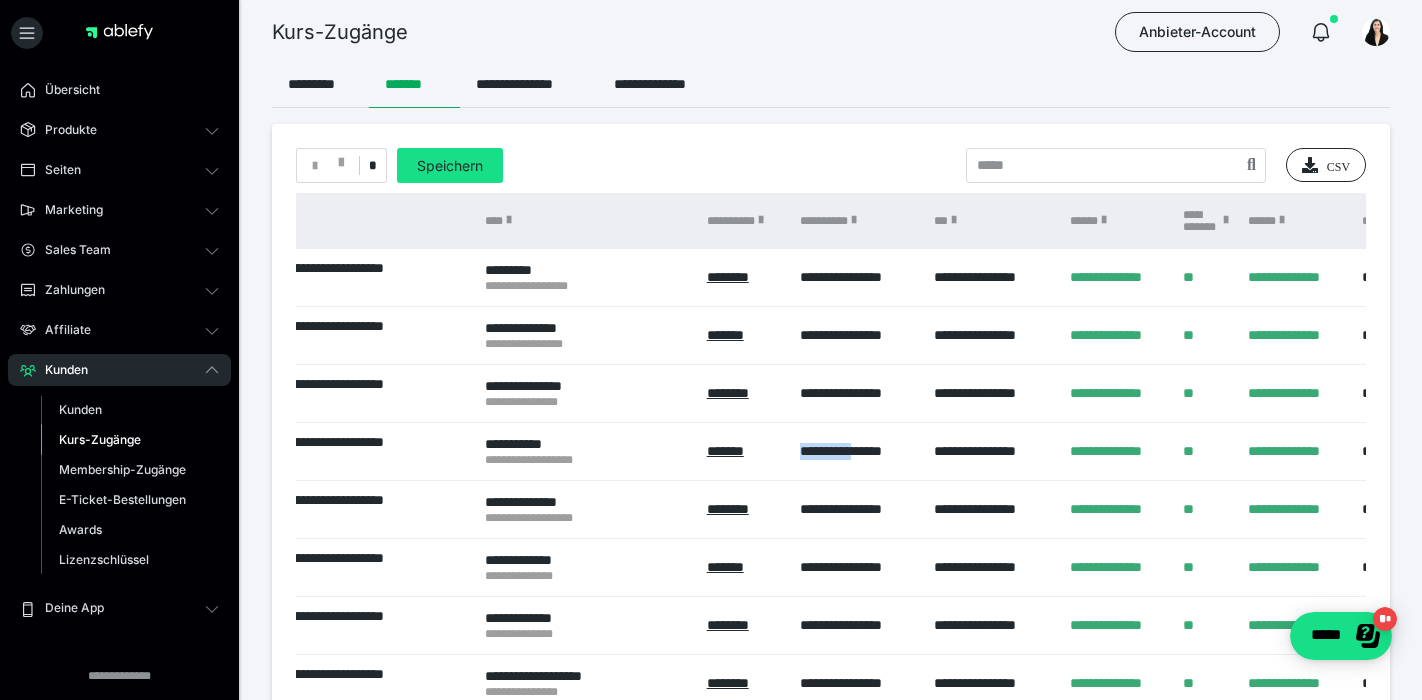 drag, startPoint x: 797, startPoint y: 453, endPoint x: 872, endPoint y: 453, distance: 75 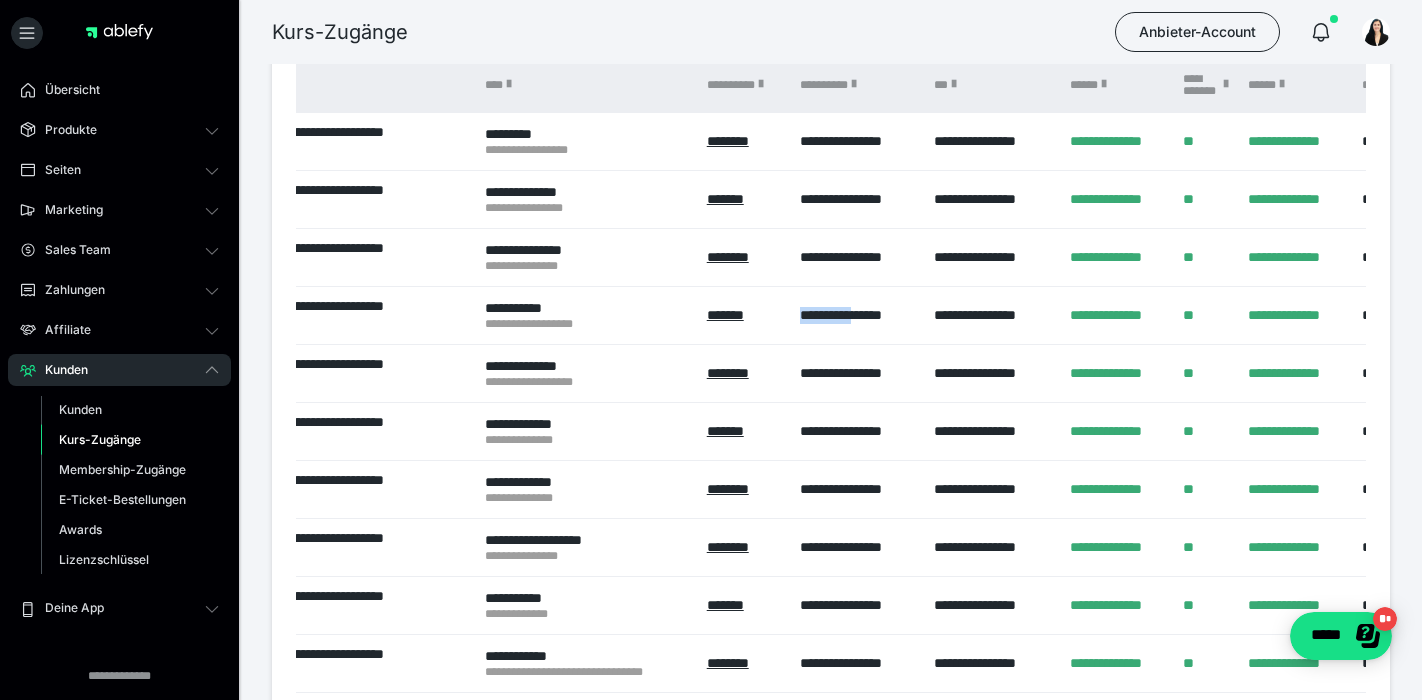 scroll, scrollTop: 159, scrollLeft: 0, axis: vertical 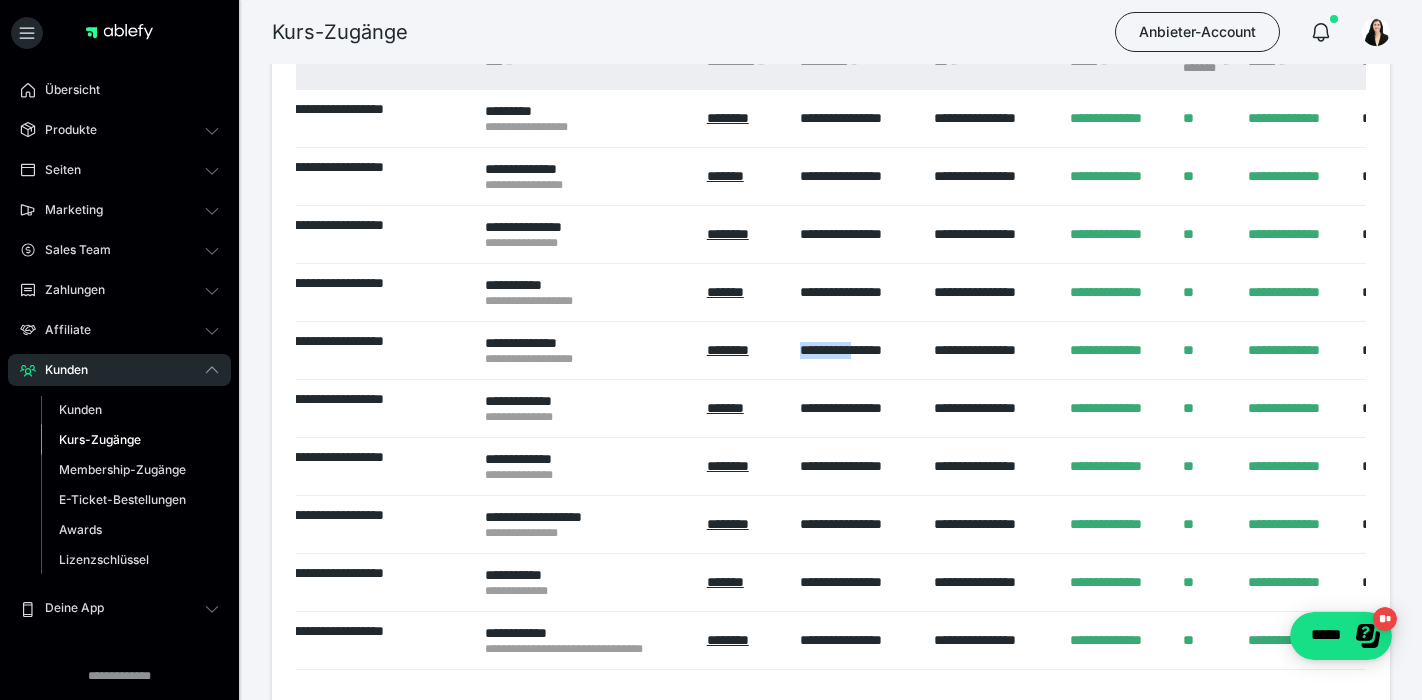 drag, startPoint x: 798, startPoint y: 354, endPoint x: 876, endPoint y: 354, distance: 78 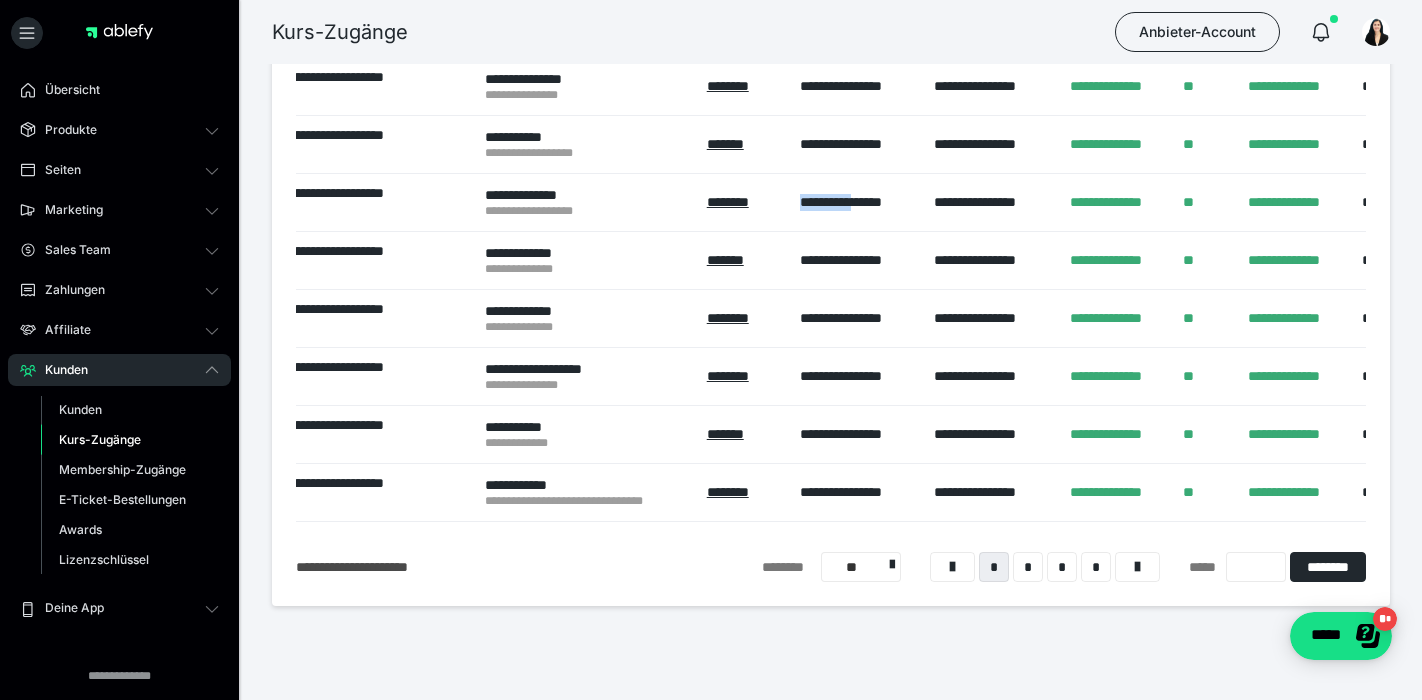 scroll, scrollTop: 327, scrollLeft: 0, axis: vertical 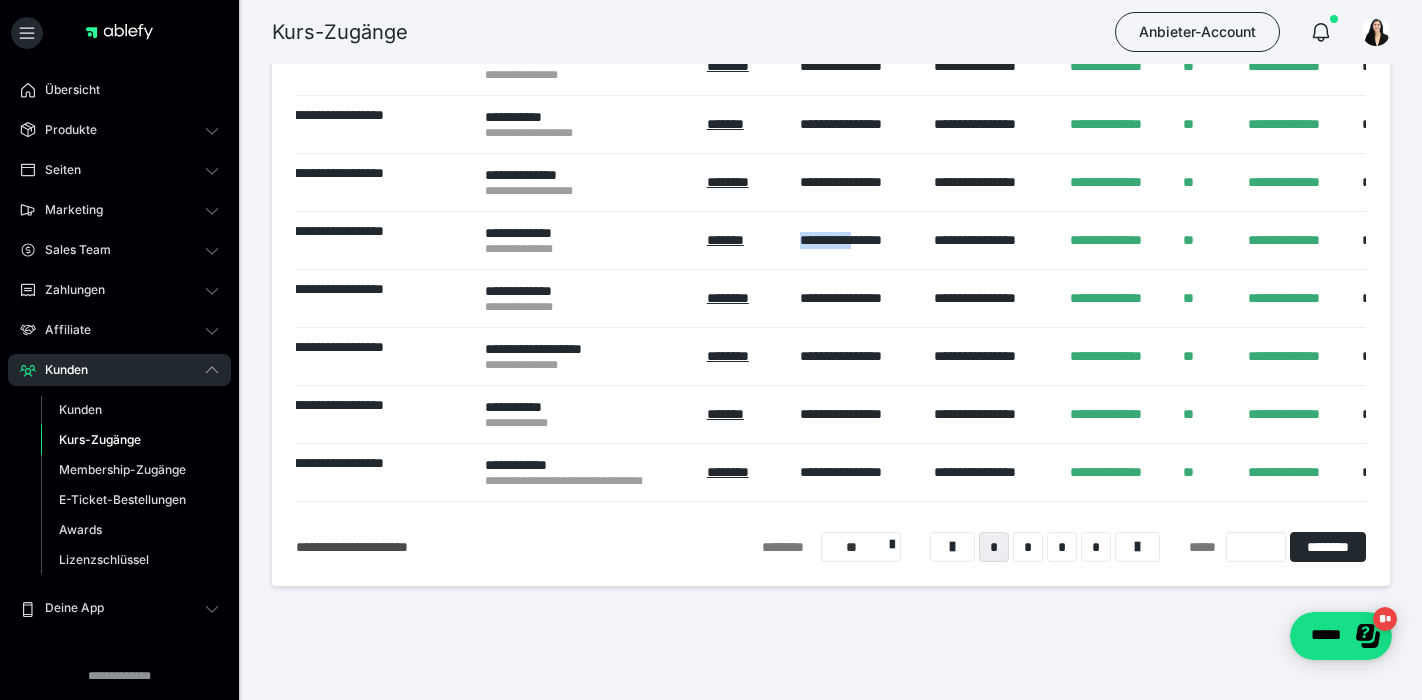 drag, startPoint x: 800, startPoint y: 242, endPoint x: 871, endPoint y: 245, distance: 71.063354 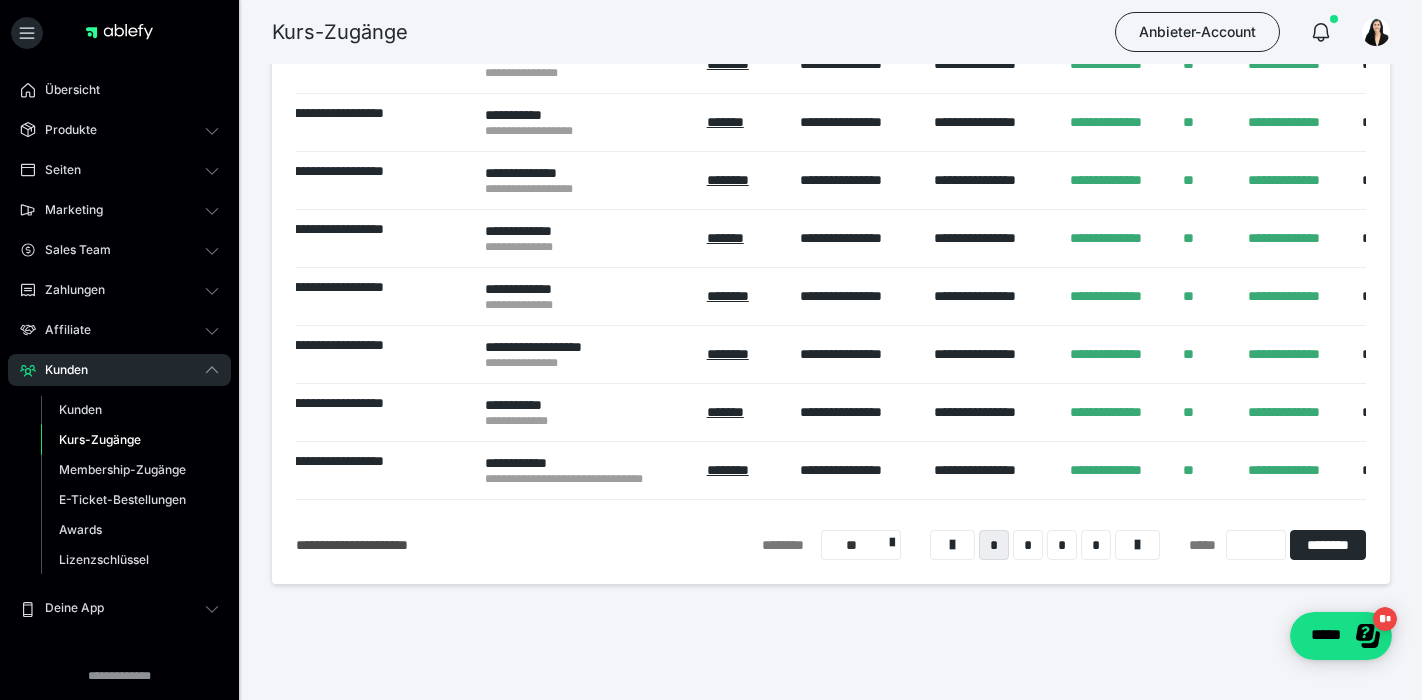 click on "**" at bounding box center (861, 545) 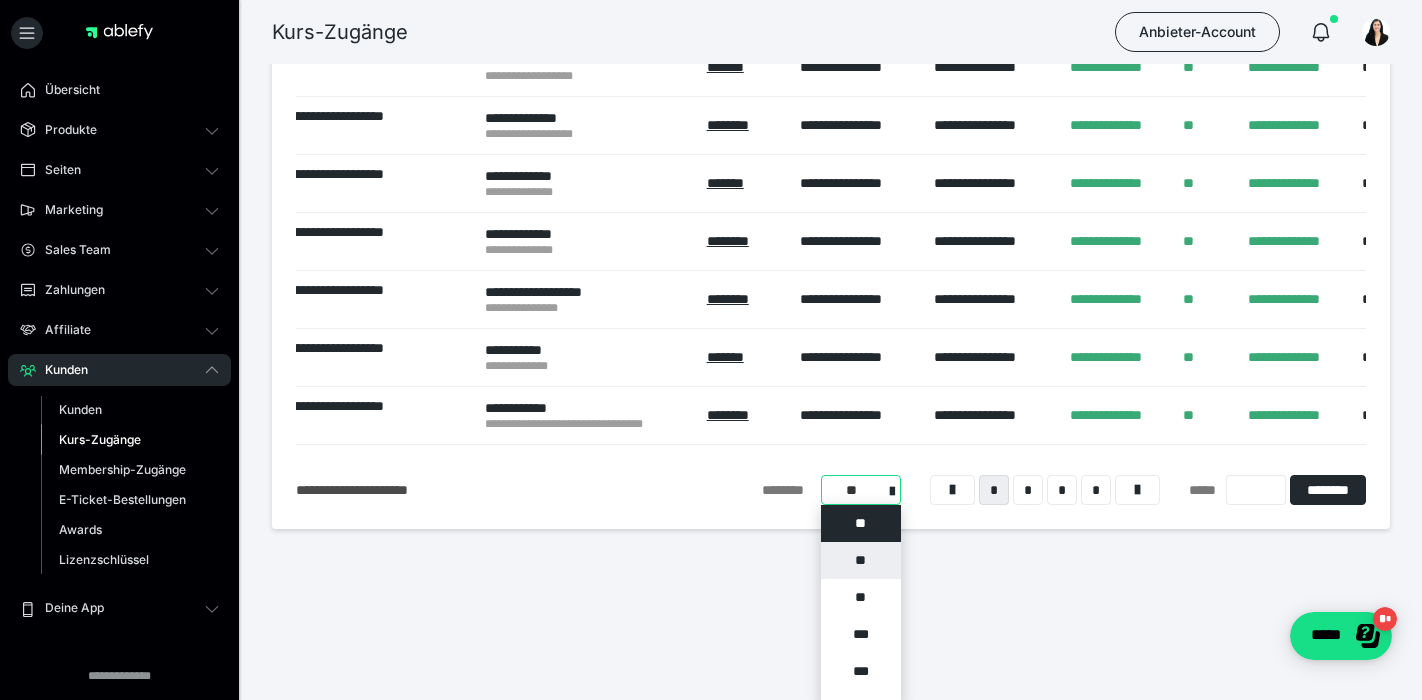 scroll, scrollTop: 389, scrollLeft: 0, axis: vertical 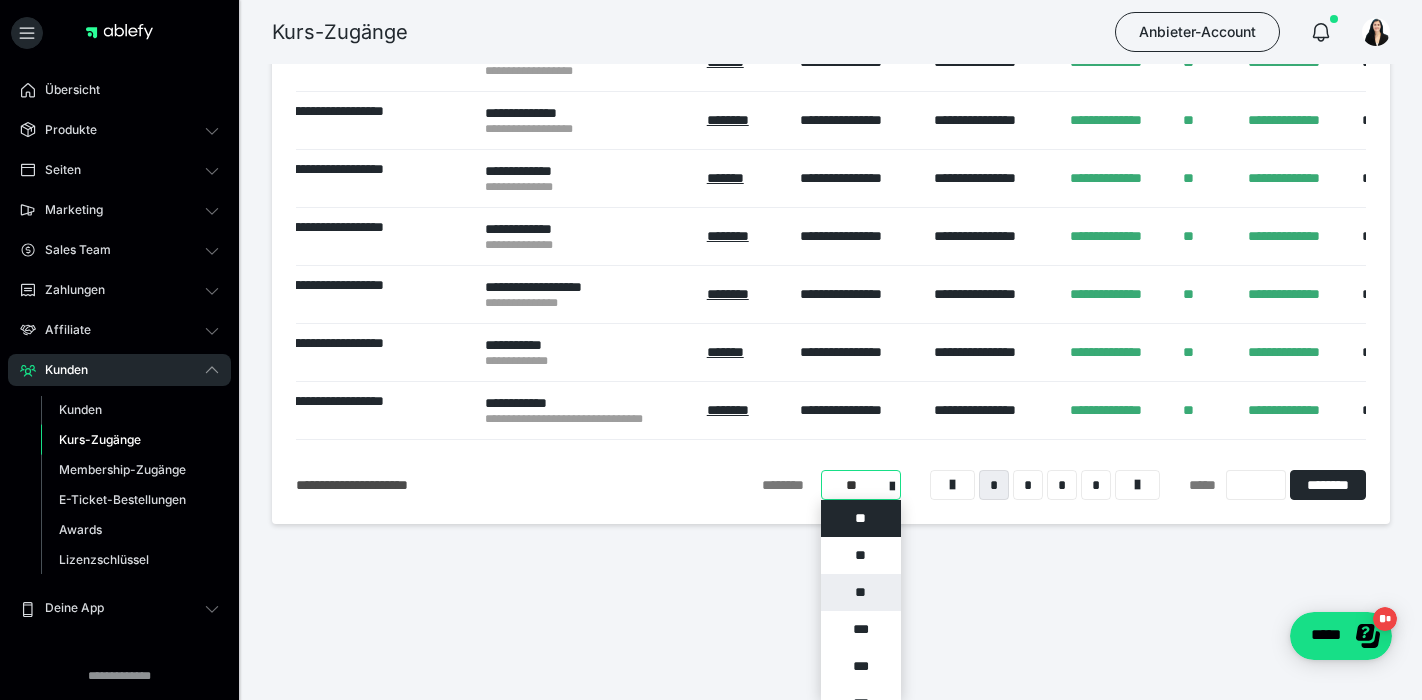 click on "**" at bounding box center (861, 592) 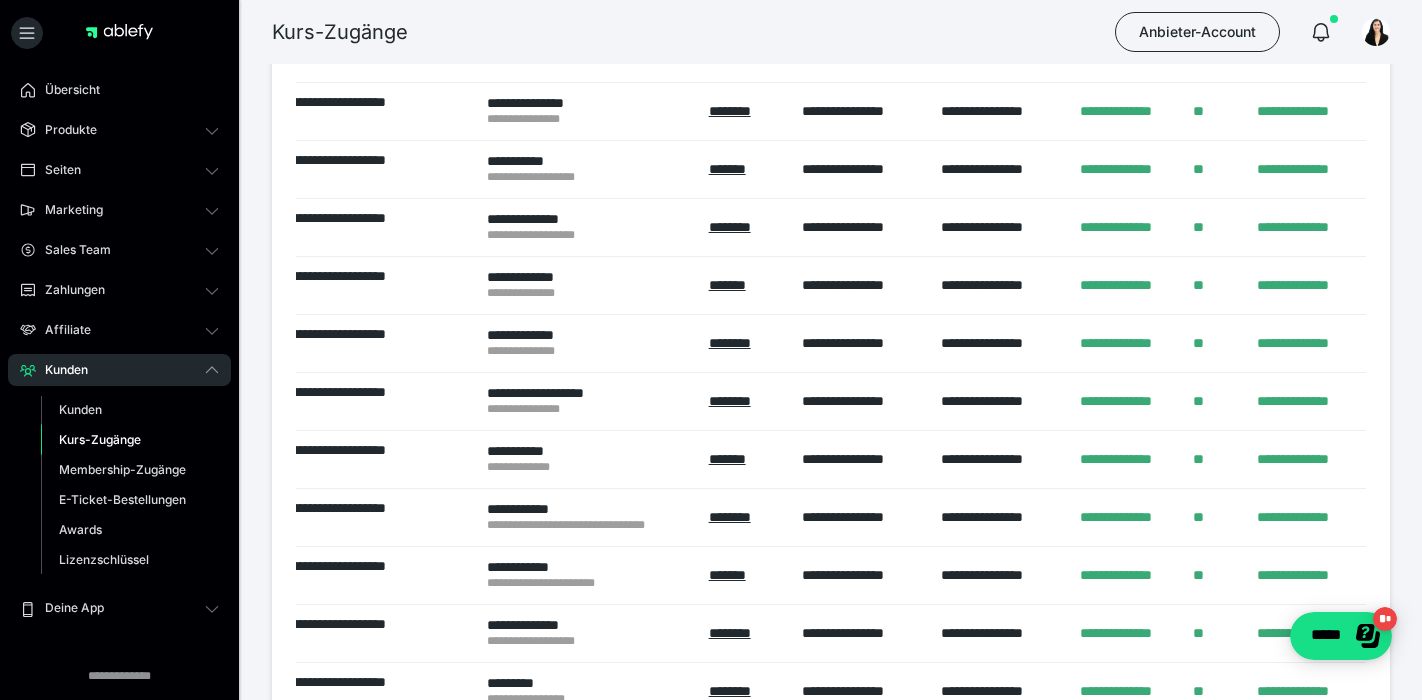 scroll, scrollTop: 277, scrollLeft: 0, axis: vertical 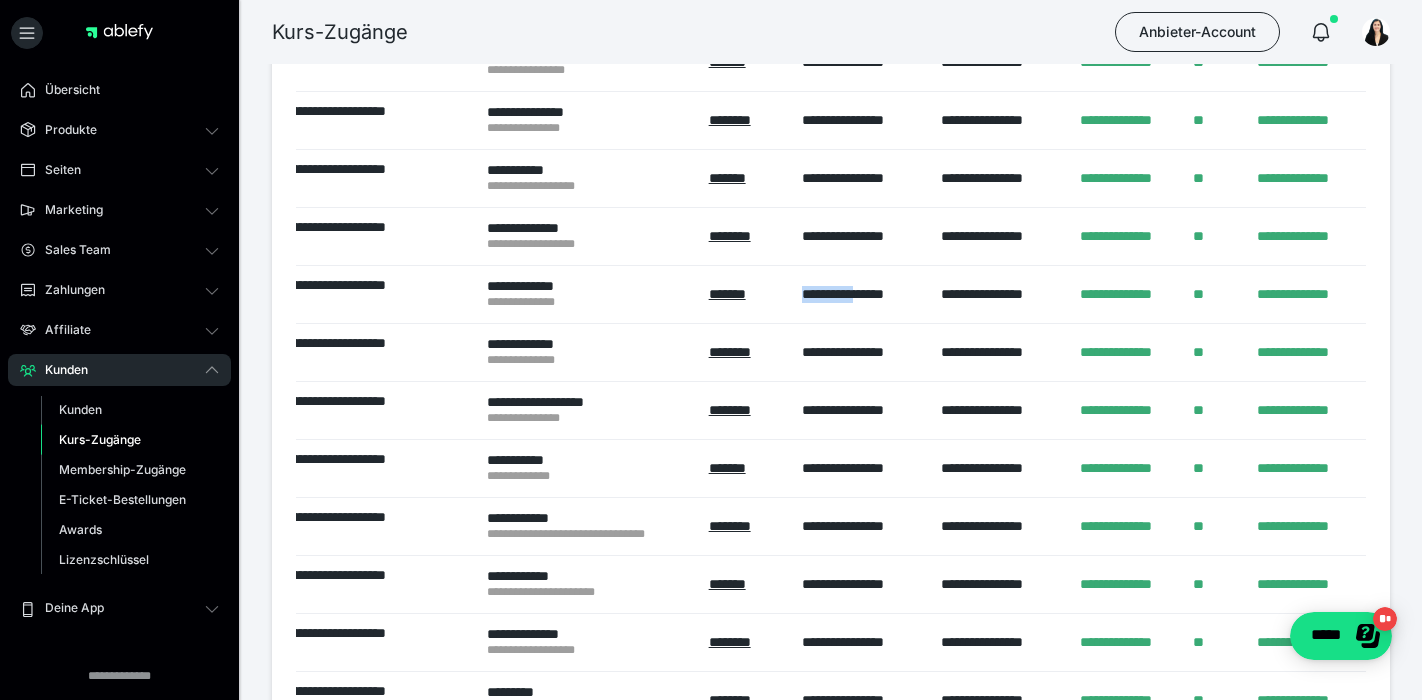 drag, startPoint x: 800, startPoint y: 288, endPoint x: 874, endPoint y: 291, distance: 74.06078 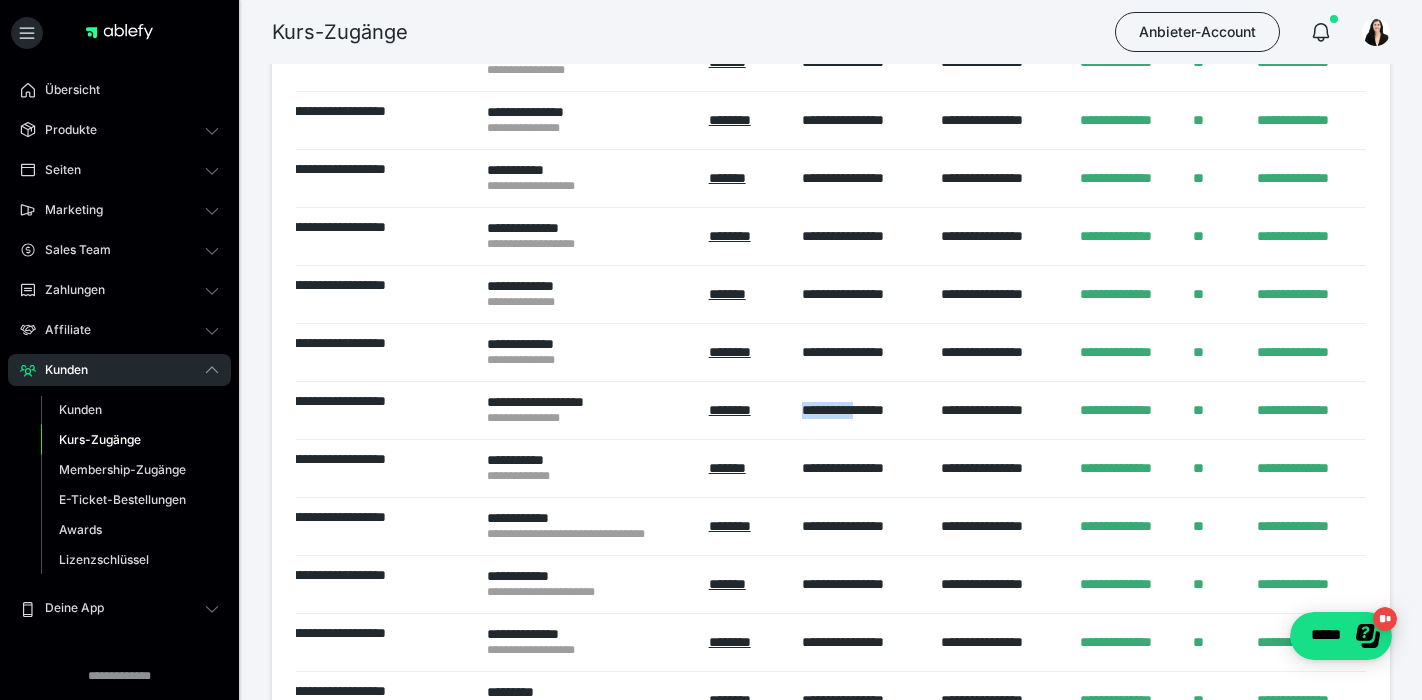 drag, startPoint x: 802, startPoint y: 407, endPoint x: 873, endPoint y: 407, distance: 71 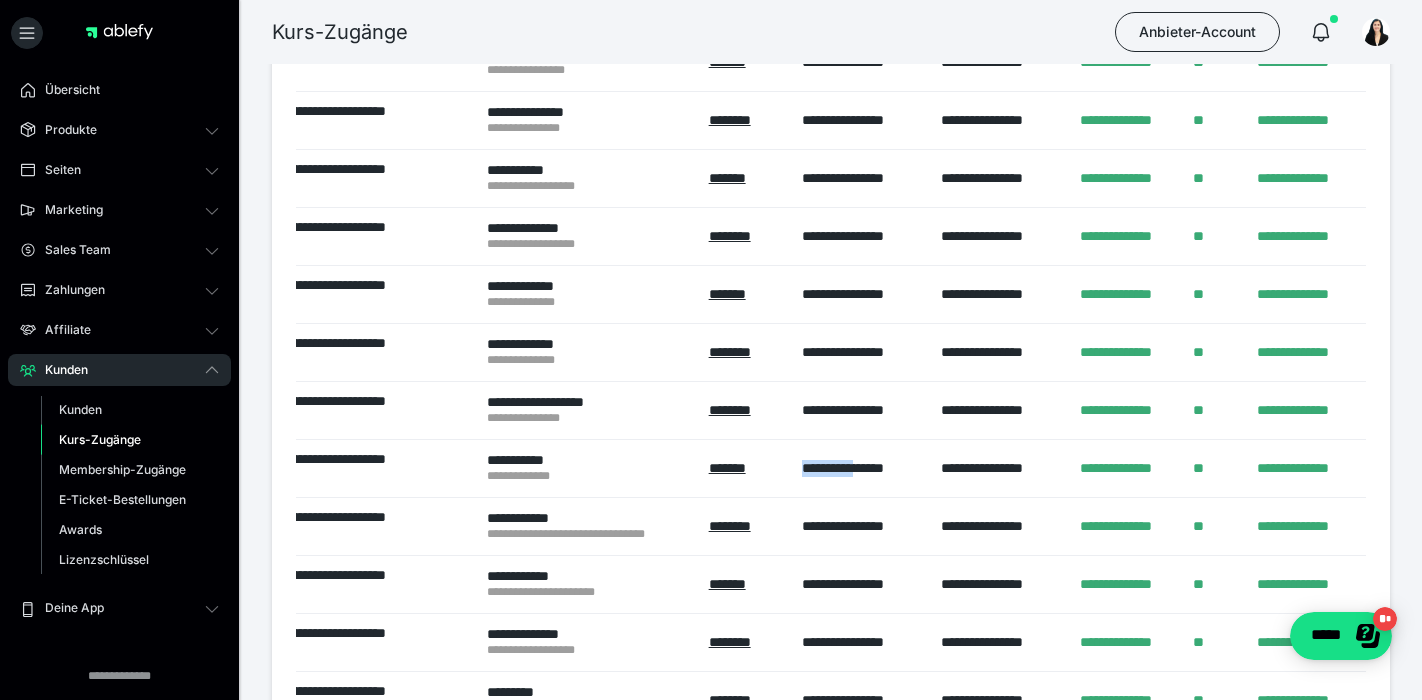 drag, startPoint x: 800, startPoint y: 464, endPoint x: 873, endPoint y: 466, distance: 73.02739 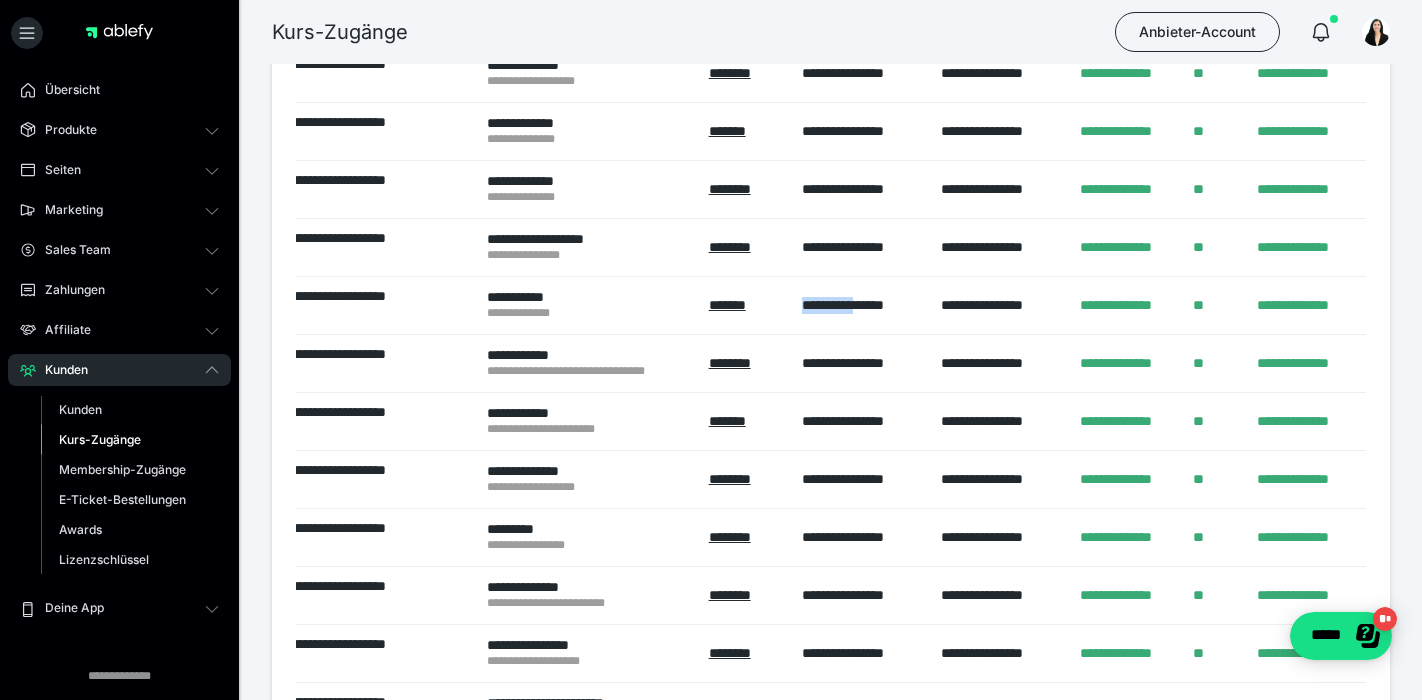 scroll, scrollTop: 454, scrollLeft: 0, axis: vertical 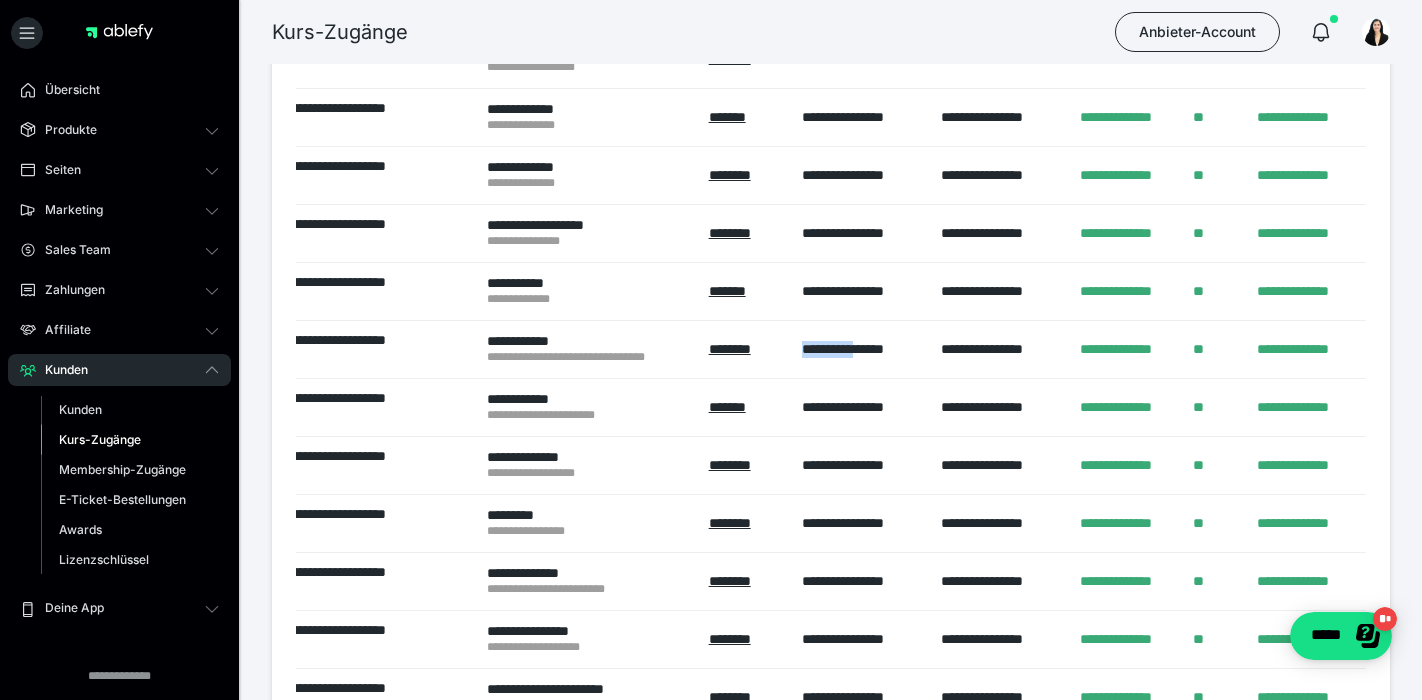 drag, startPoint x: 800, startPoint y: 346, endPoint x: 870, endPoint y: 347, distance: 70.00714 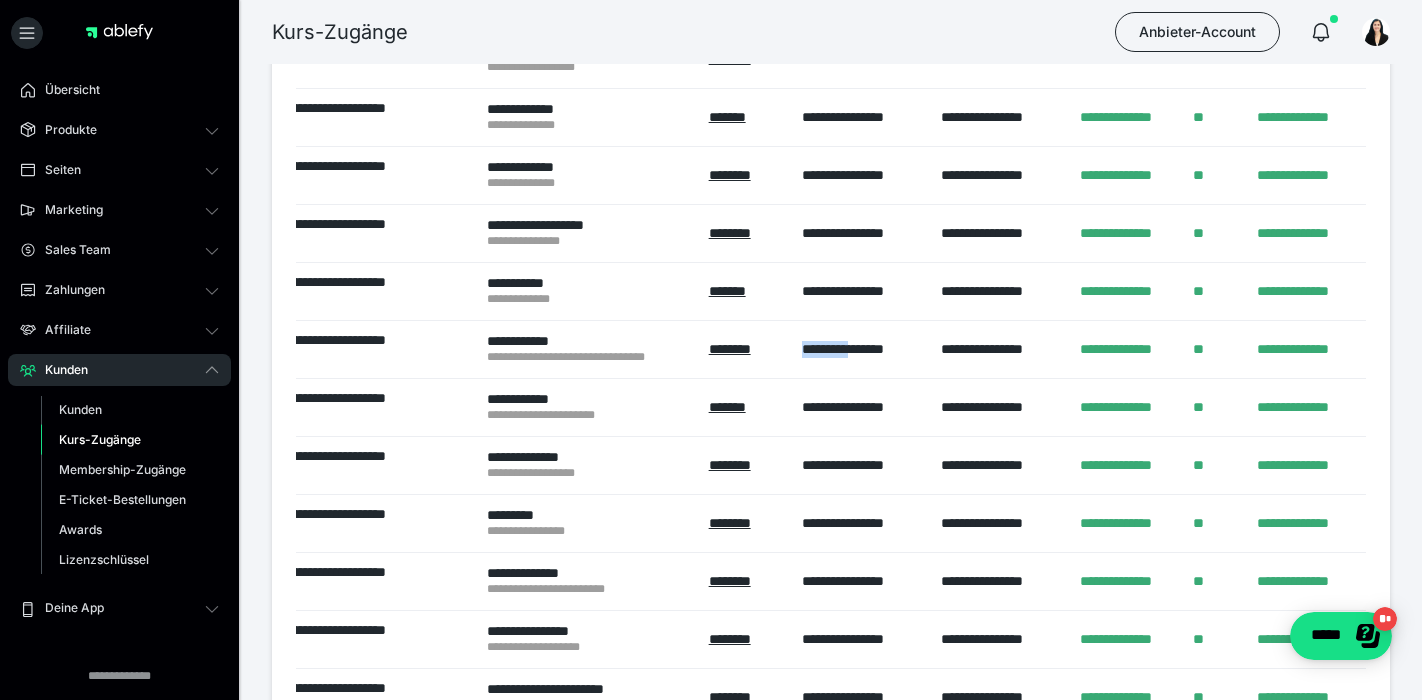 copy on "*********" 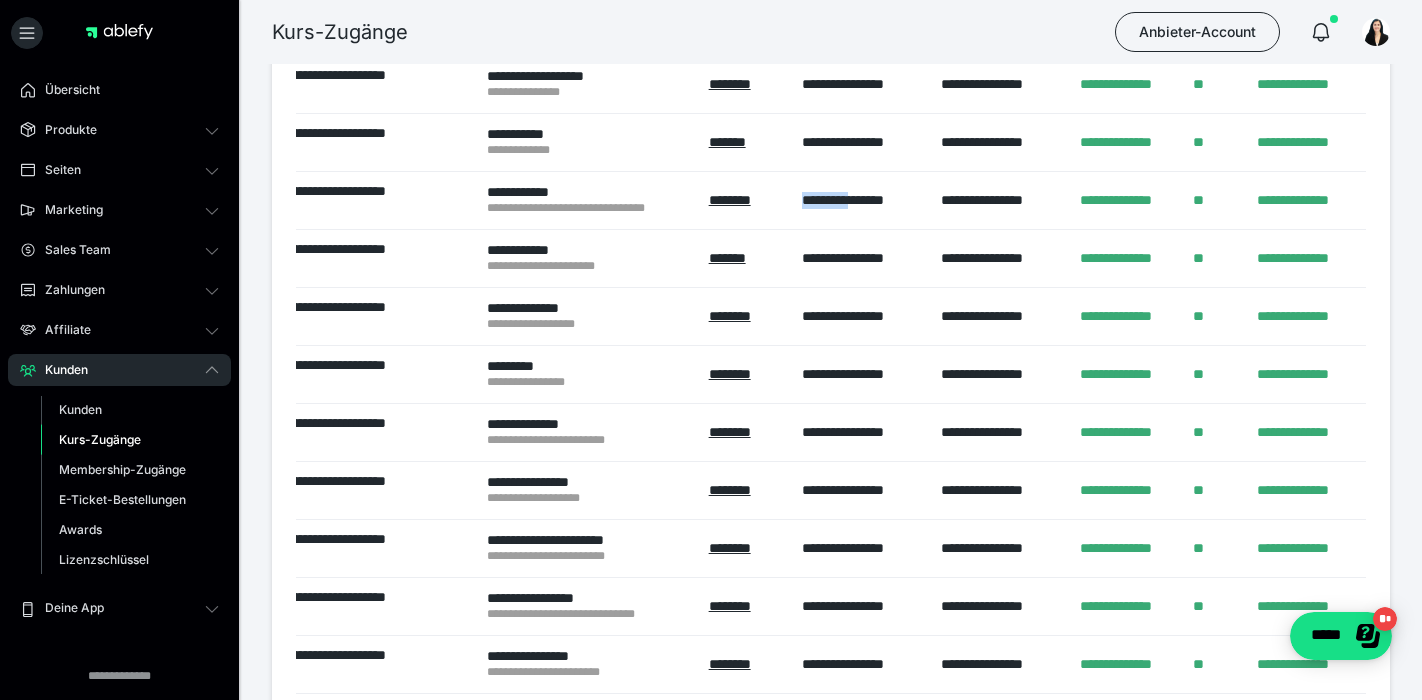 scroll, scrollTop: 617, scrollLeft: 0, axis: vertical 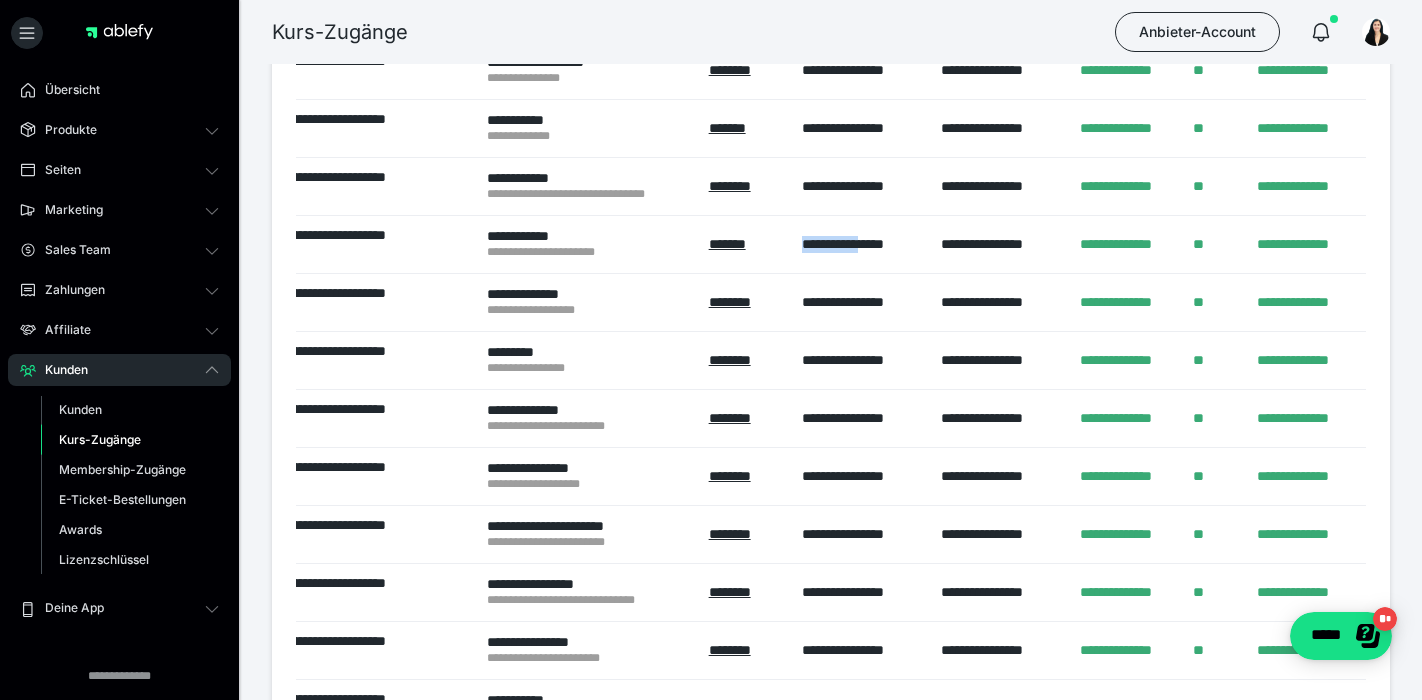 drag, startPoint x: 802, startPoint y: 238, endPoint x: 880, endPoint y: 238, distance: 78 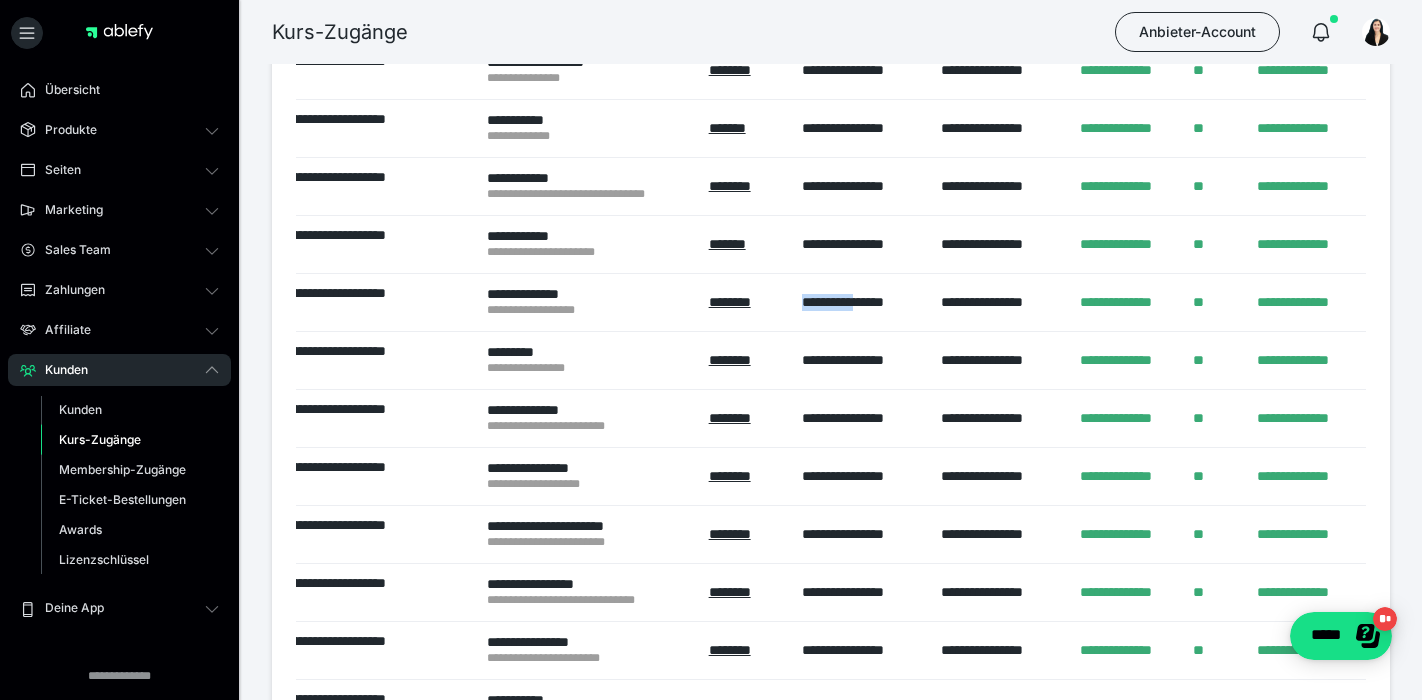 drag, startPoint x: 799, startPoint y: 294, endPoint x: 870, endPoint y: 296, distance: 71.02816 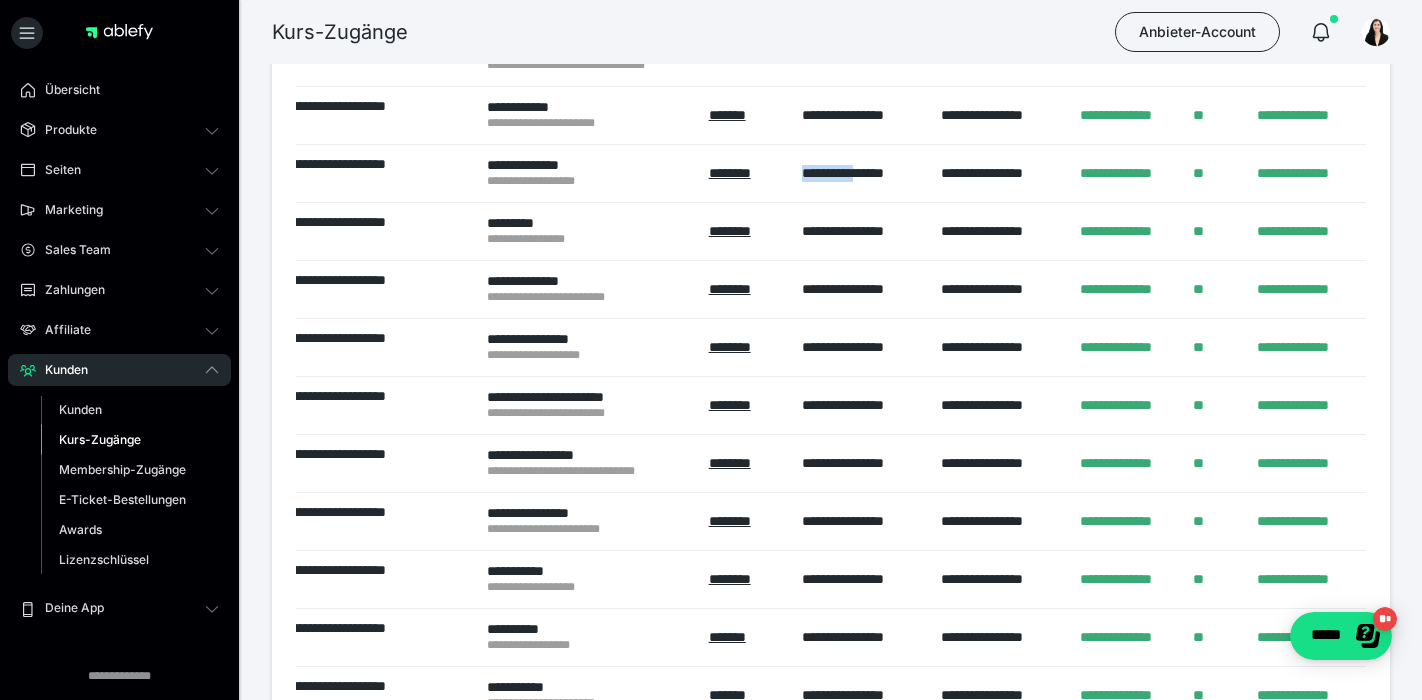 scroll, scrollTop: 763, scrollLeft: 0, axis: vertical 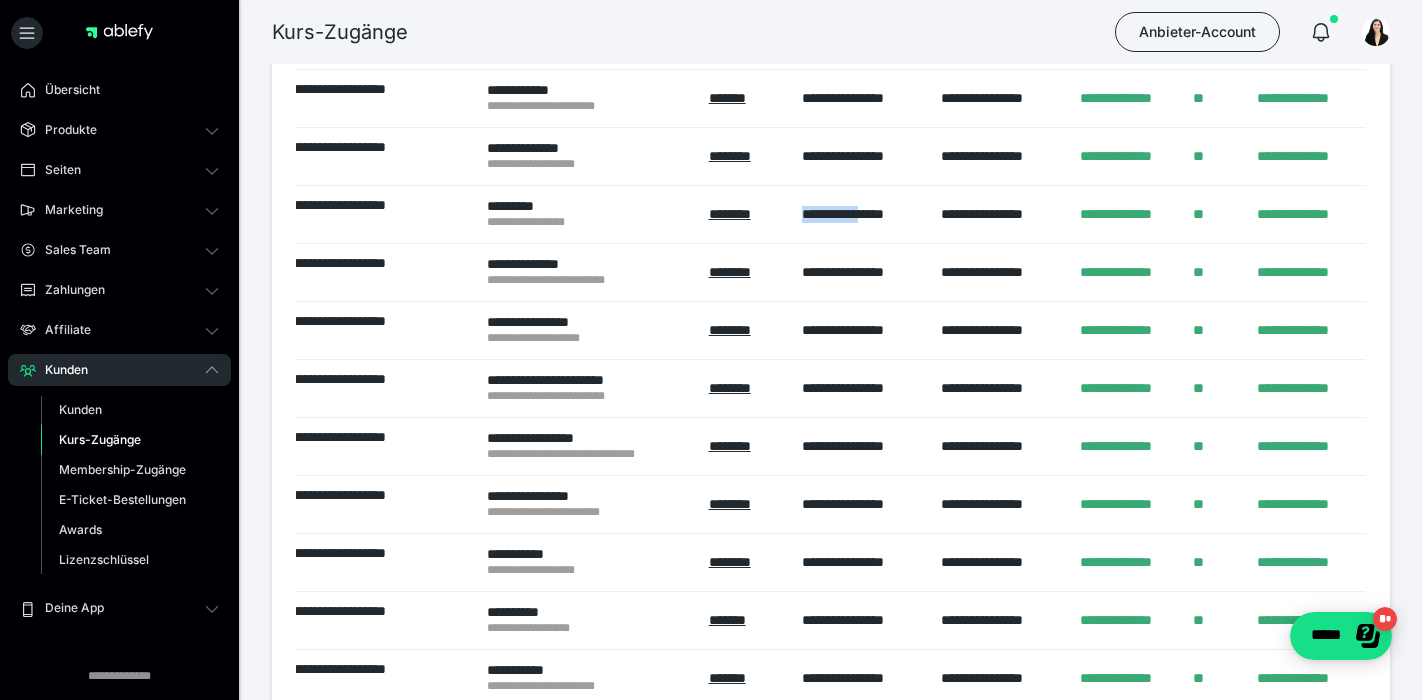 drag, startPoint x: 803, startPoint y: 205, endPoint x: 885, endPoint y: 205, distance: 82 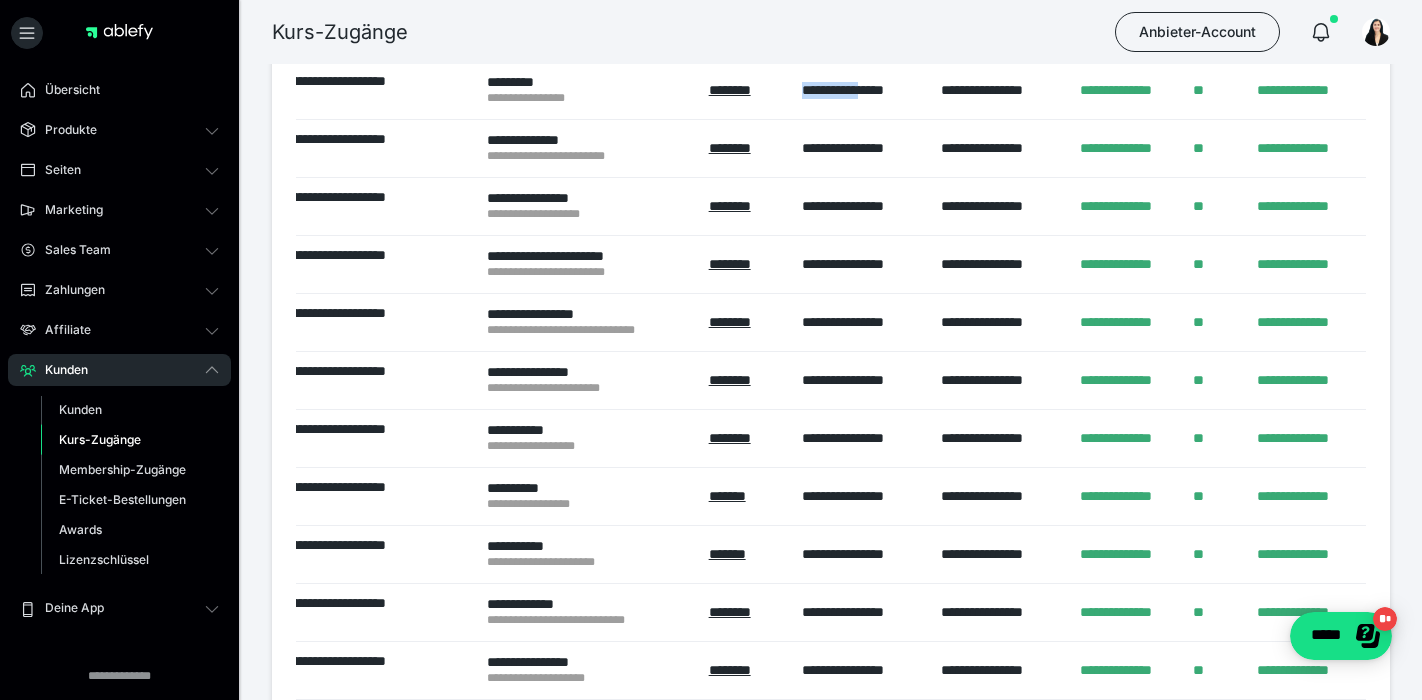 scroll, scrollTop: 918, scrollLeft: 0, axis: vertical 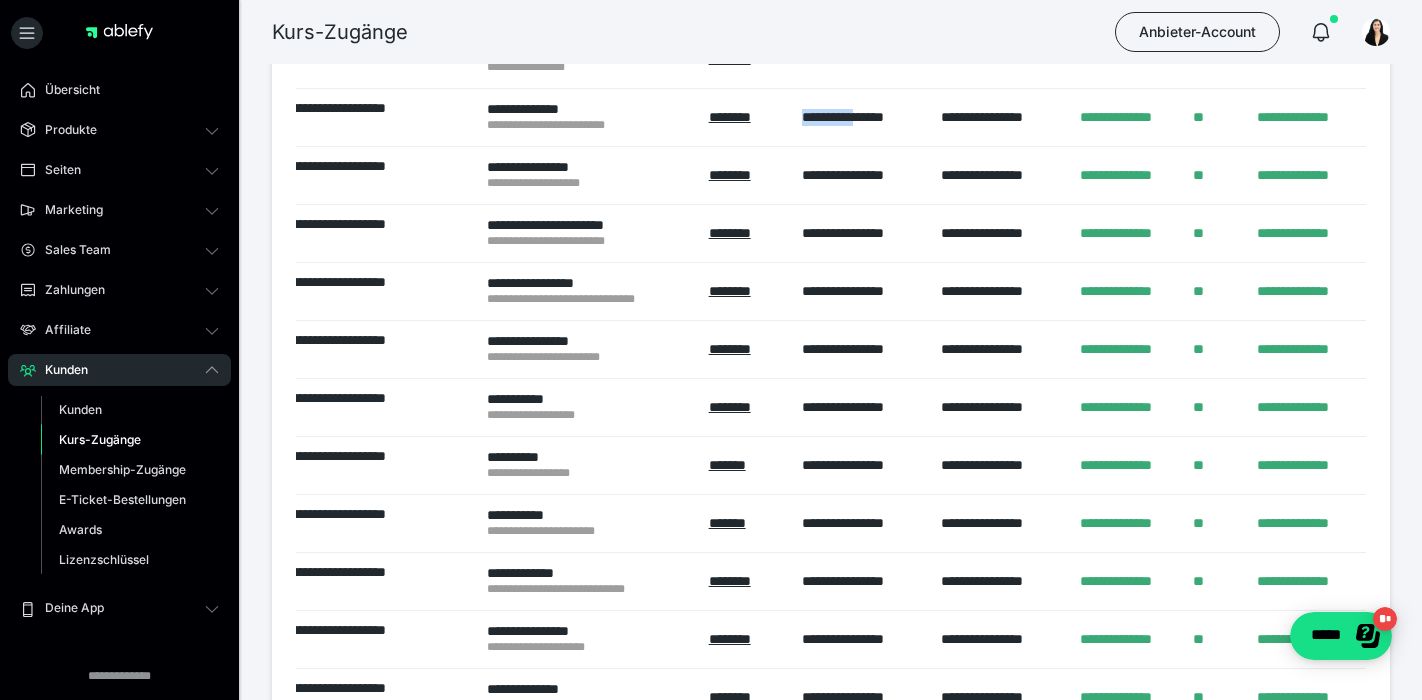 drag, startPoint x: 800, startPoint y: 109, endPoint x: 873, endPoint y: 113, distance: 73.109505 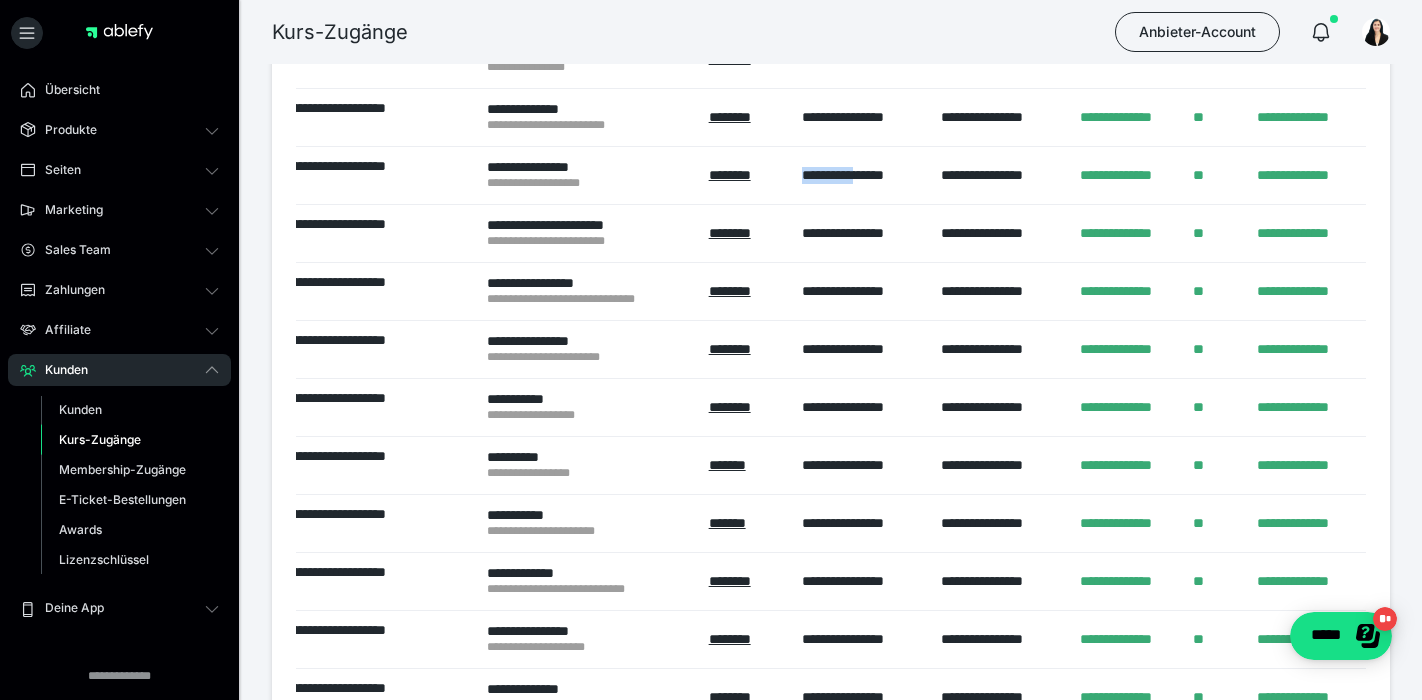 drag, startPoint x: 803, startPoint y: 170, endPoint x: 876, endPoint y: 172, distance: 73.02739 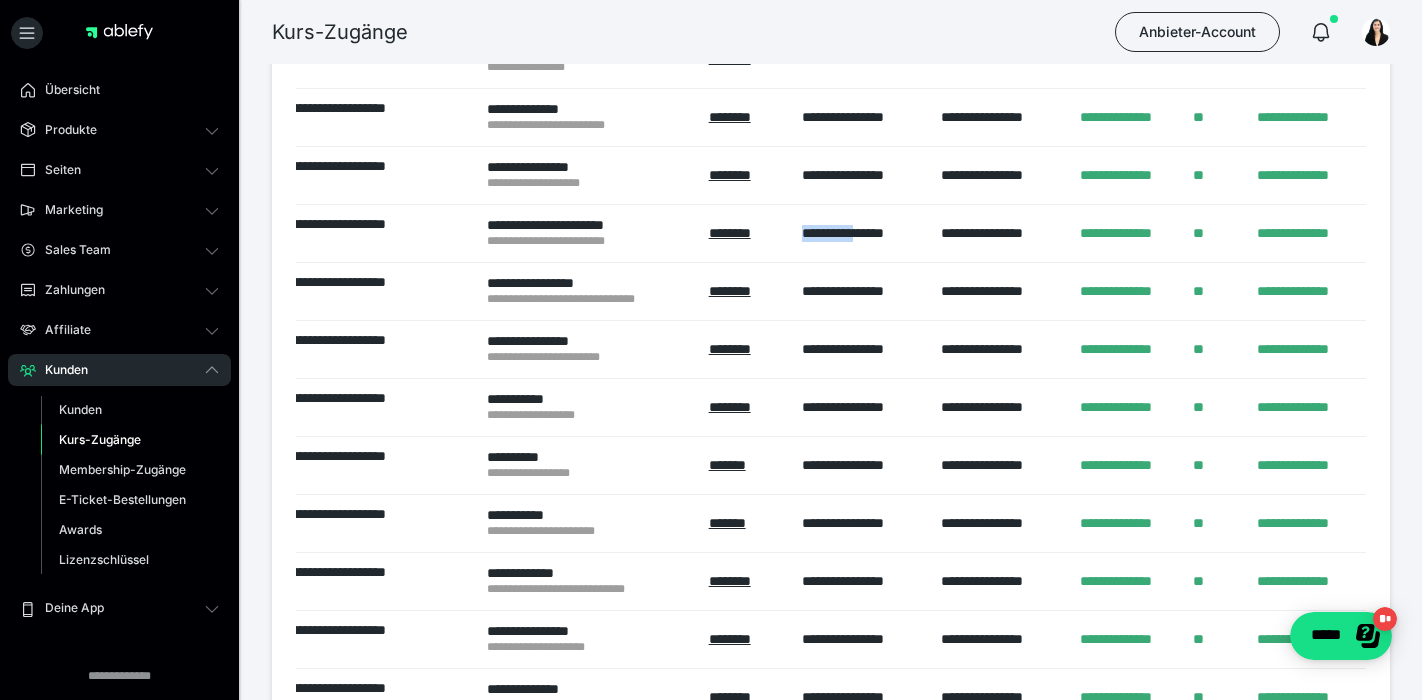 drag, startPoint x: 800, startPoint y: 232, endPoint x: 875, endPoint y: 235, distance: 75.059975 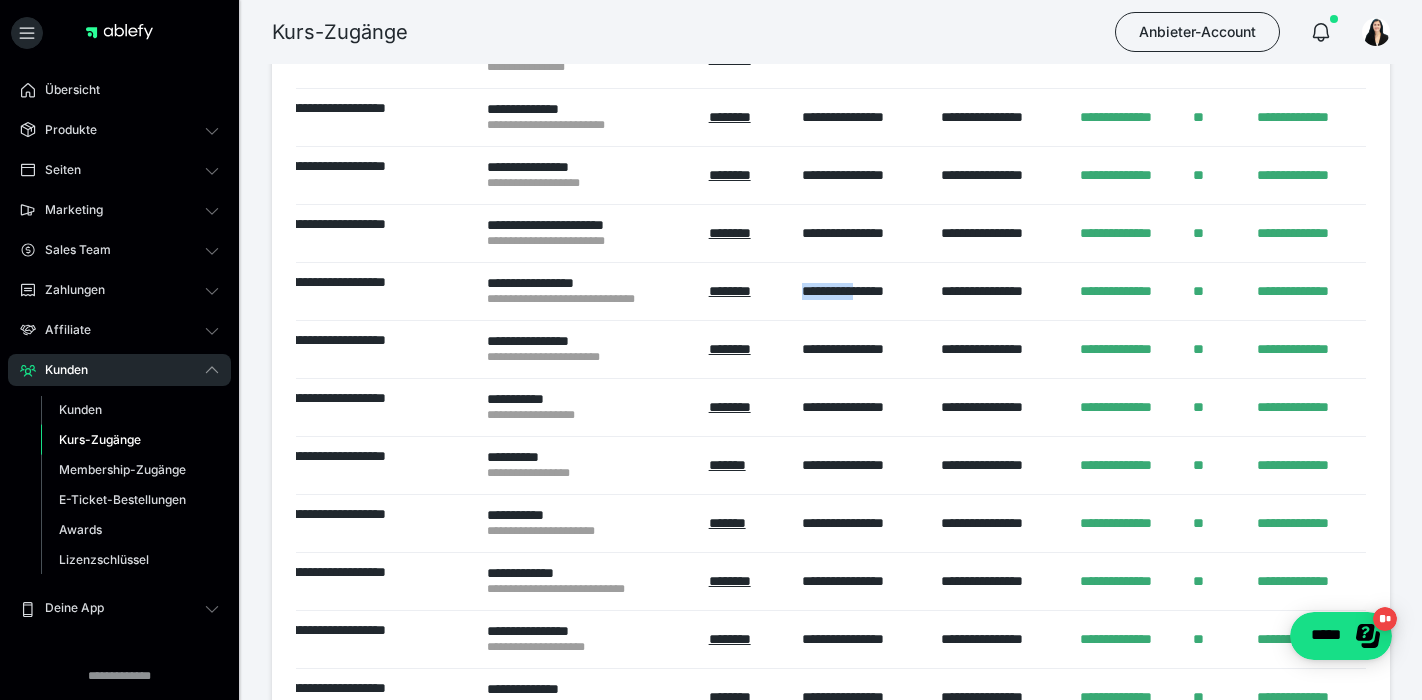drag, startPoint x: 801, startPoint y: 287, endPoint x: 875, endPoint y: 288, distance: 74.00676 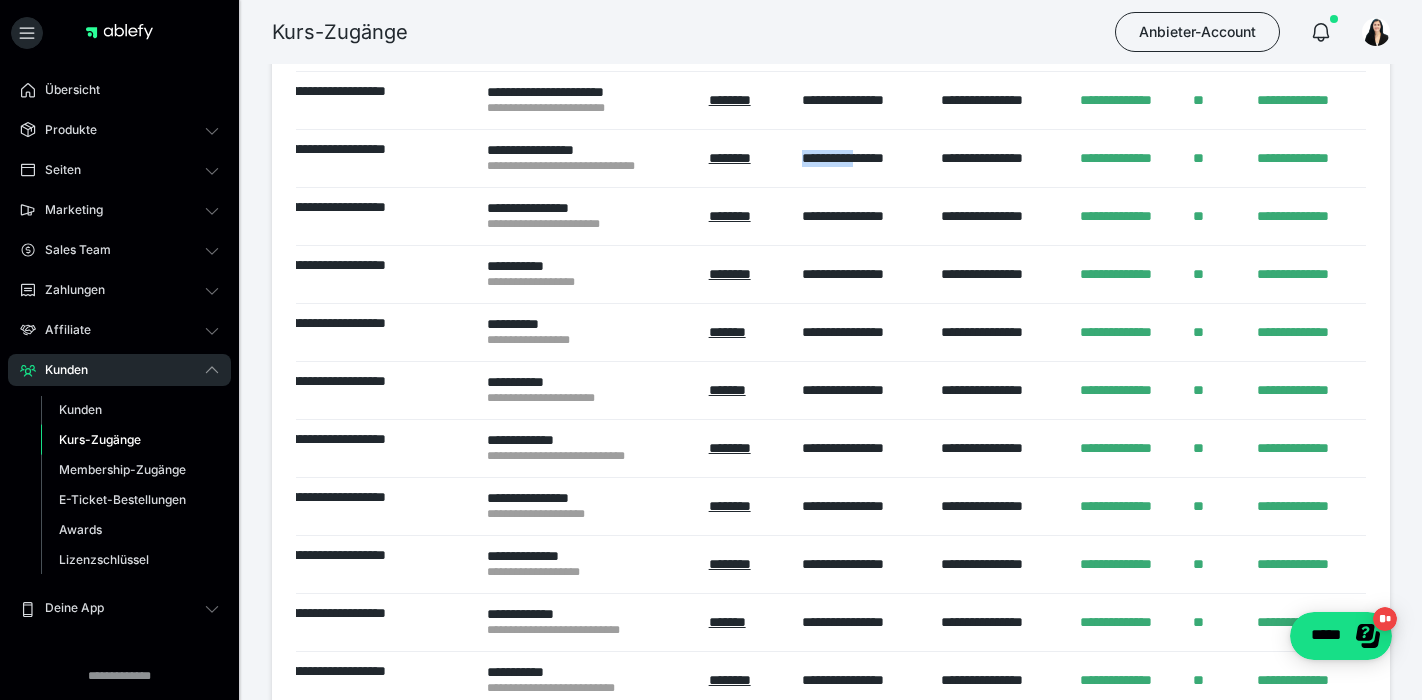scroll, scrollTop: 1053, scrollLeft: 0, axis: vertical 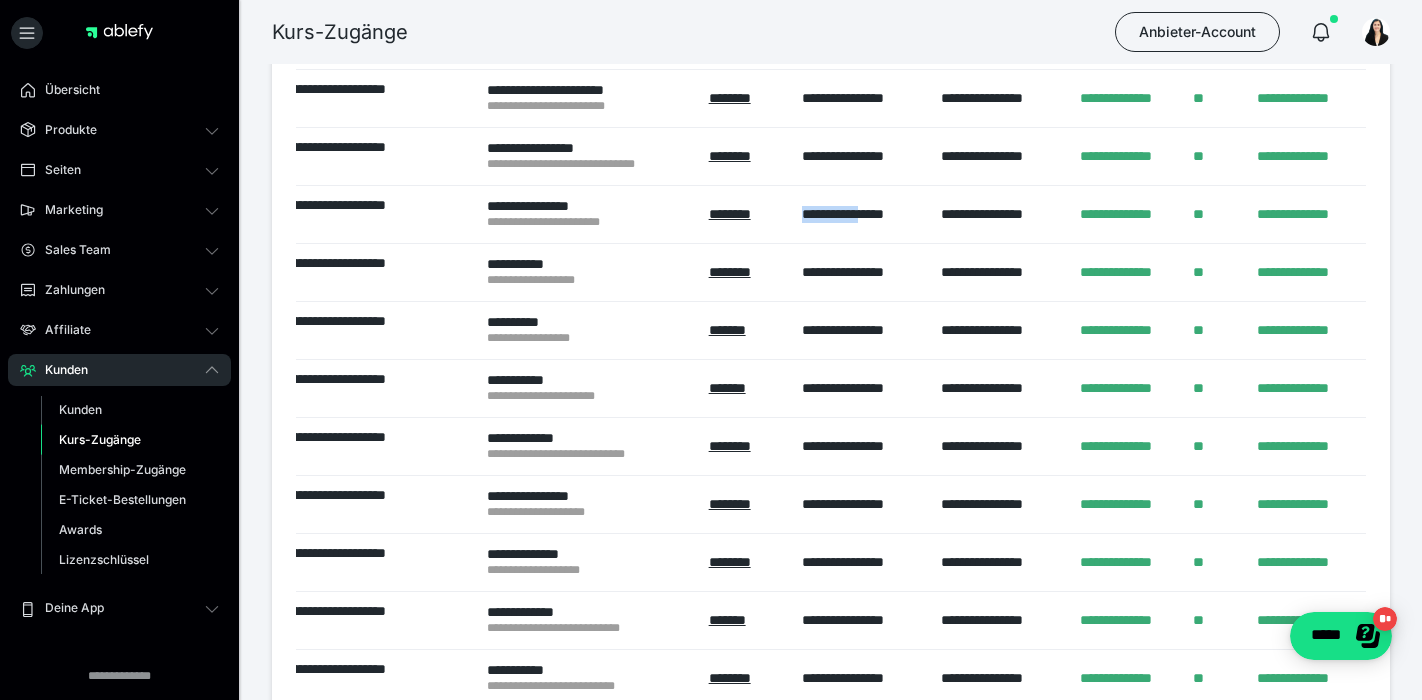 drag, startPoint x: 802, startPoint y: 212, endPoint x: 875, endPoint y: 211, distance: 73.00685 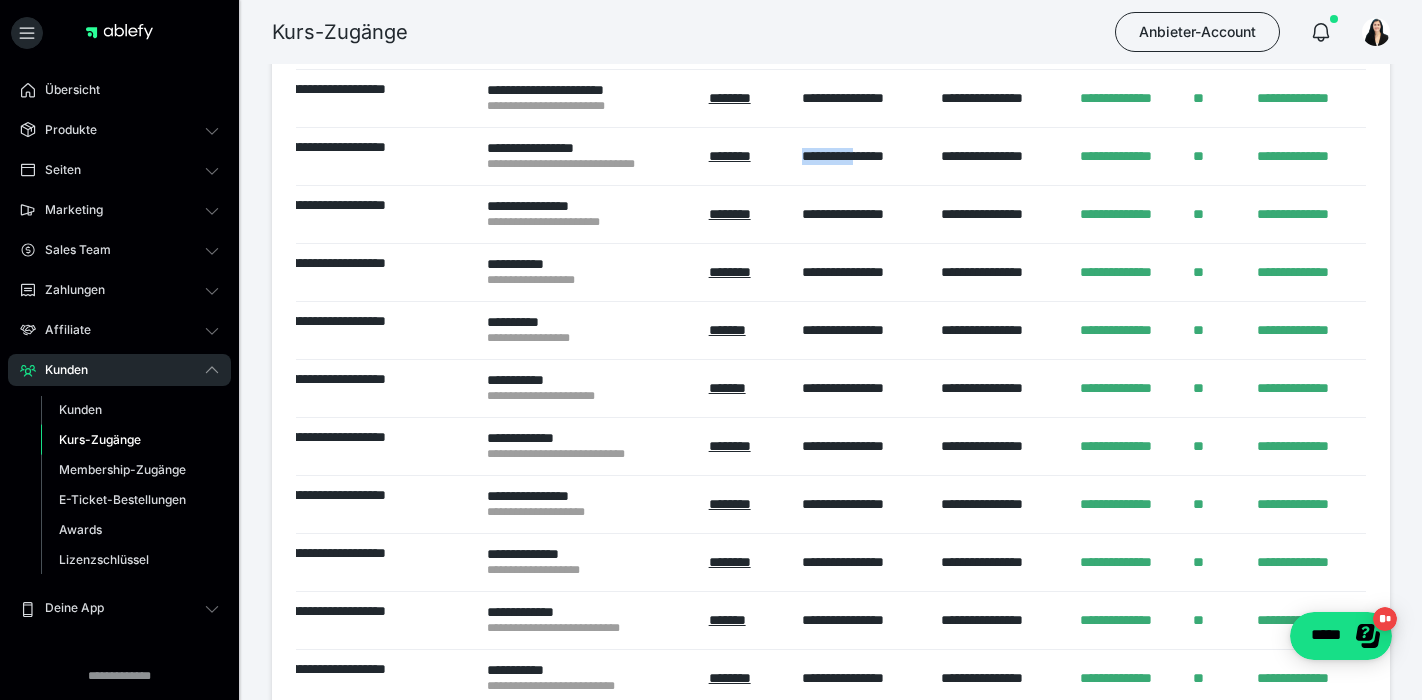 drag, startPoint x: 804, startPoint y: 150, endPoint x: 875, endPoint y: 150, distance: 71 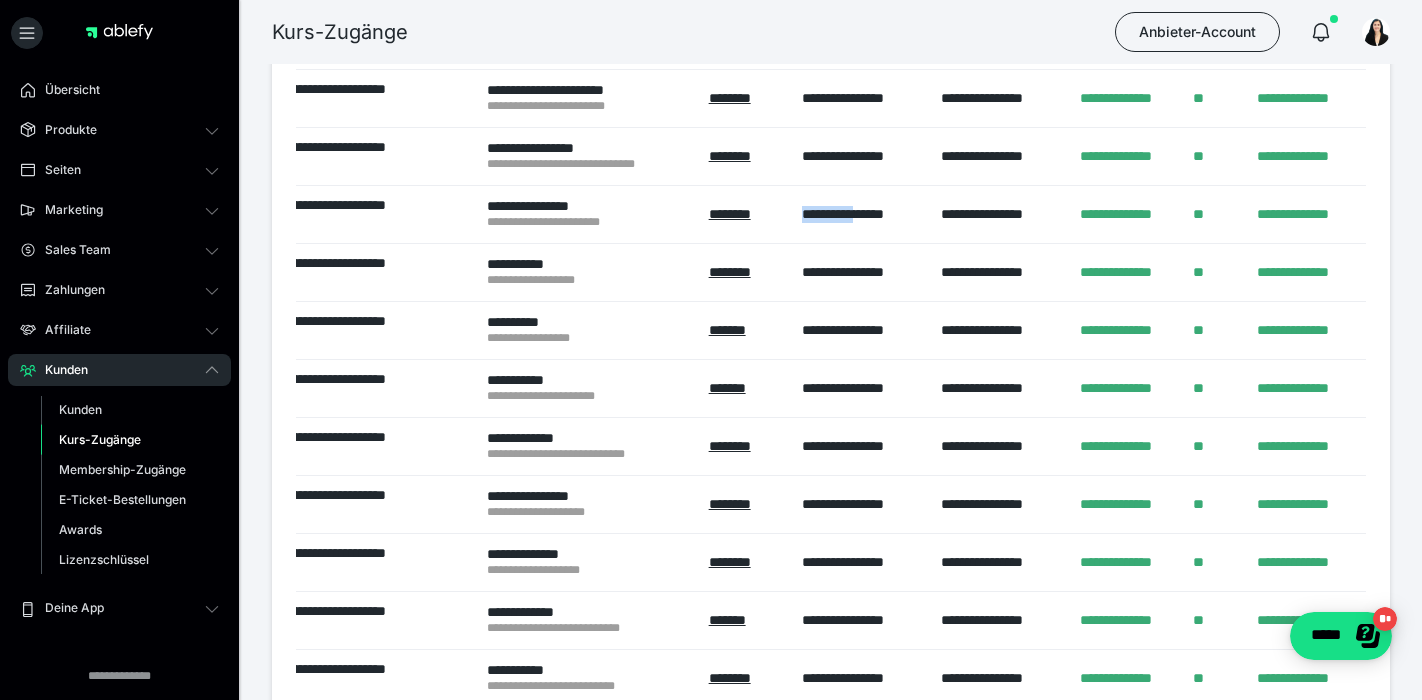 drag, startPoint x: 799, startPoint y: 212, endPoint x: 871, endPoint y: 214, distance: 72.02777 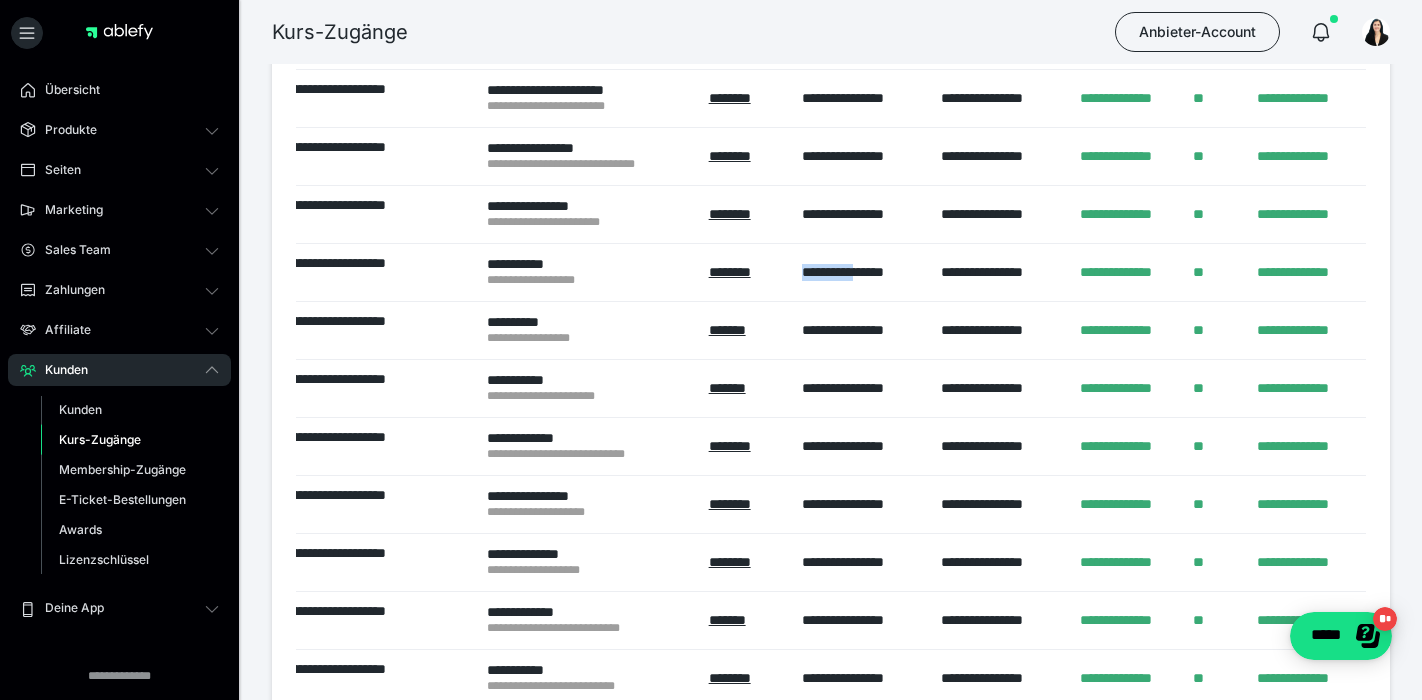 drag, startPoint x: 808, startPoint y: 270, endPoint x: 876, endPoint y: 270, distance: 68 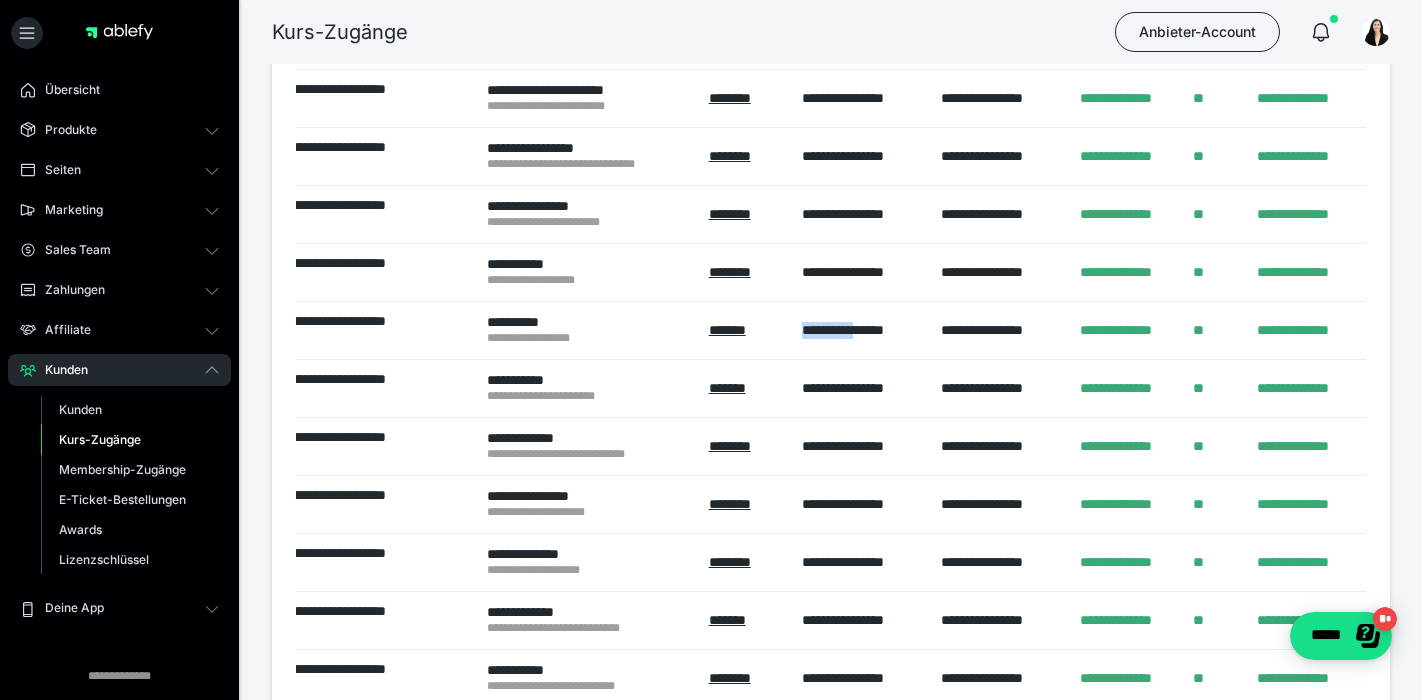 drag, startPoint x: 803, startPoint y: 325, endPoint x: 875, endPoint y: 326, distance: 72.00694 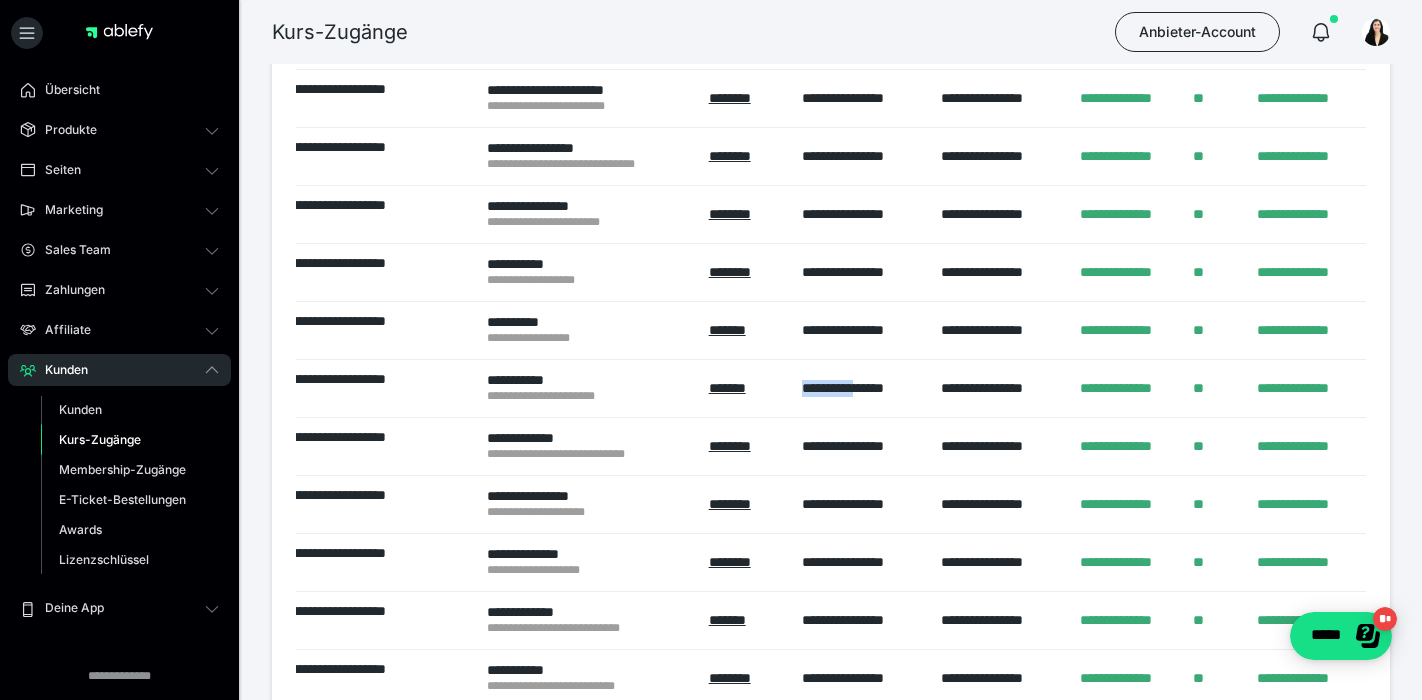 drag, startPoint x: 802, startPoint y: 383, endPoint x: 872, endPoint y: 382, distance: 70.00714 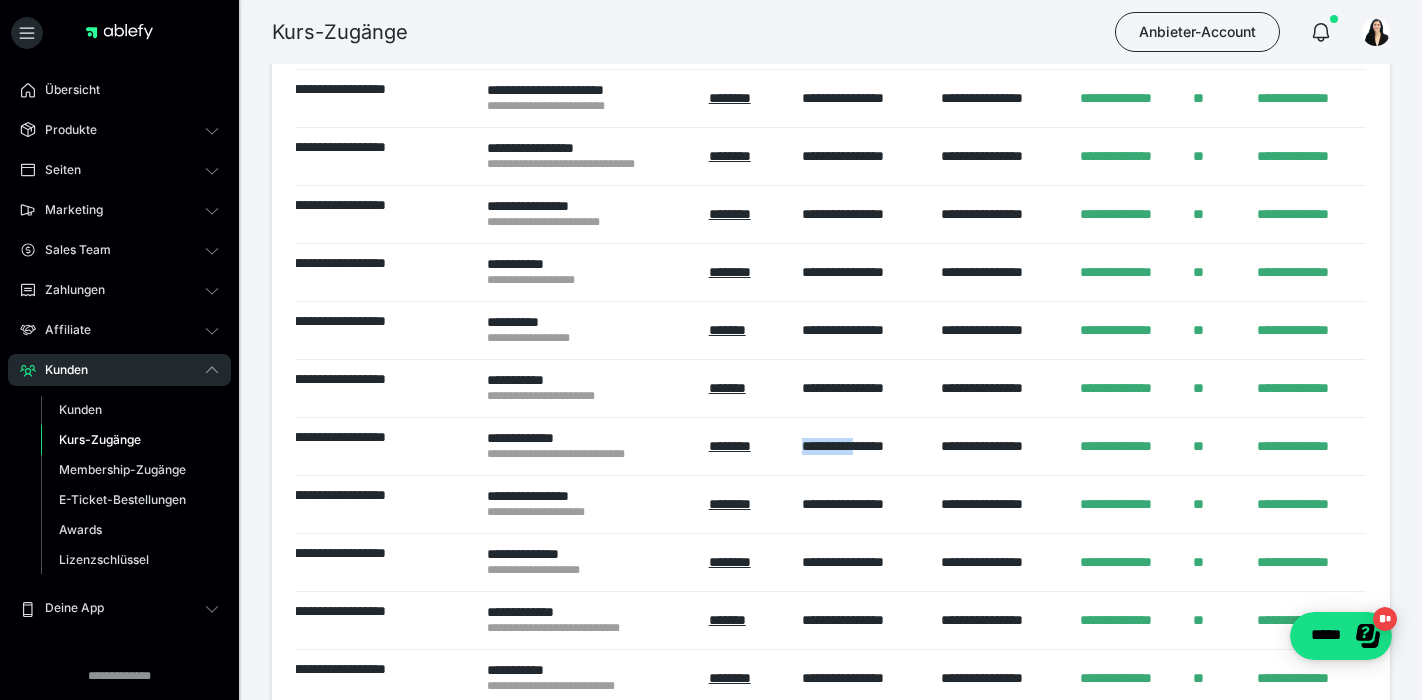 drag, startPoint x: 802, startPoint y: 443, endPoint x: 873, endPoint y: 443, distance: 71 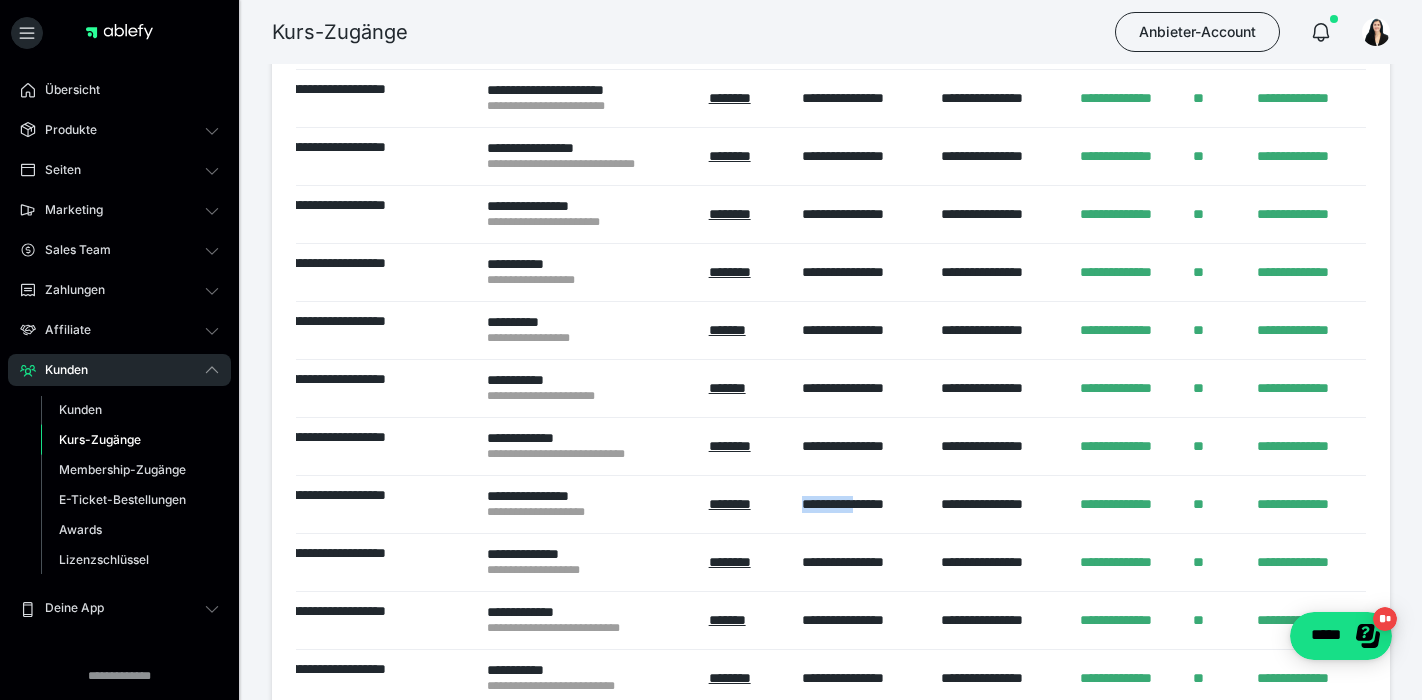 drag, startPoint x: 801, startPoint y: 501, endPoint x: 872, endPoint y: 502, distance: 71.00704 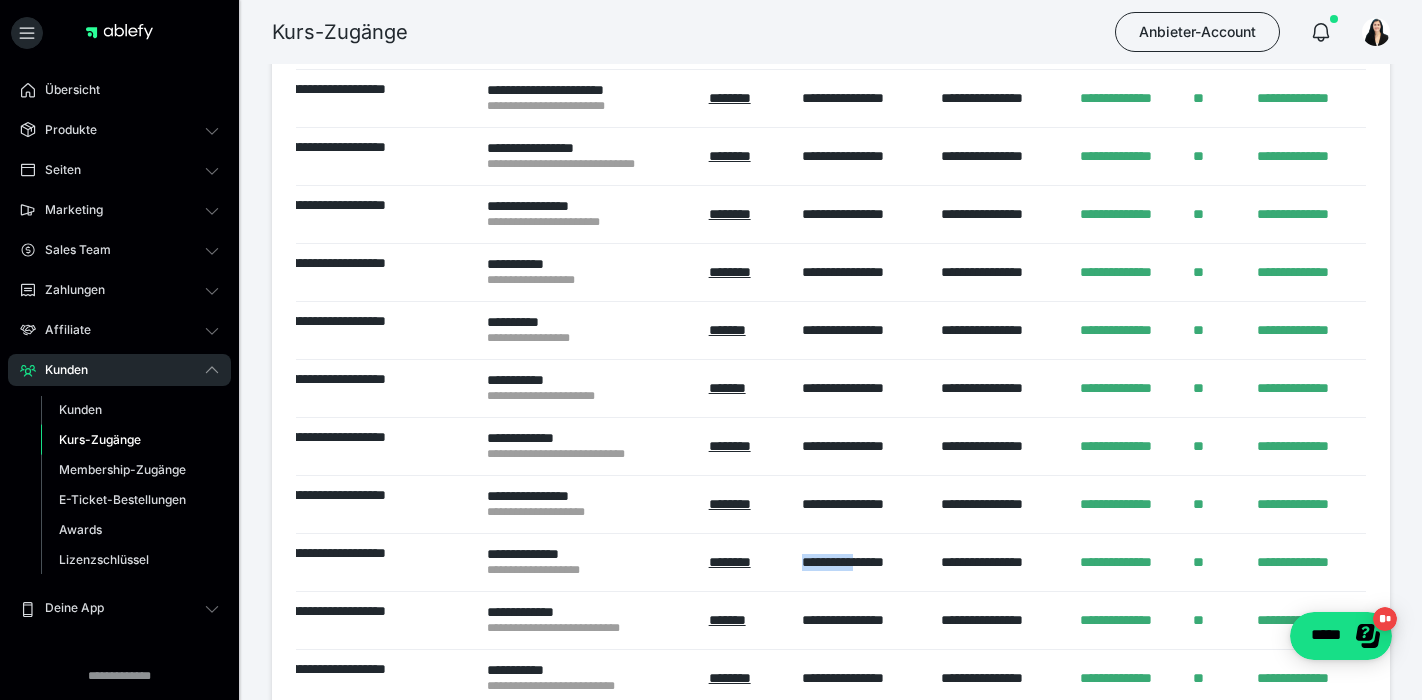 drag, startPoint x: 802, startPoint y: 560, endPoint x: 871, endPoint y: 559, distance: 69.00725 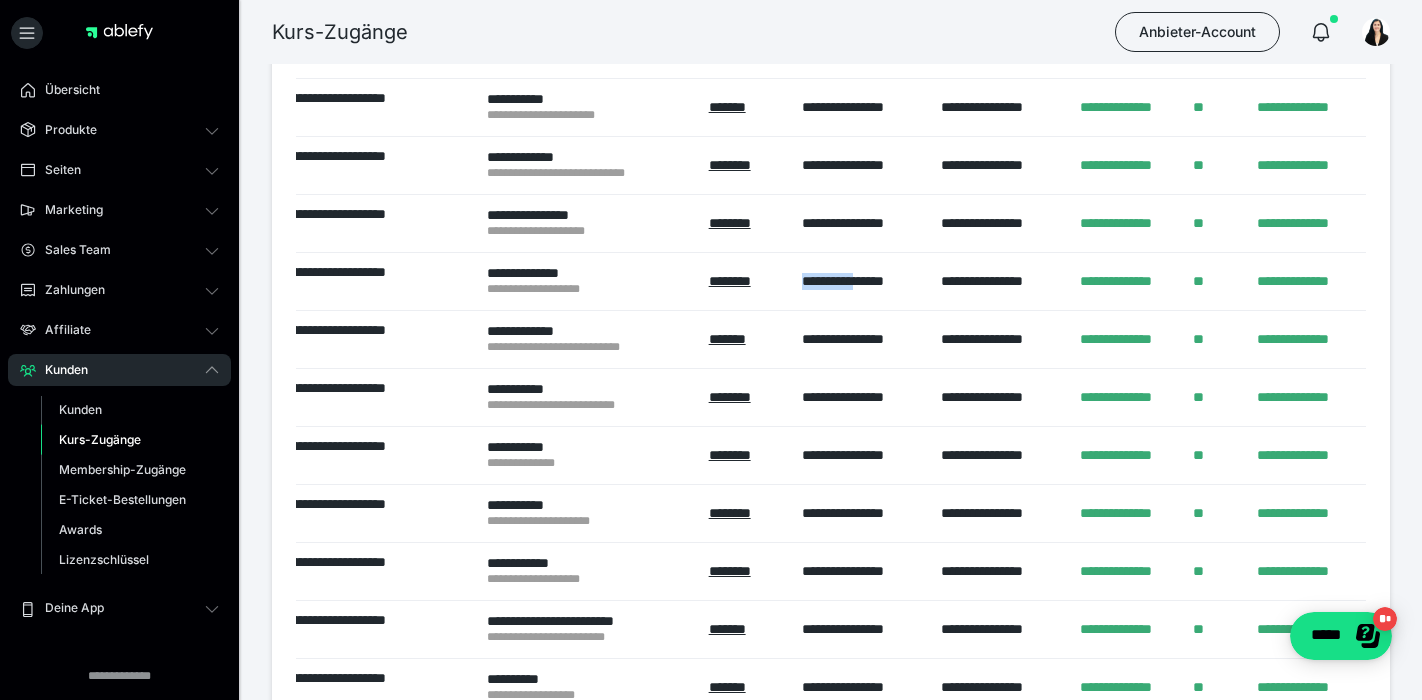 scroll, scrollTop: 1407, scrollLeft: 0, axis: vertical 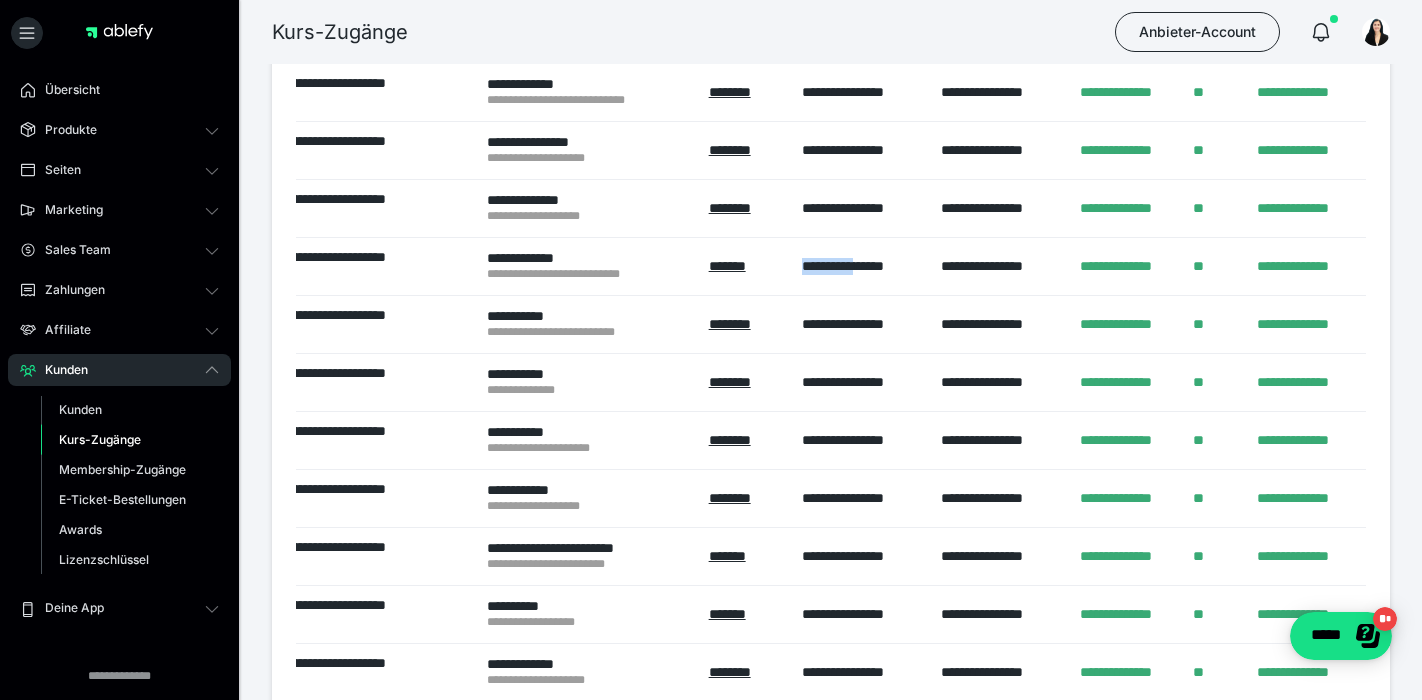 drag, startPoint x: 802, startPoint y: 258, endPoint x: 876, endPoint y: 265, distance: 74.330345 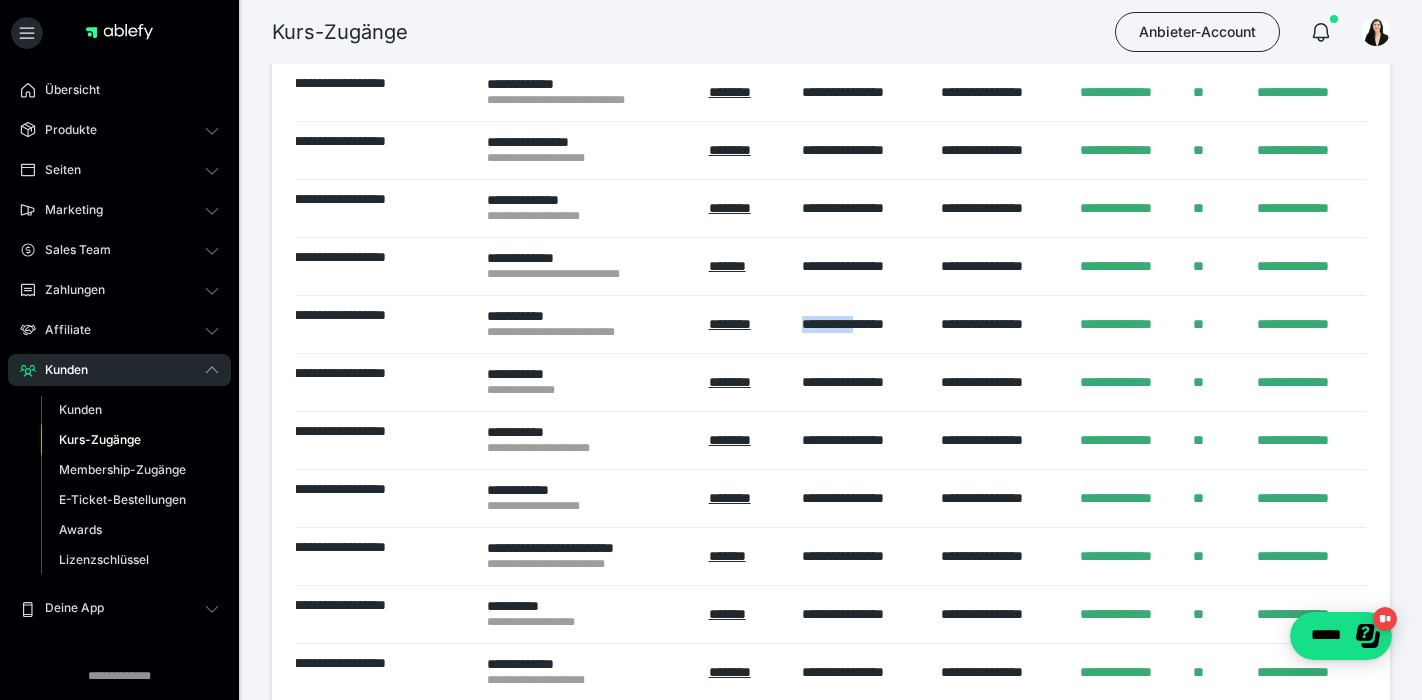 drag, startPoint x: 799, startPoint y: 322, endPoint x: 875, endPoint y: 322, distance: 76 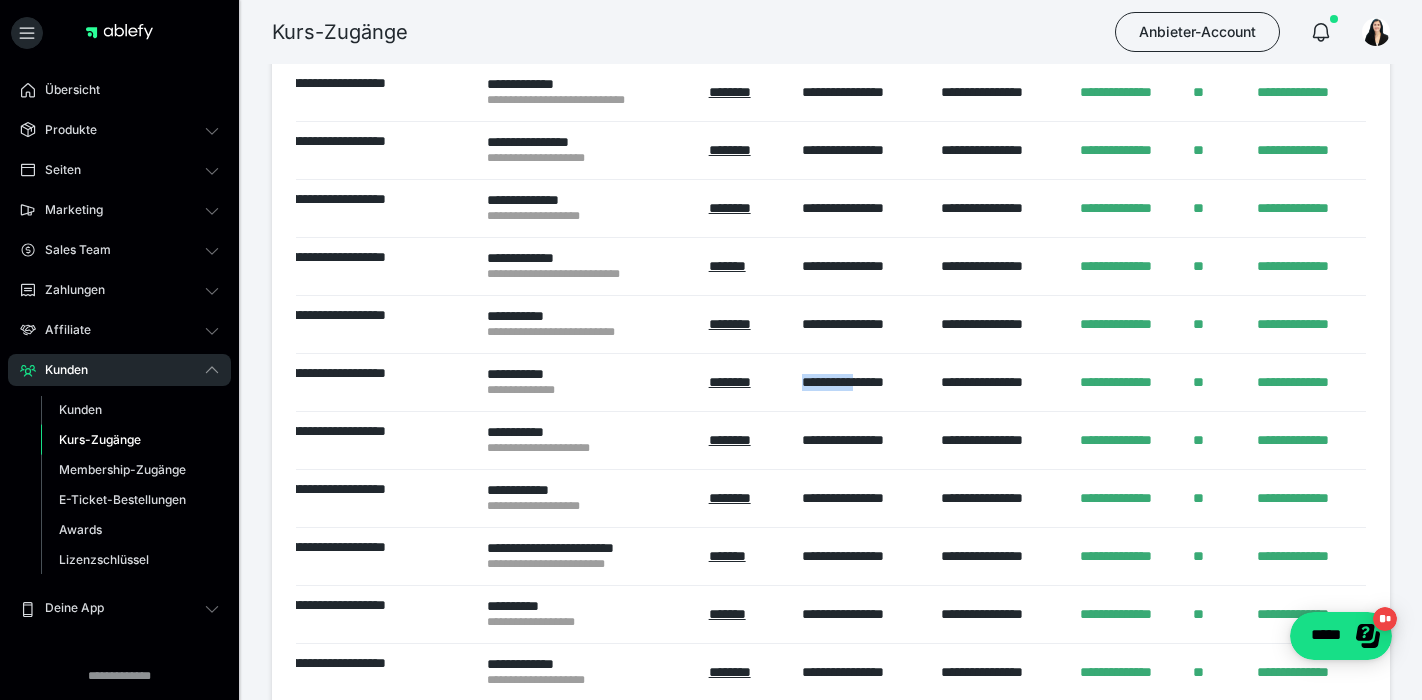 drag, startPoint x: 801, startPoint y: 381, endPoint x: 873, endPoint y: 382, distance: 72.00694 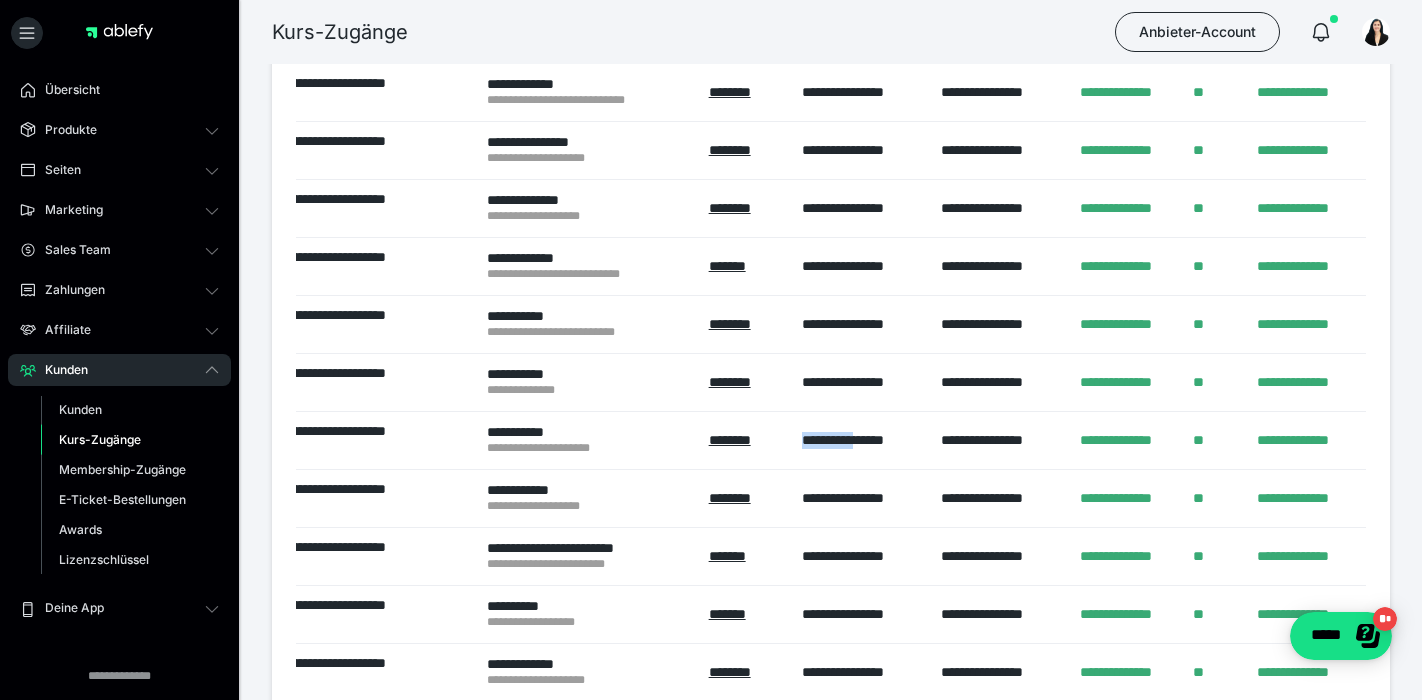 drag, startPoint x: 800, startPoint y: 438, endPoint x: 878, endPoint y: 438, distance: 78 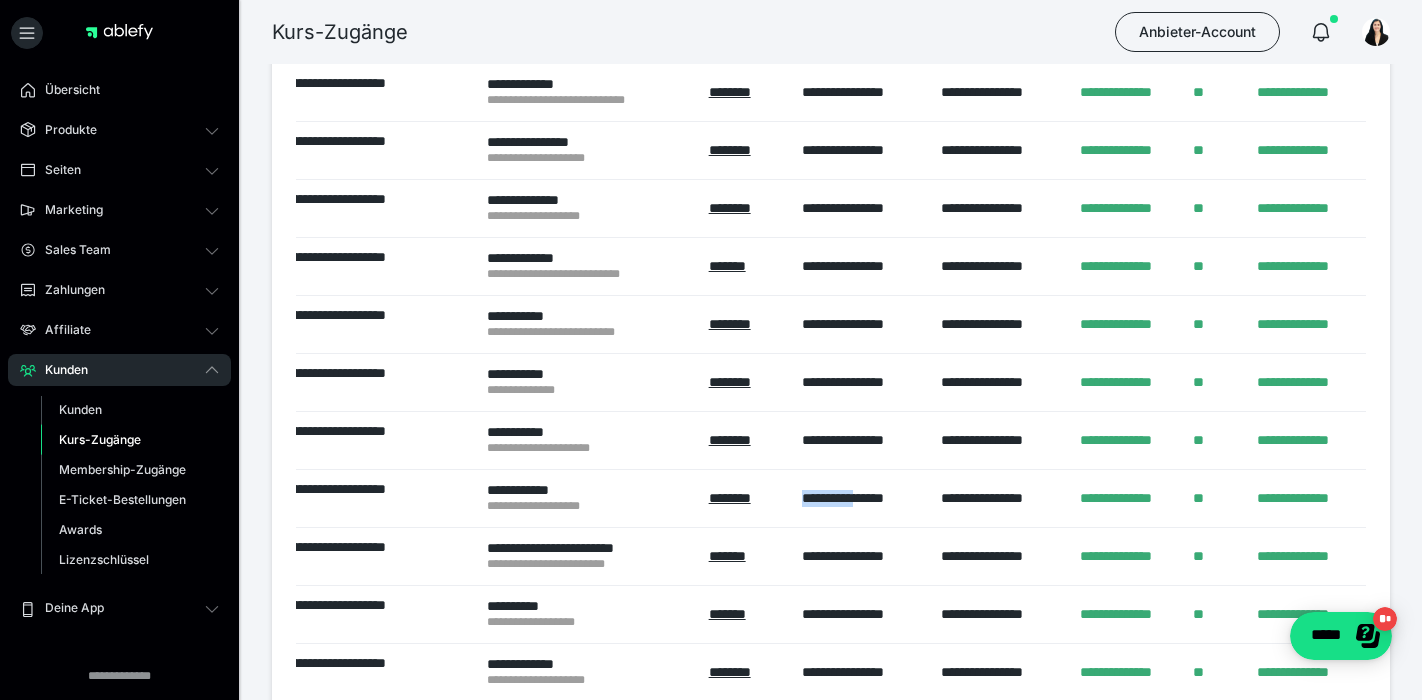 drag, startPoint x: 801, startPoint y: 495, endPoint x: 871, endPoint y: 496, distance: 70.00714 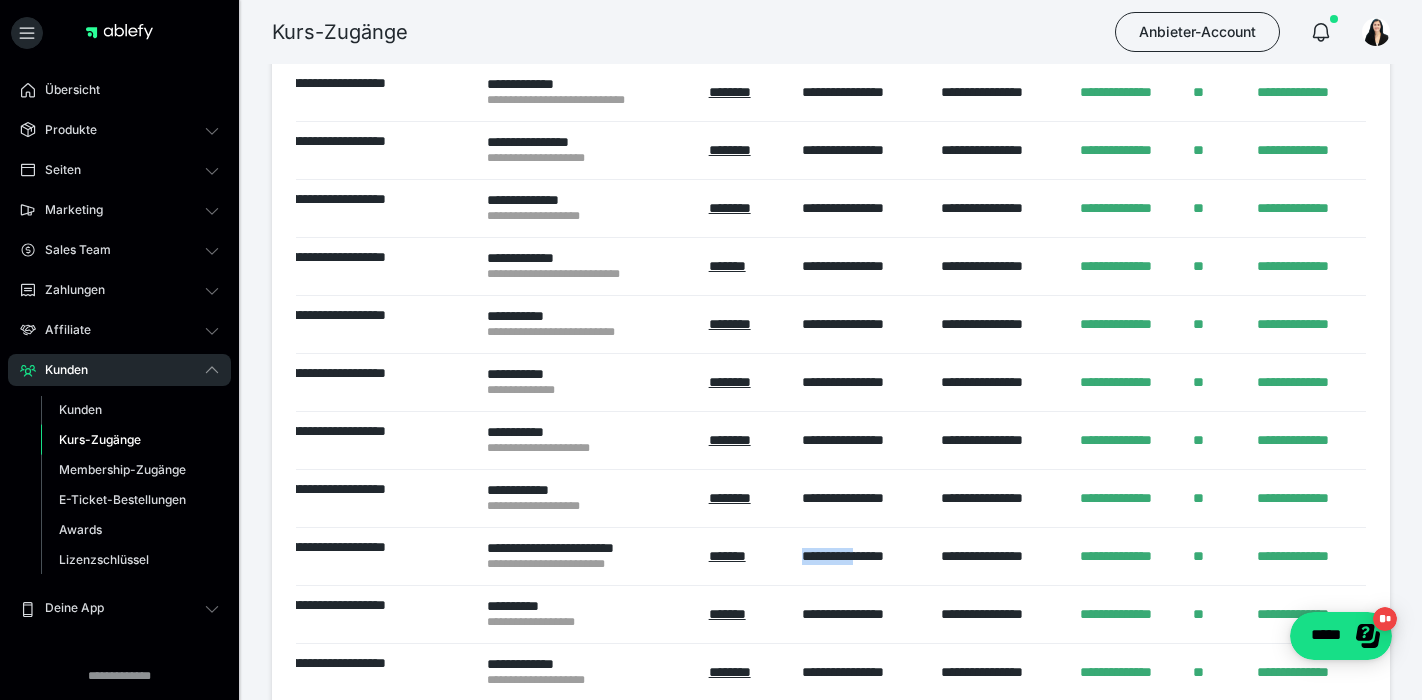 drag, startPoint x: 798, startPoint y: 554, endPoint x: 872, endPoint y: 552, distance: 74.02702 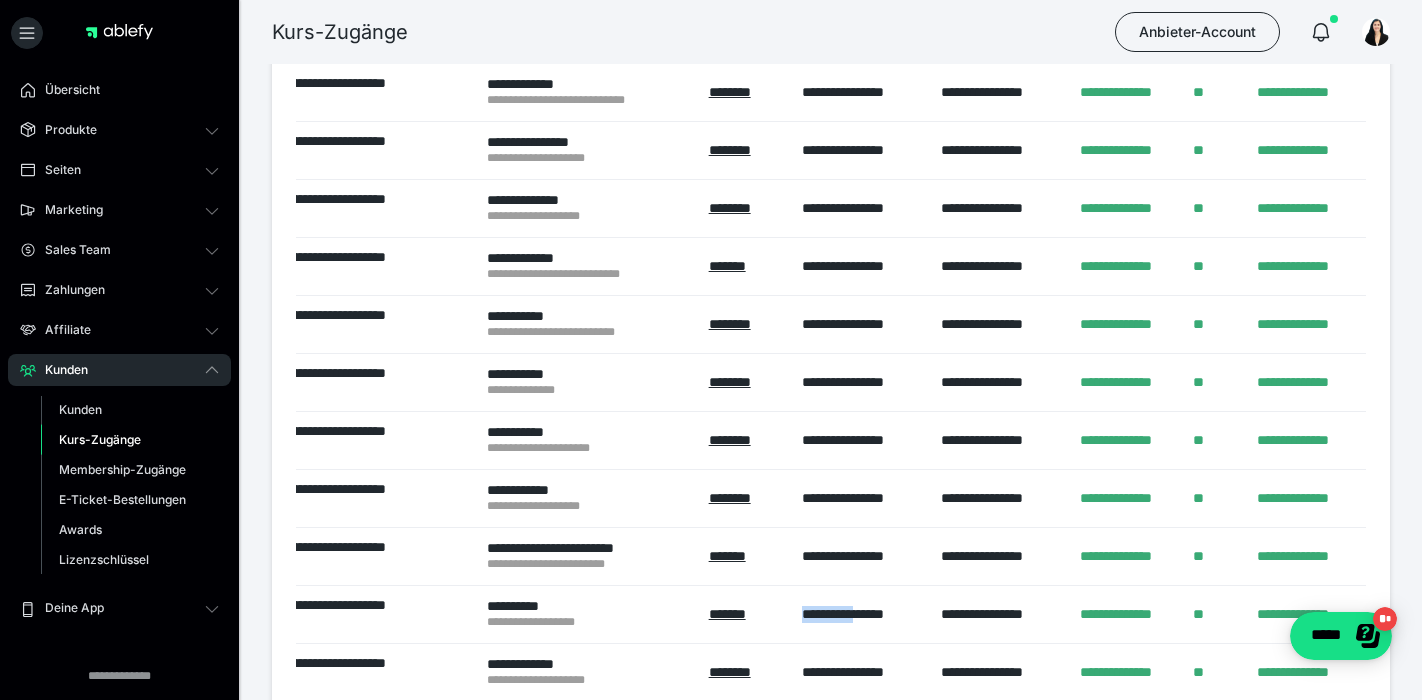 drag, startPoint x: 803, startPoint y: 608, endPoint x: 874, endPoint y: 608, distance: 71 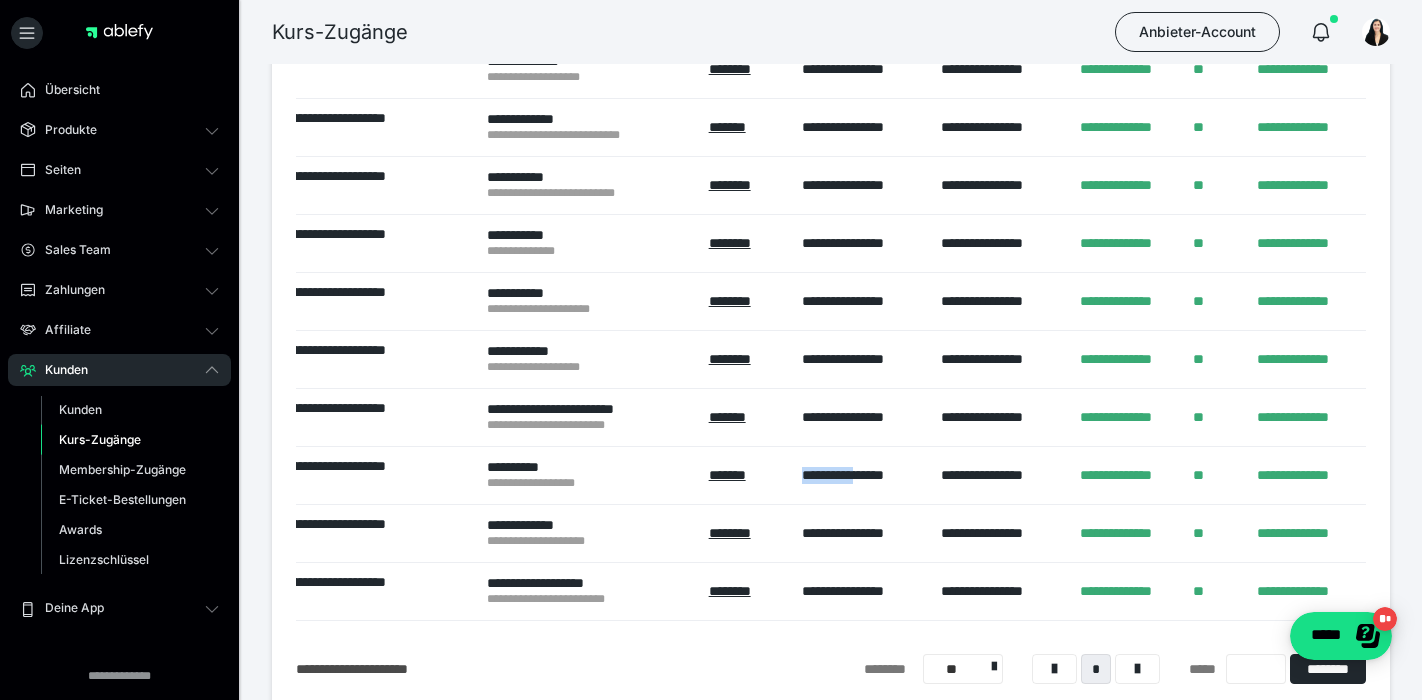 scroll, scrollTop: 1612, scrollLeft: 0, axis: vertical 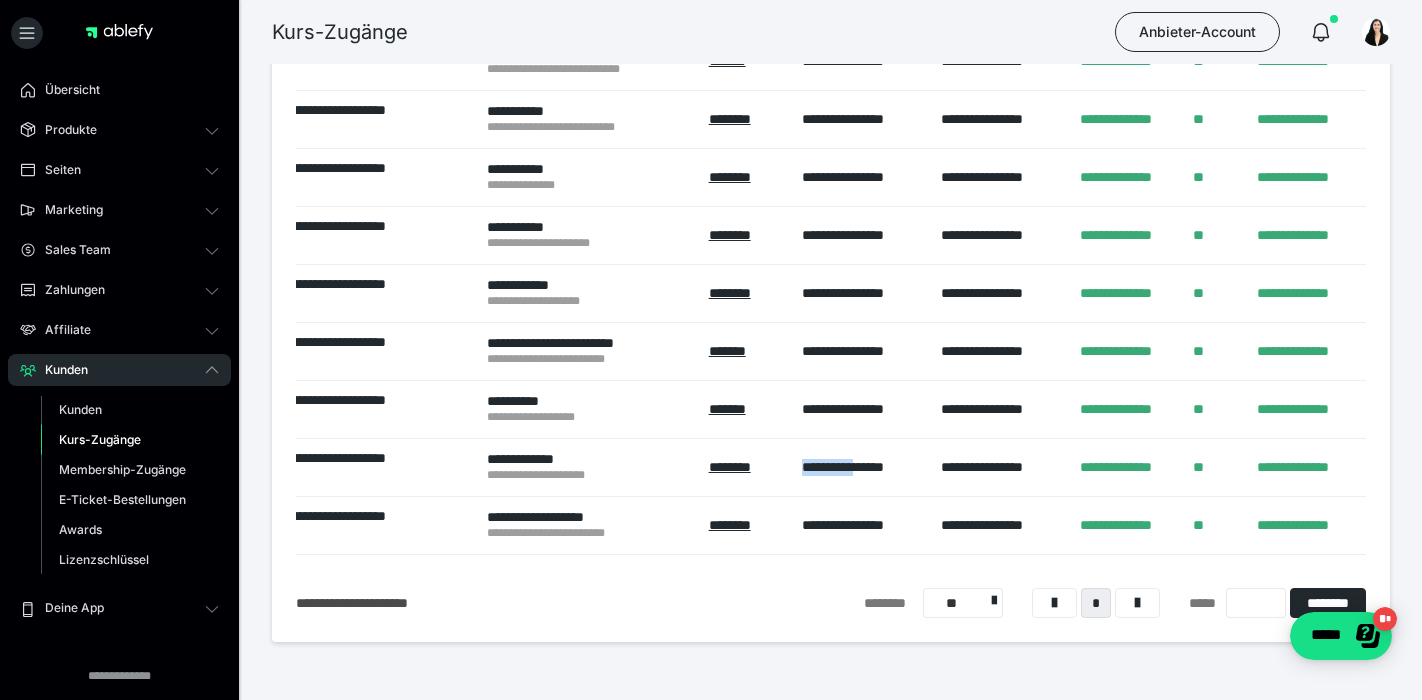 drag, startPoint x: 801, startPoint y: 463, endPoint x: 872, endPoint y: 464, distance: 71.00704 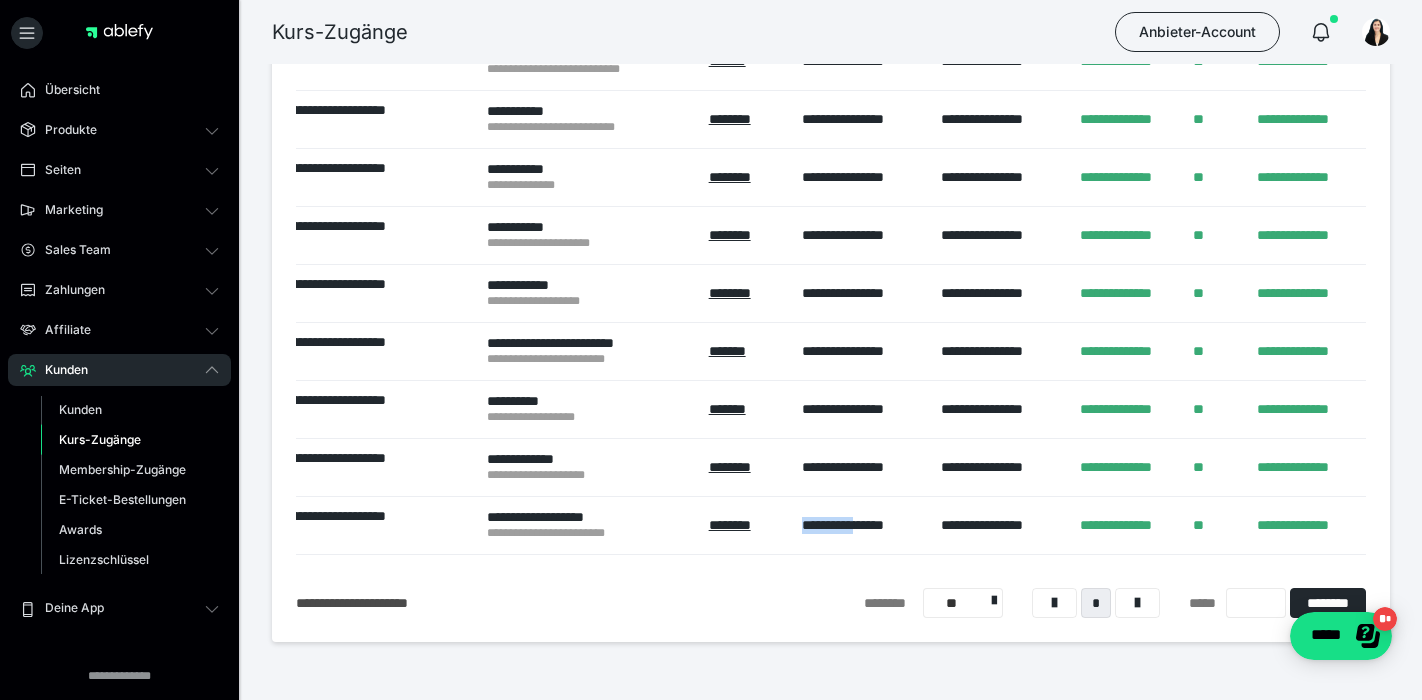 drag, startPoint x: 801, startPoint y: 517, endPoint x: 877, endPoint y: 517, distance: 76 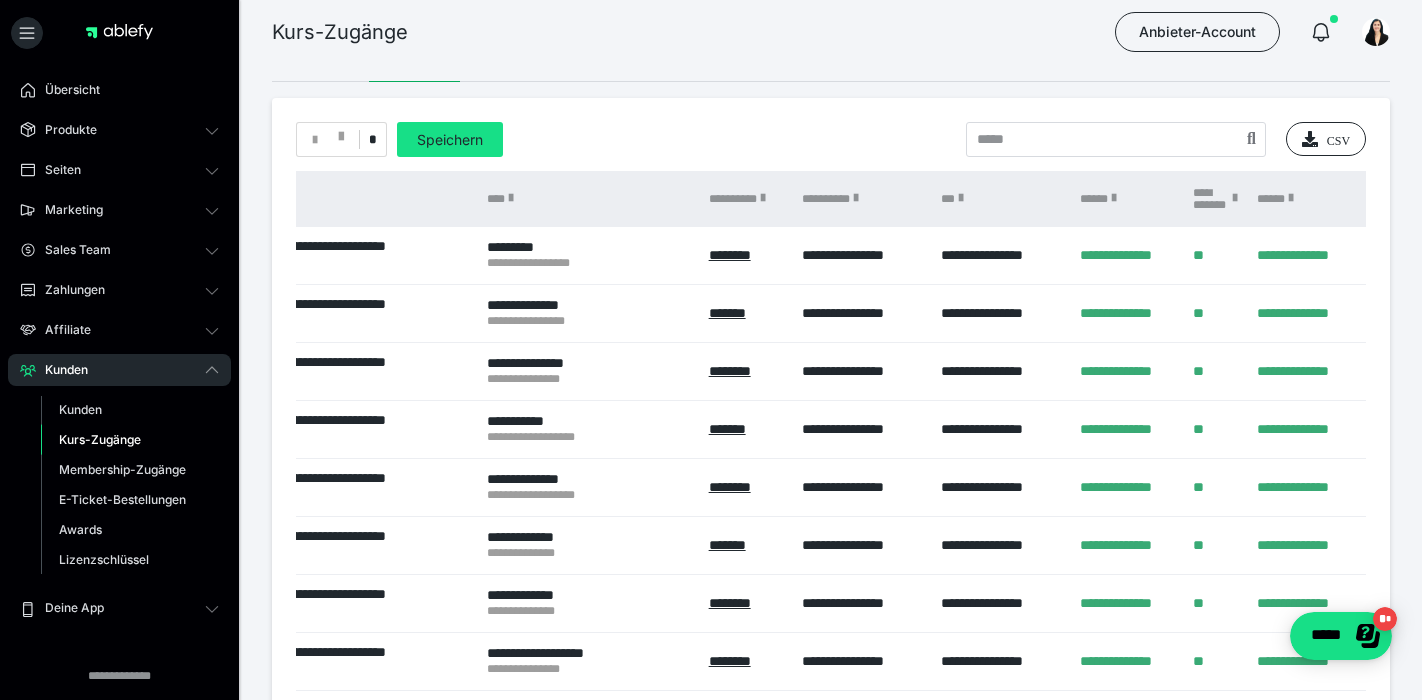 scroll, scrollTop: 0, scrollLeft: 0, axis: both 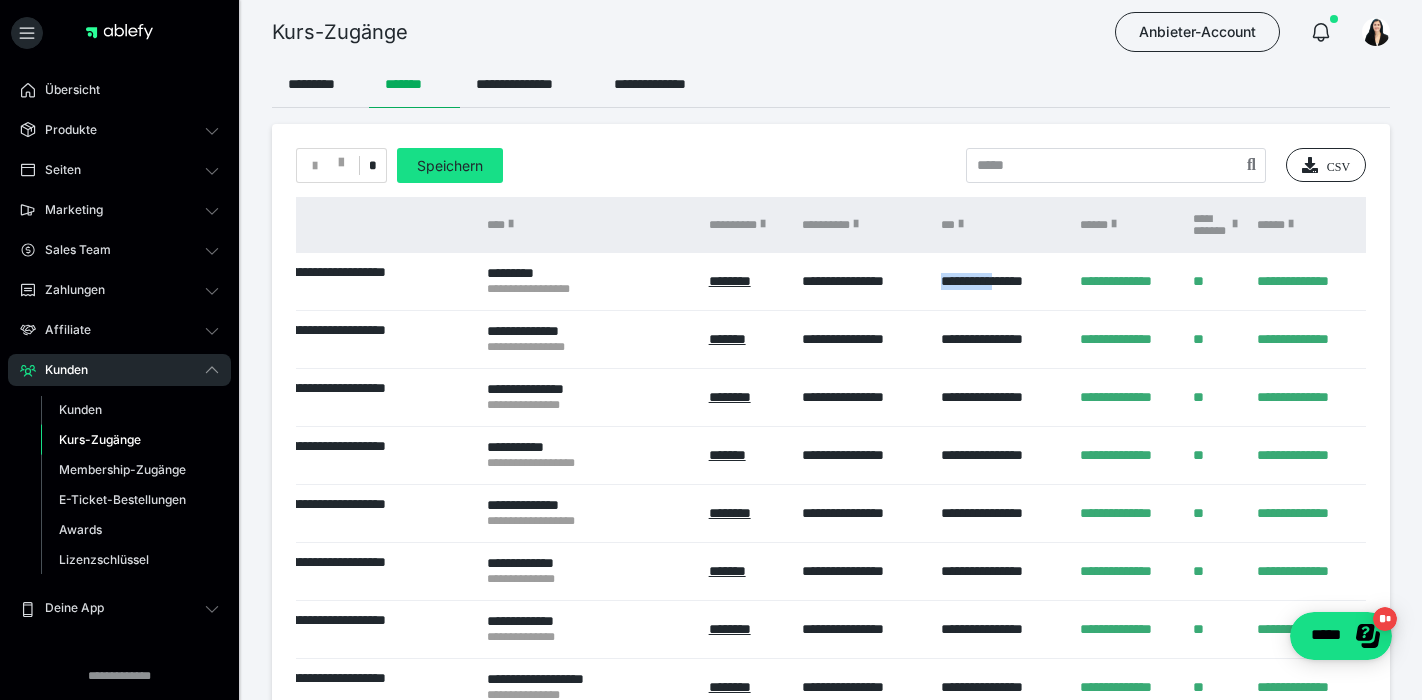drag, startPoint x: 941, startPoint y: 278, endPoint x: 1016, endPoint y: 278, distance: 75 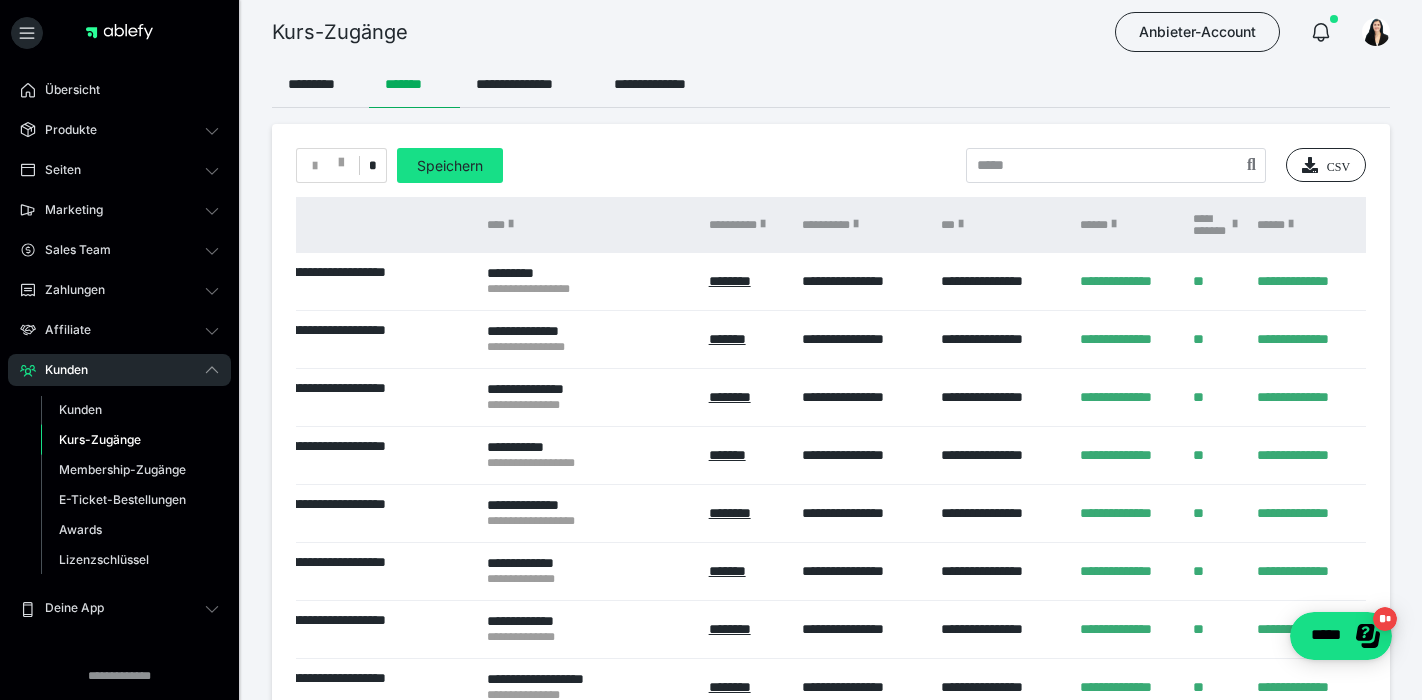drag, startPoint x: 944, startPoint y: 336, endPoint x: 1006, endPoint y: 335, distance: 62.008064 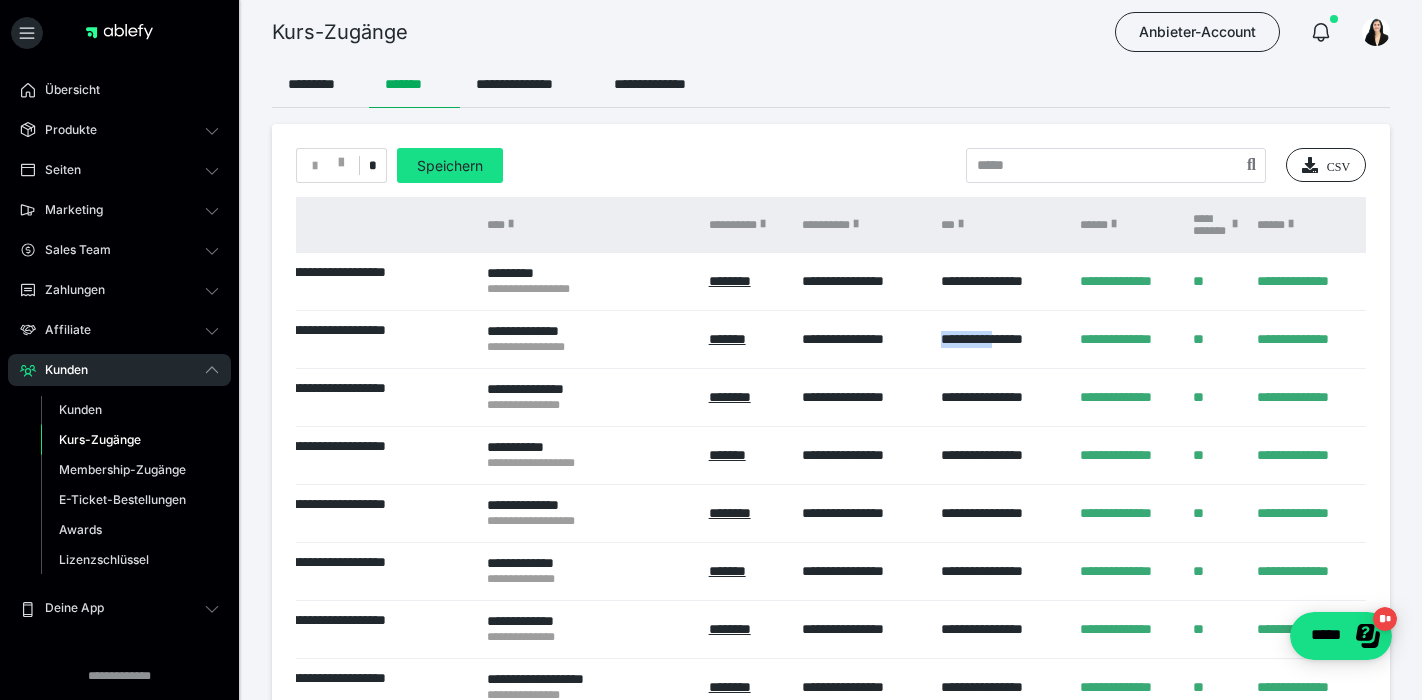 drag, startPoint x: 941, startPoint y: 333, endPoint x: 1009, endPoint y: 334, distance: 68.007355 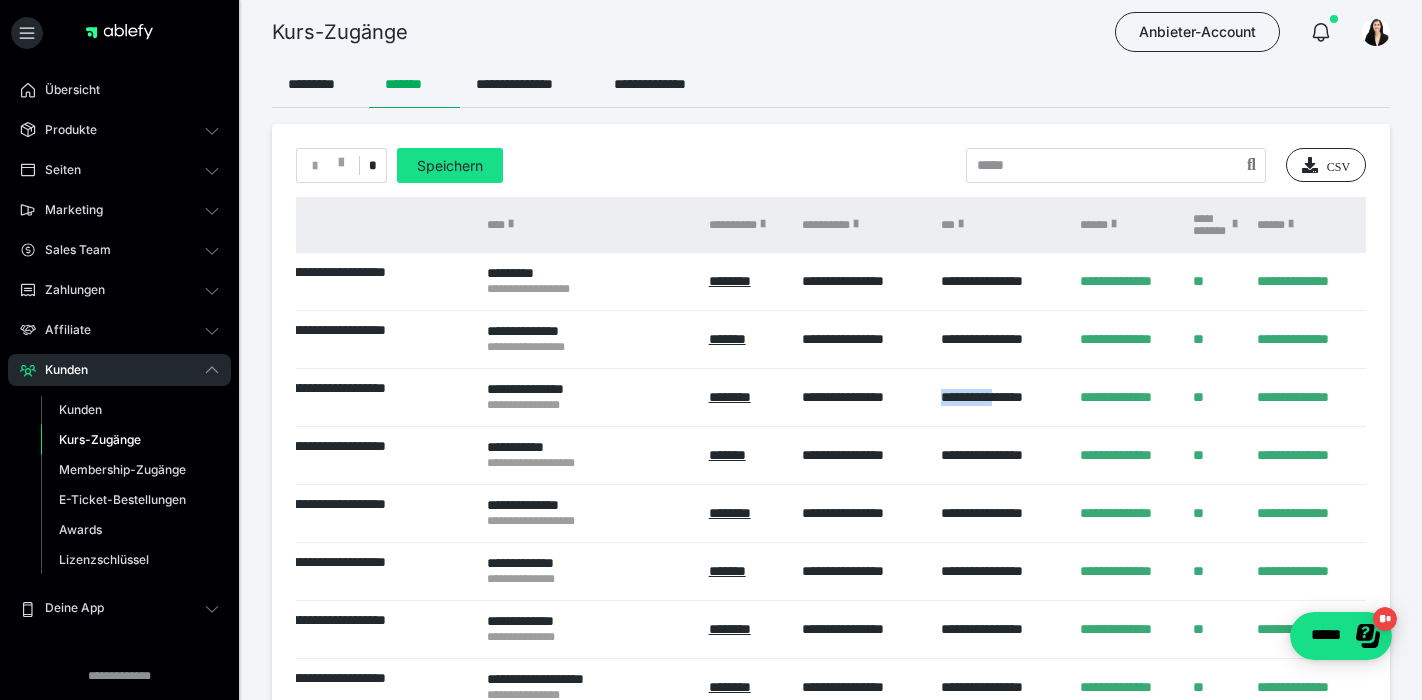 drag, startPoint x: 941, startPoint y: 392, endPoint x: 1012, endPoint y: 392, distance: 71 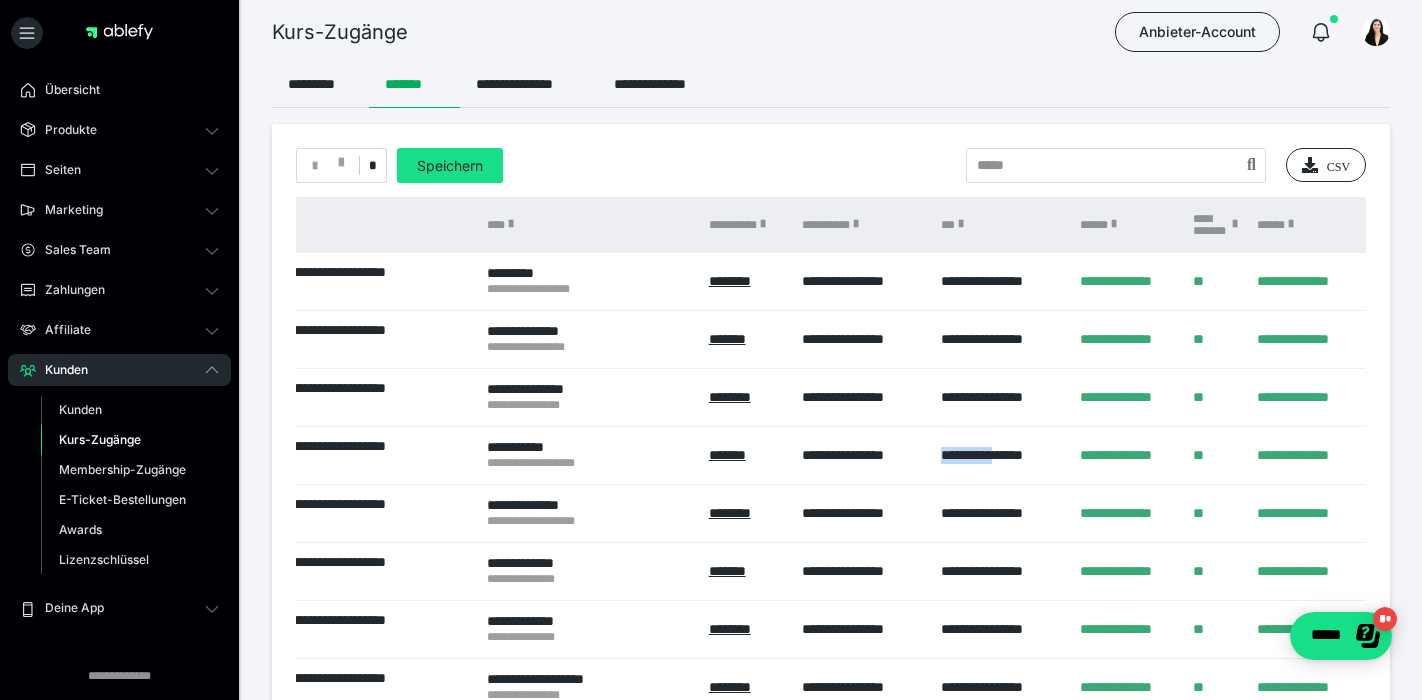 drag, startPoint x: 942, startPoint y: 452, endPoint x: 1012, endPoint y: 452, distance: 70 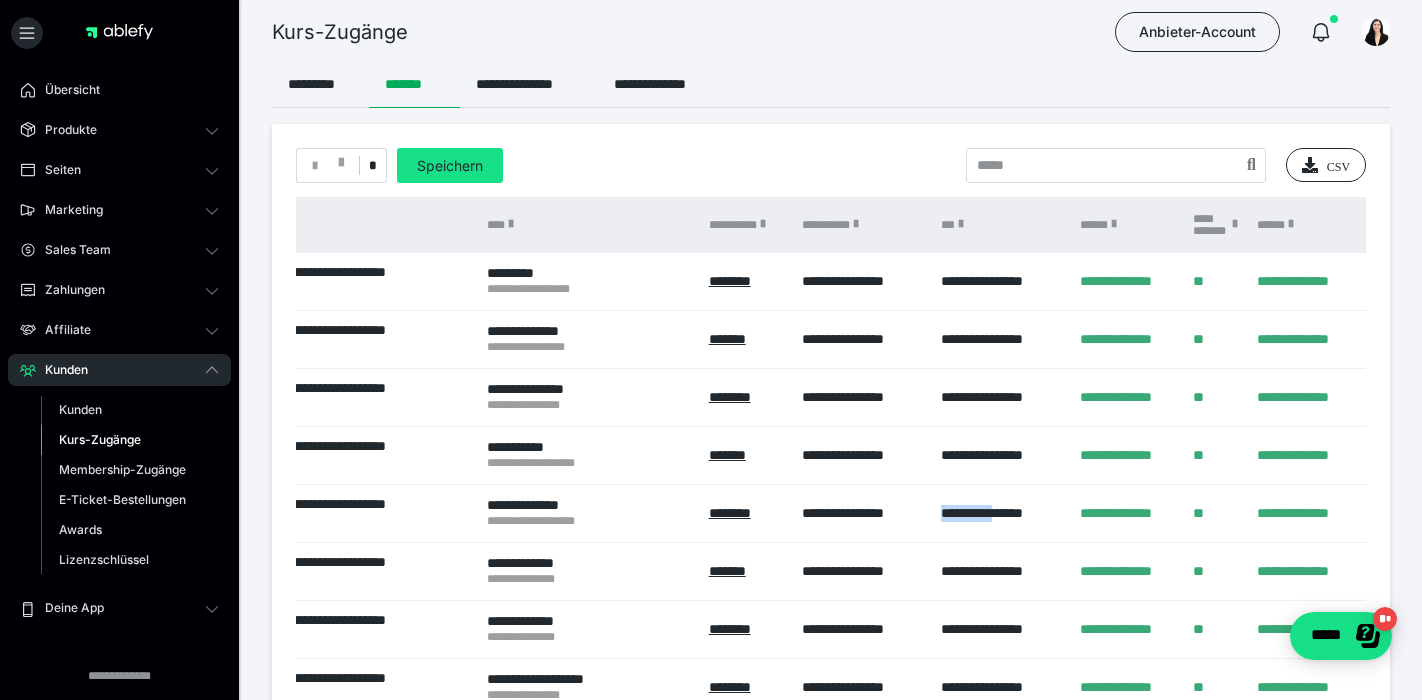 drag, startPoint x: 941, startPoint y: 506, endPoint x: 1018, endPoint y: 507, distance: 77.00649 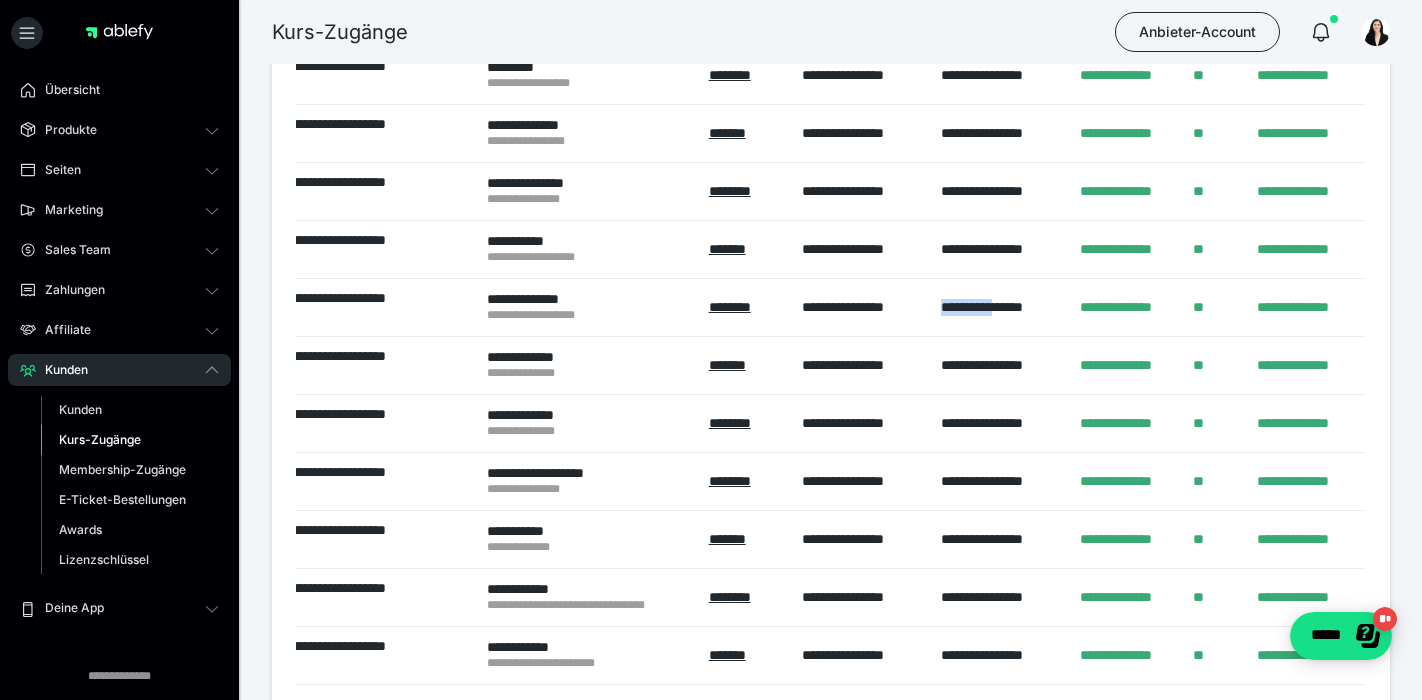 scroll, scrollTop: 212, scrollLeft: 0, axis: vertical 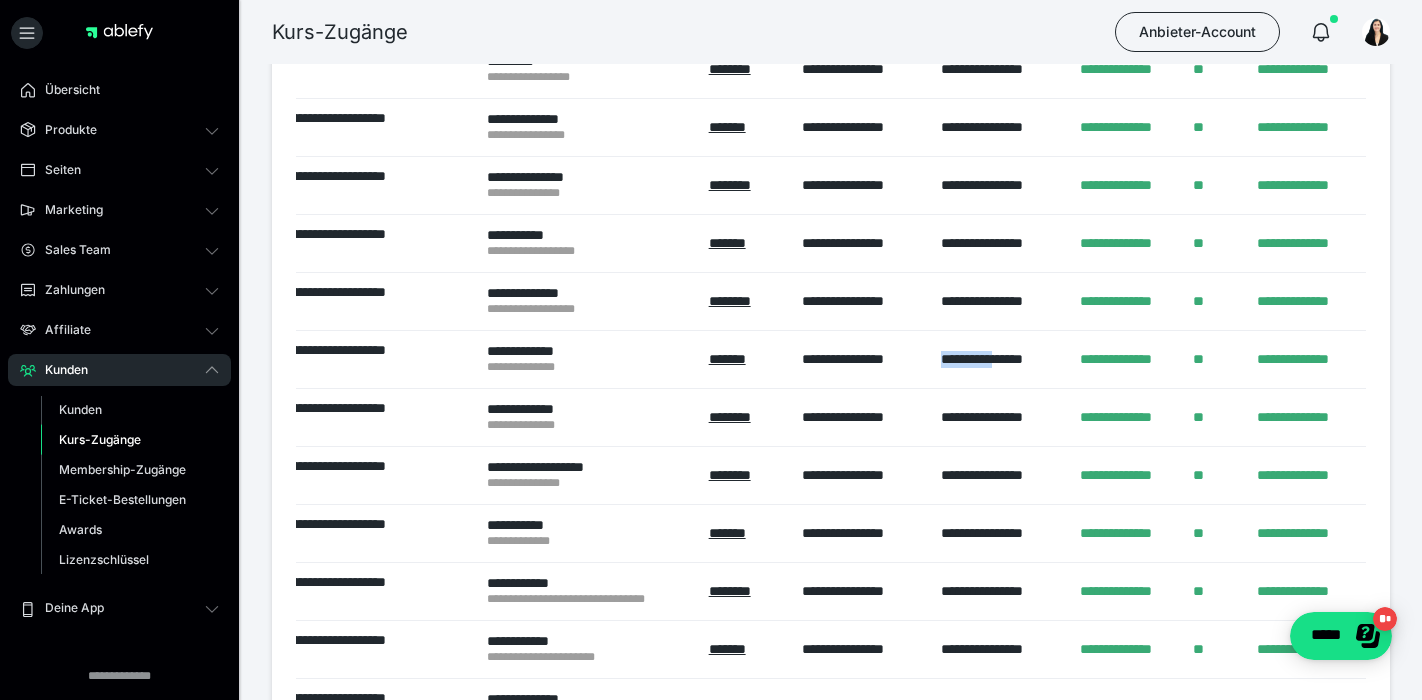 drag, startPoint x: 942, startPoint y: 353, endPoint x: 1010, endPoint y: 354, distance: 68.007355 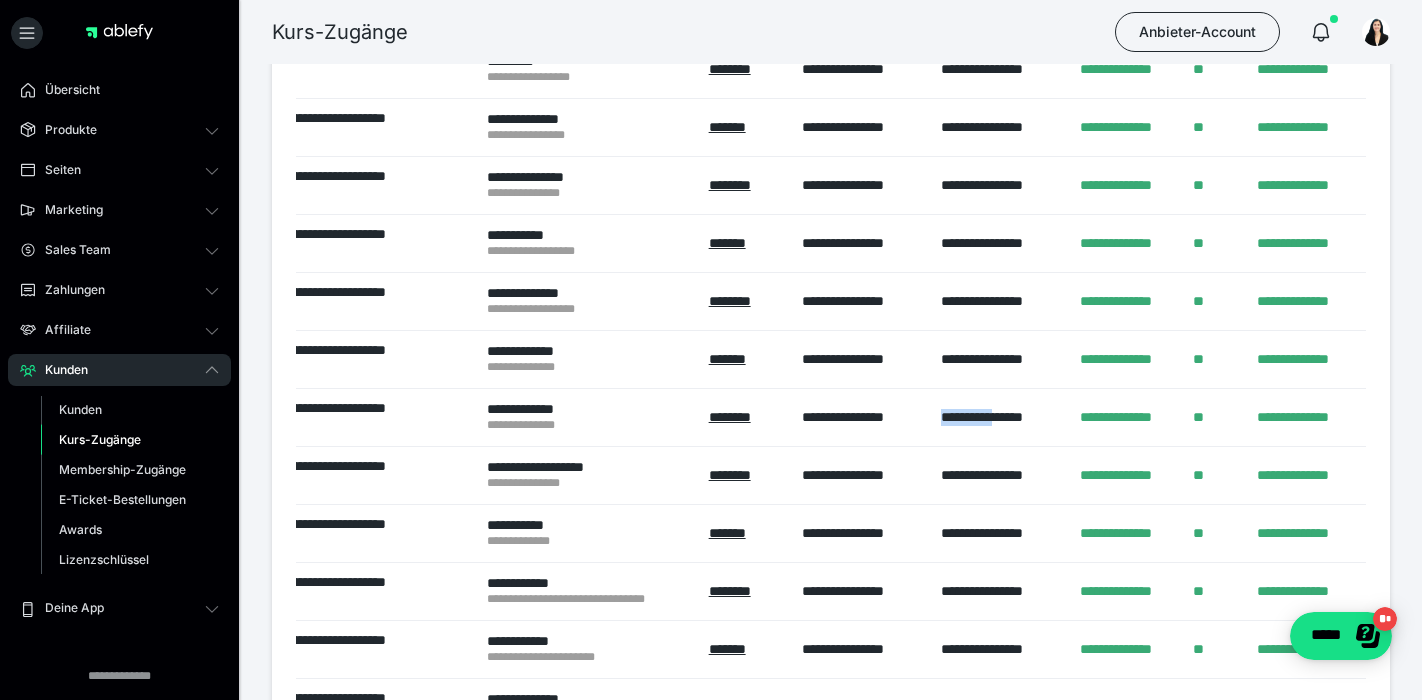 drag, startPoint x: 943, startPoint y: 414, endPoint x: 1011, endPoint y: 414, distance: 68 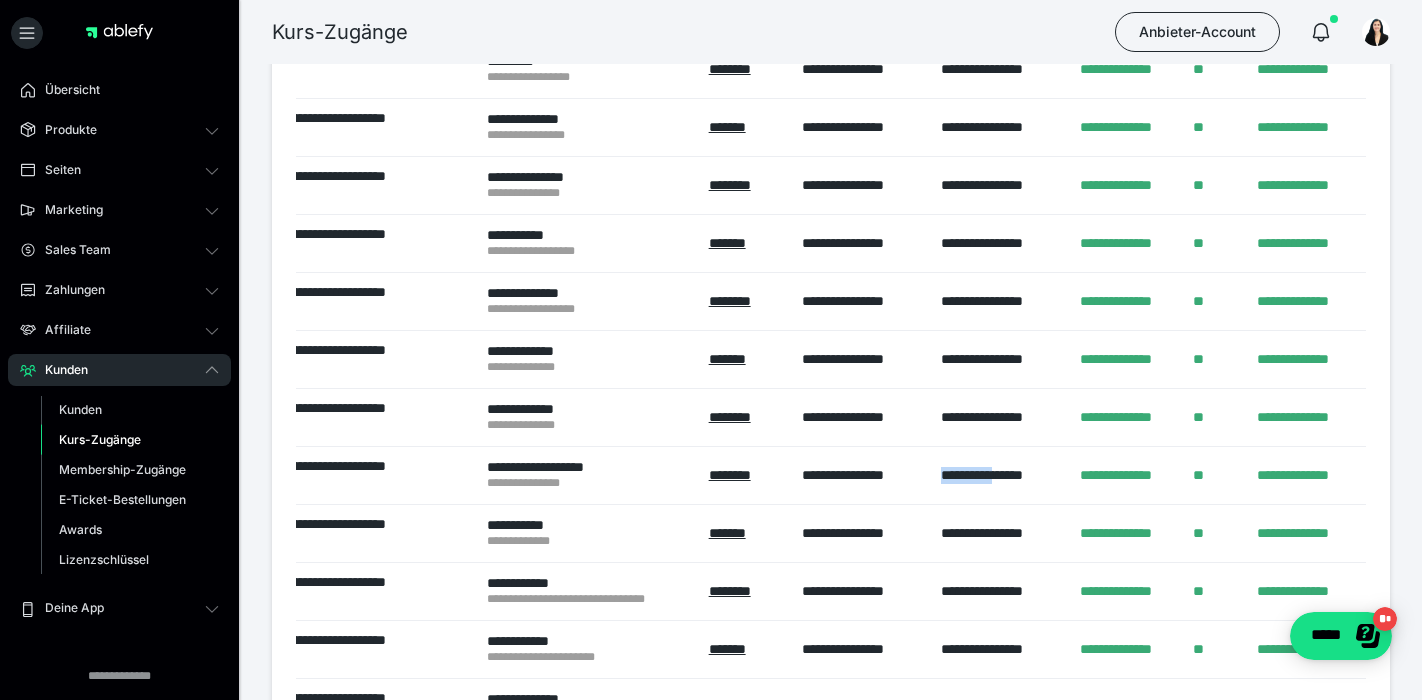 drag, startPoint x: 946, startPoint y: 472, endPoint x: 1013, endPoint y: 474, distance: 67.02985 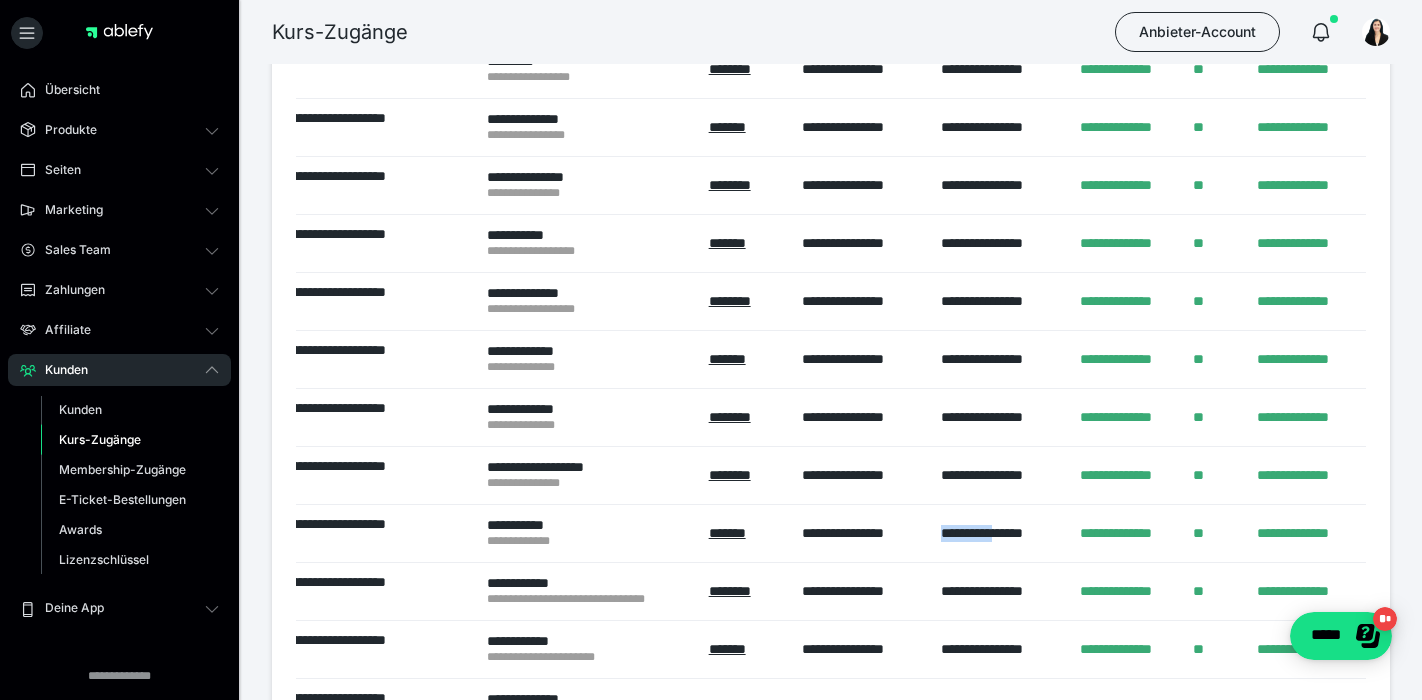 drag, startPoint x: 943, startPoint y: 527, endPoint x: 1012, endPoint y: 529, distance: 69.02898 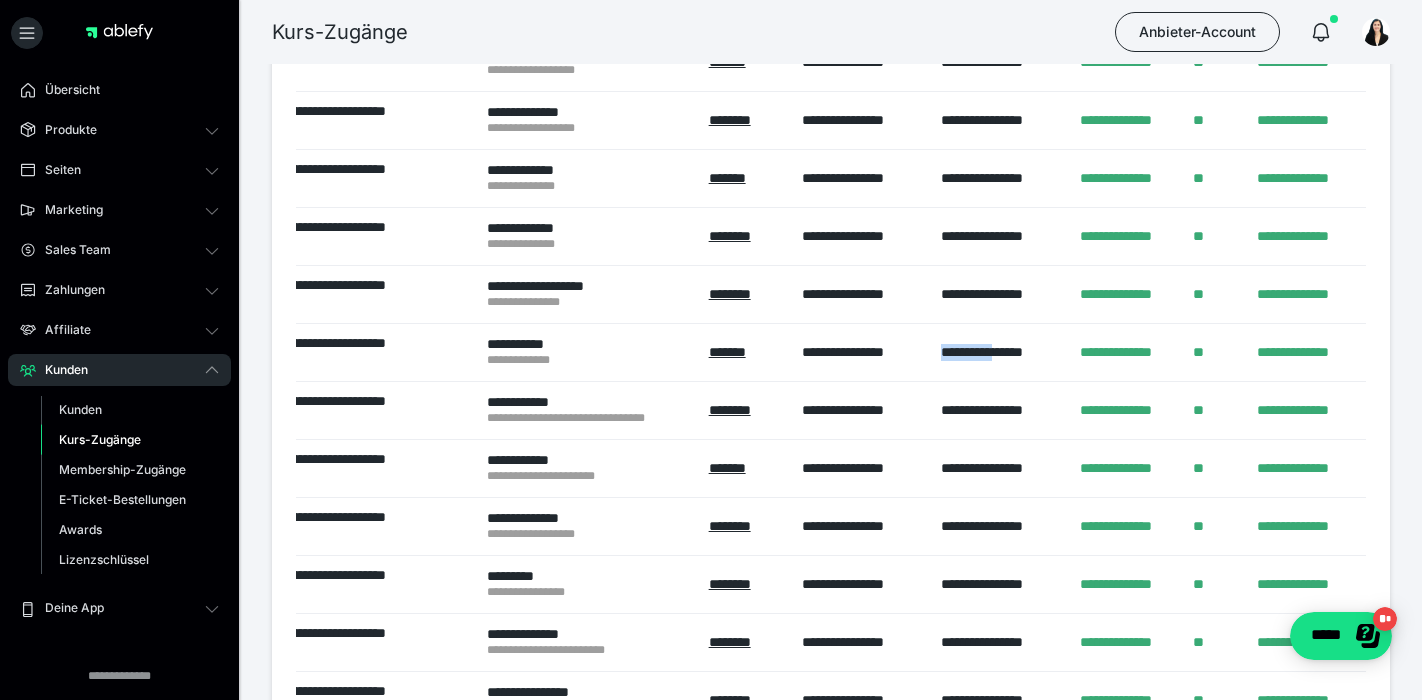 scroll, scrollTop: 406, scrollLeft: 0, axis: vertical 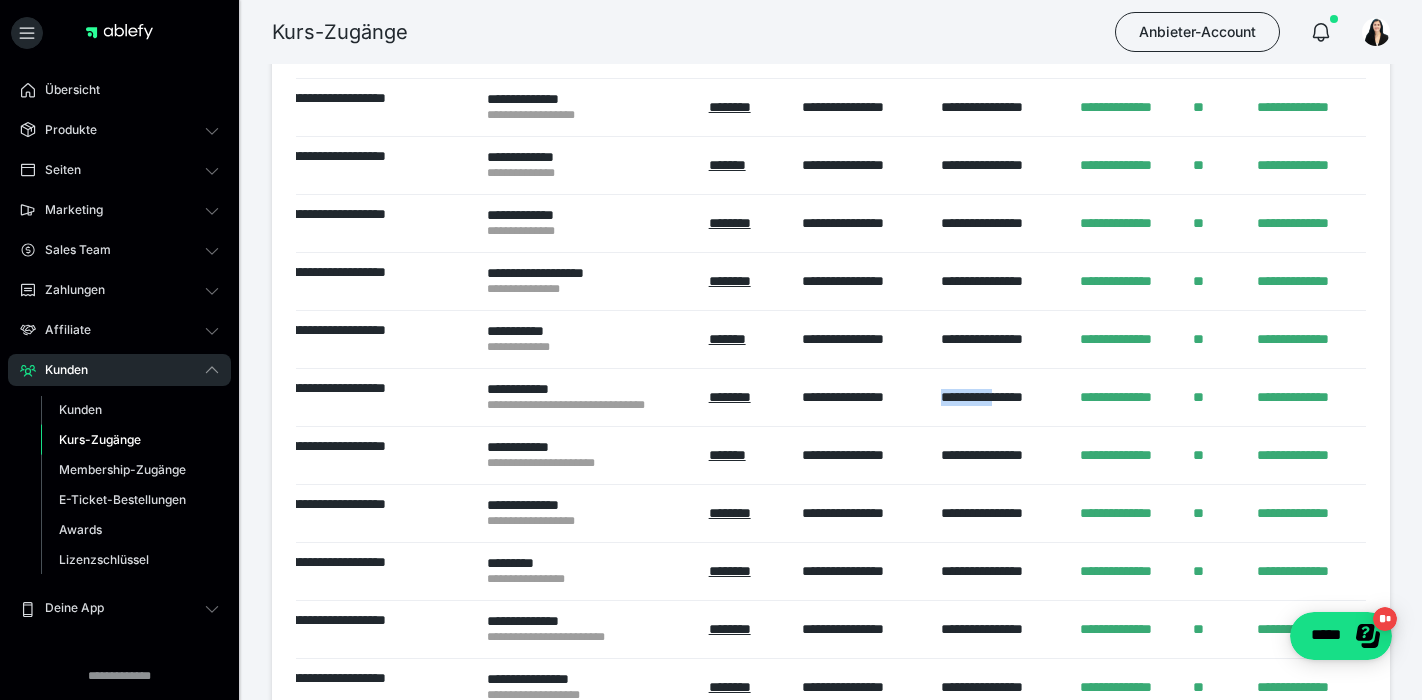 drag, startPoint x: 942, startPoint y: 393, endPoint x: 1014, endPoint y: 394, distance: 72.00694 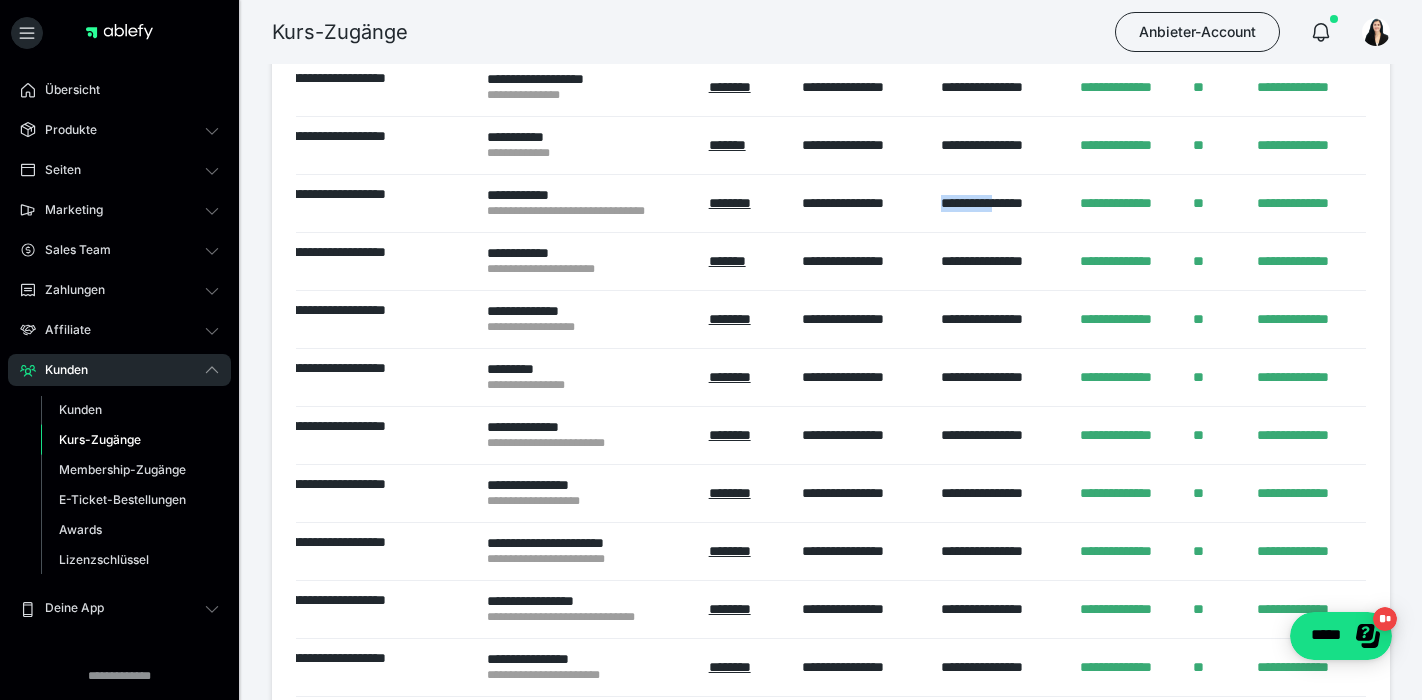 scroll, scrollTop: 635, scrollLeft: 0, axis: vertical 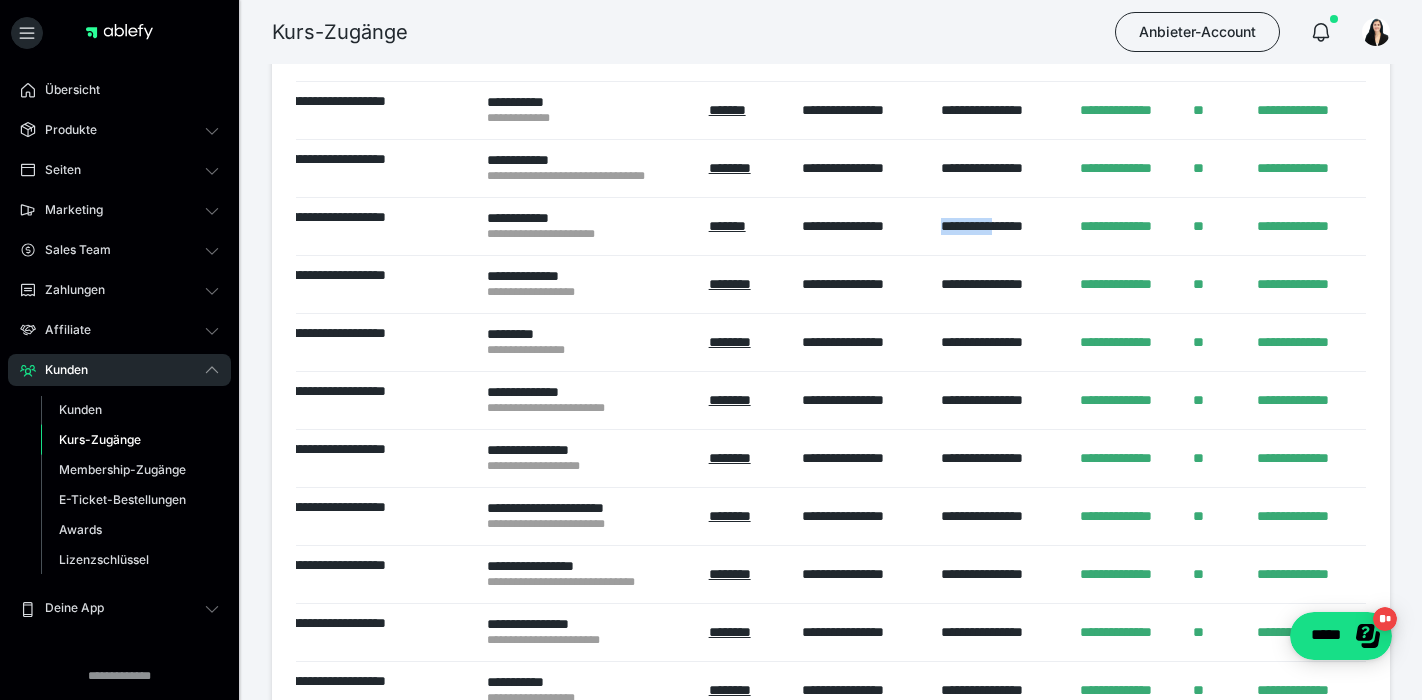 drag, startPoint x: 939, startPoint y: 220, endPoint x: 1017, endPoint y: 222, distance: 78.025635 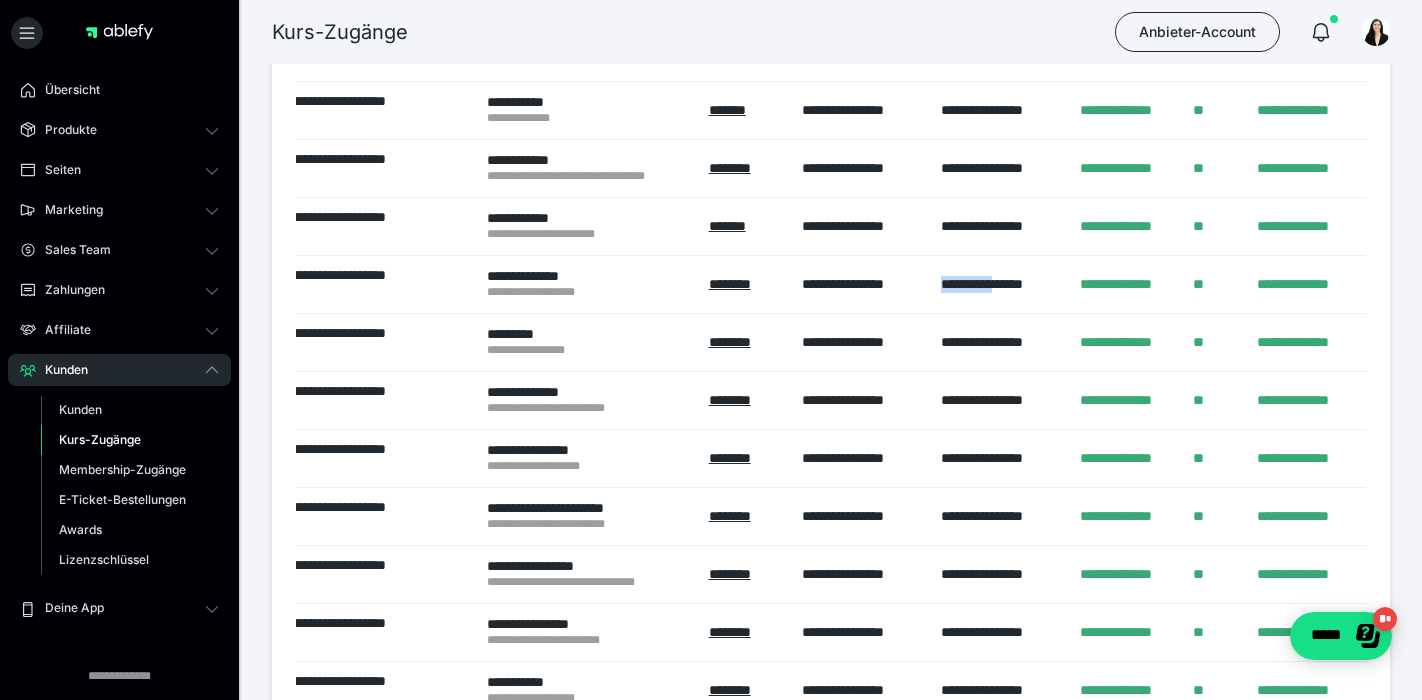 drag, startPoint x: 942, startPoint y: 278, endPoint x: 1011, endPoint y: 280, distance: 69.02898 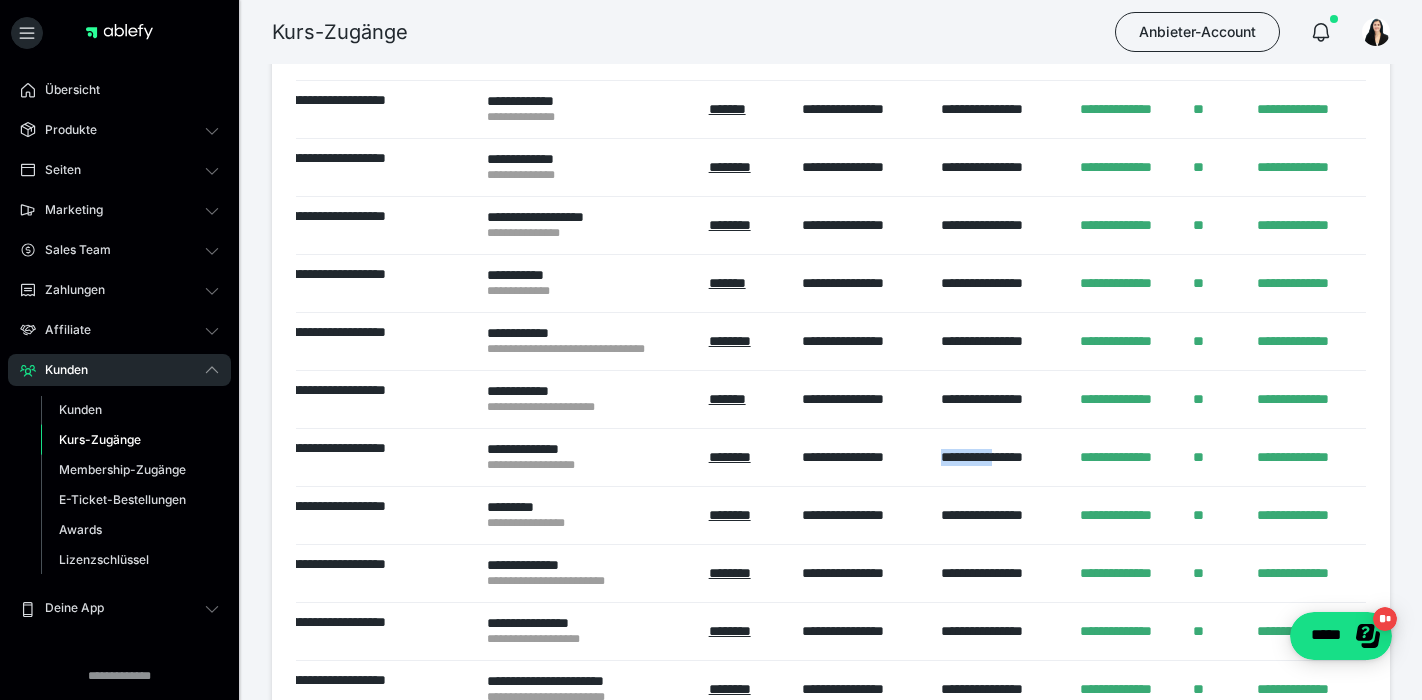 scroll, scrollTop: 516, scrollLeft: 0, axis: vertical 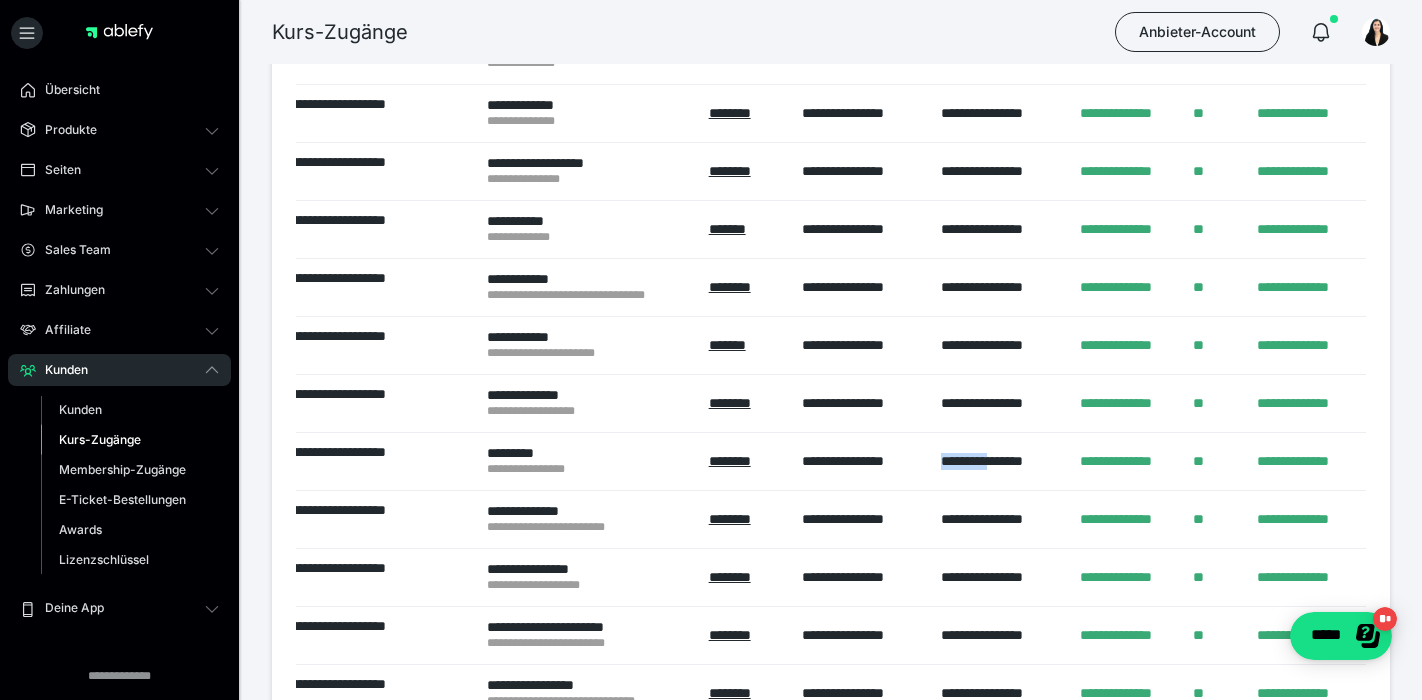 drag, startPoint x: 943, startPoint y: 459, endPoint x: 1010, endPoint y: 460, distance: 67.00746 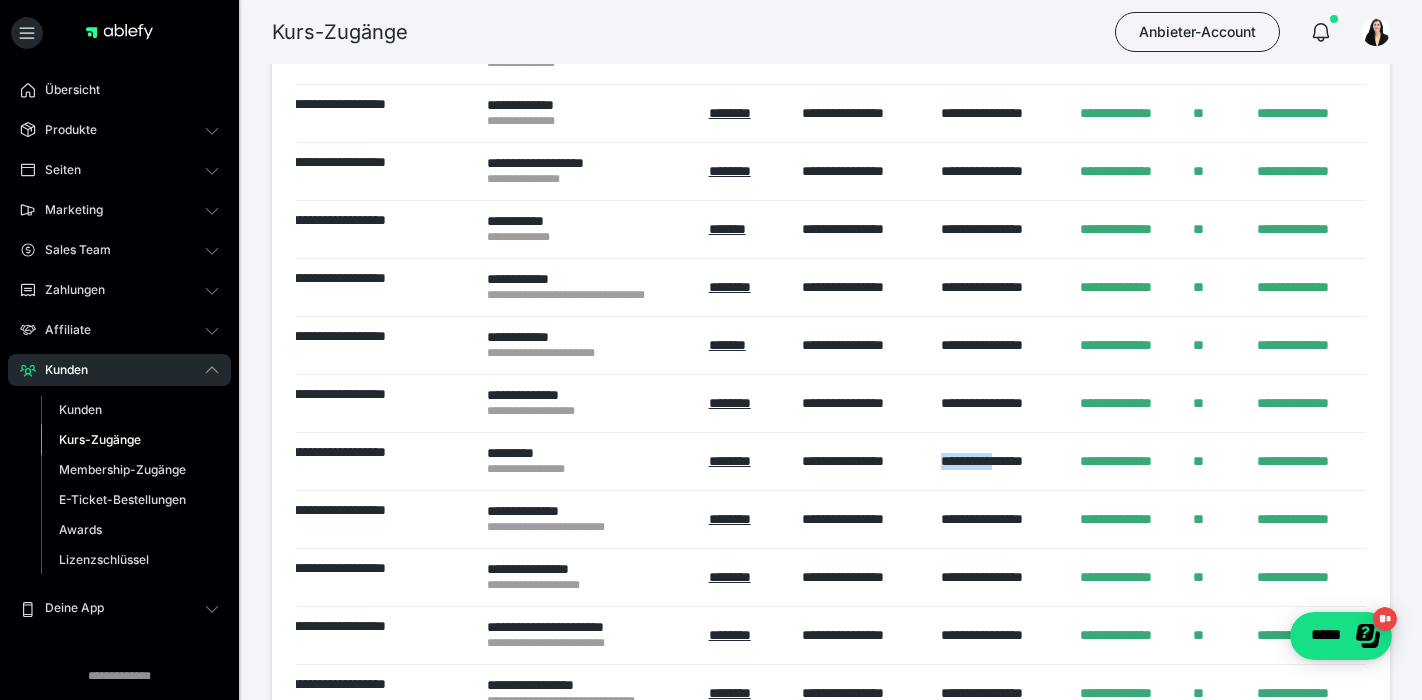 click on "**********" at bounding box center (1000, 461) 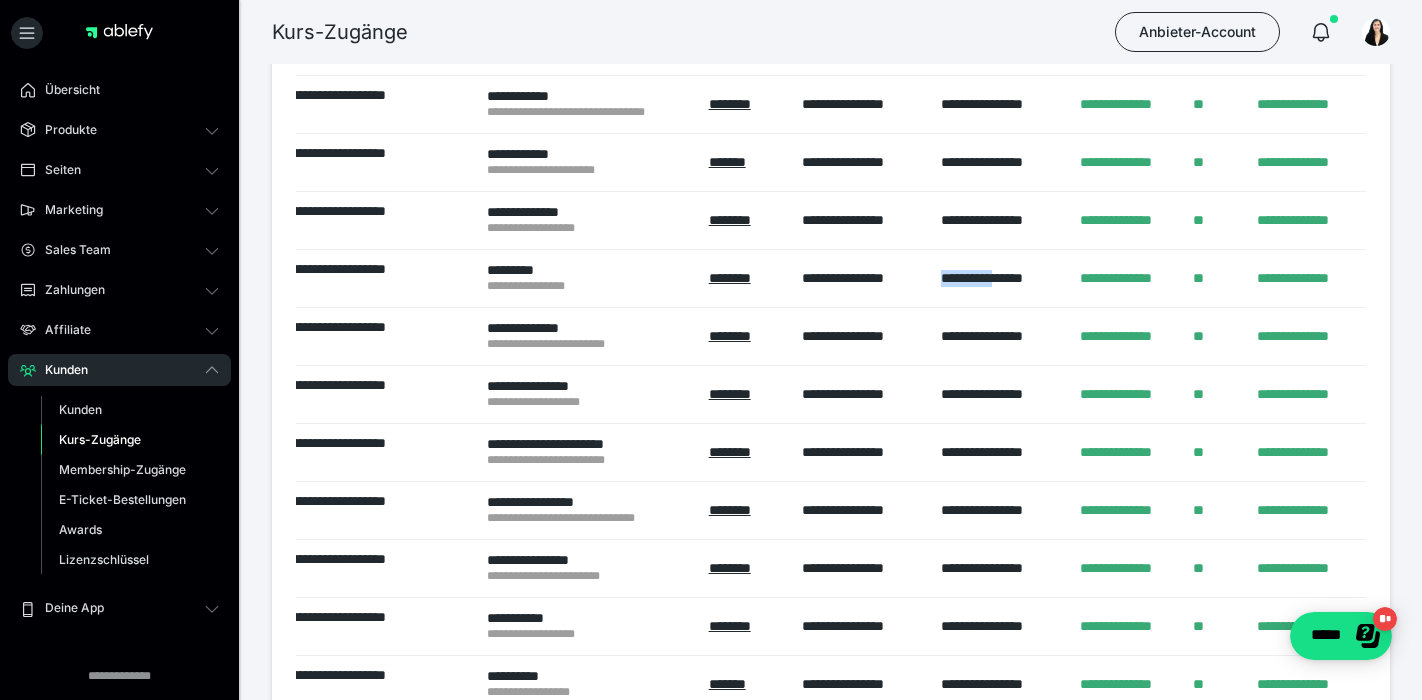 scroll, scrollTop: 746, scrollLeft: 0, axis: vertical 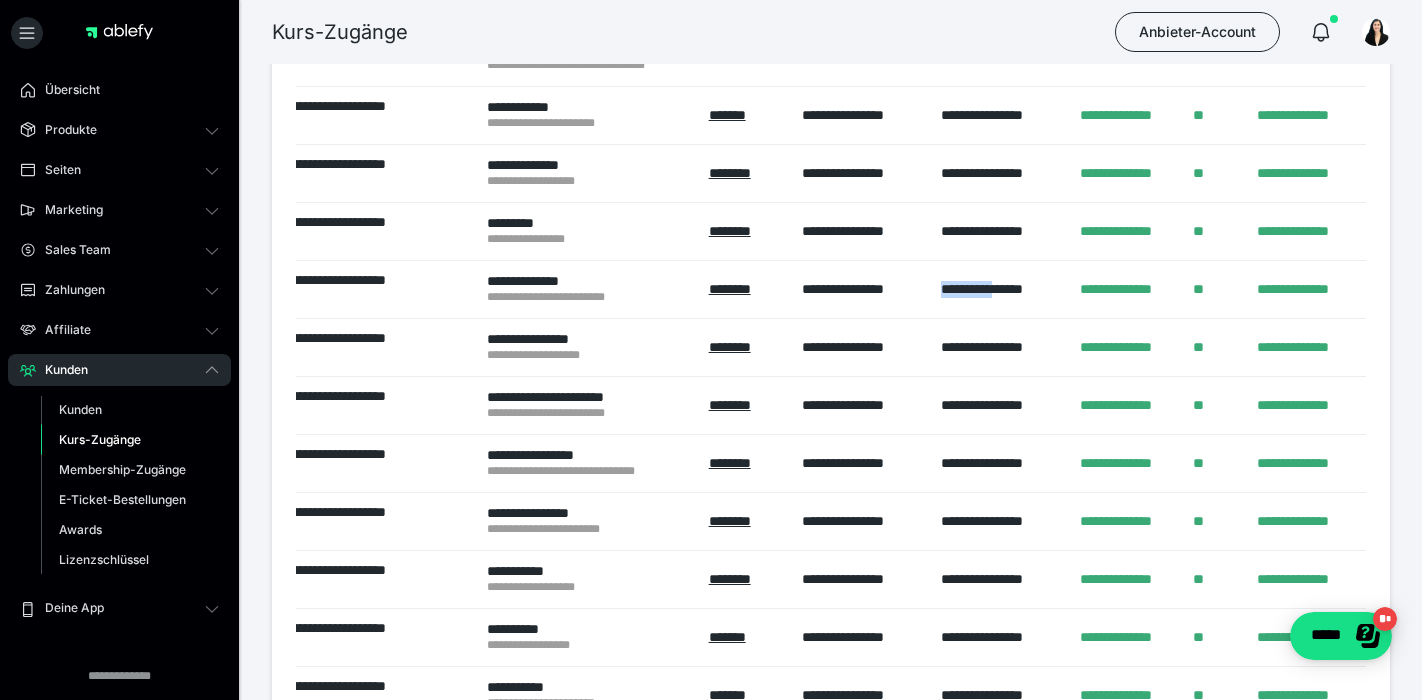 drag, startPoint x: 942, startPoint y: 283, endPoint x: 1012, endPoint y: 283, distance: 70 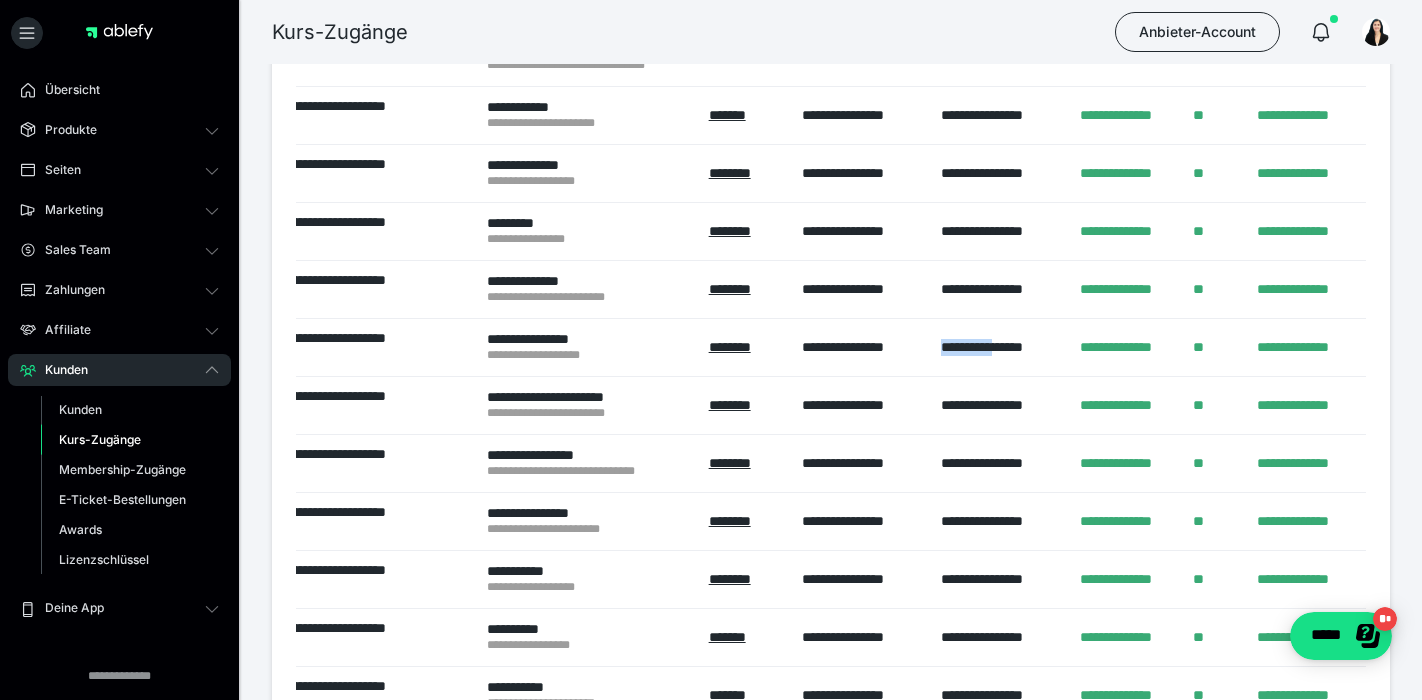 drag, startPoint x: 942, startPoint y: 344, endPoint x: 1016, endPoint y: 349, distance: 74.168724 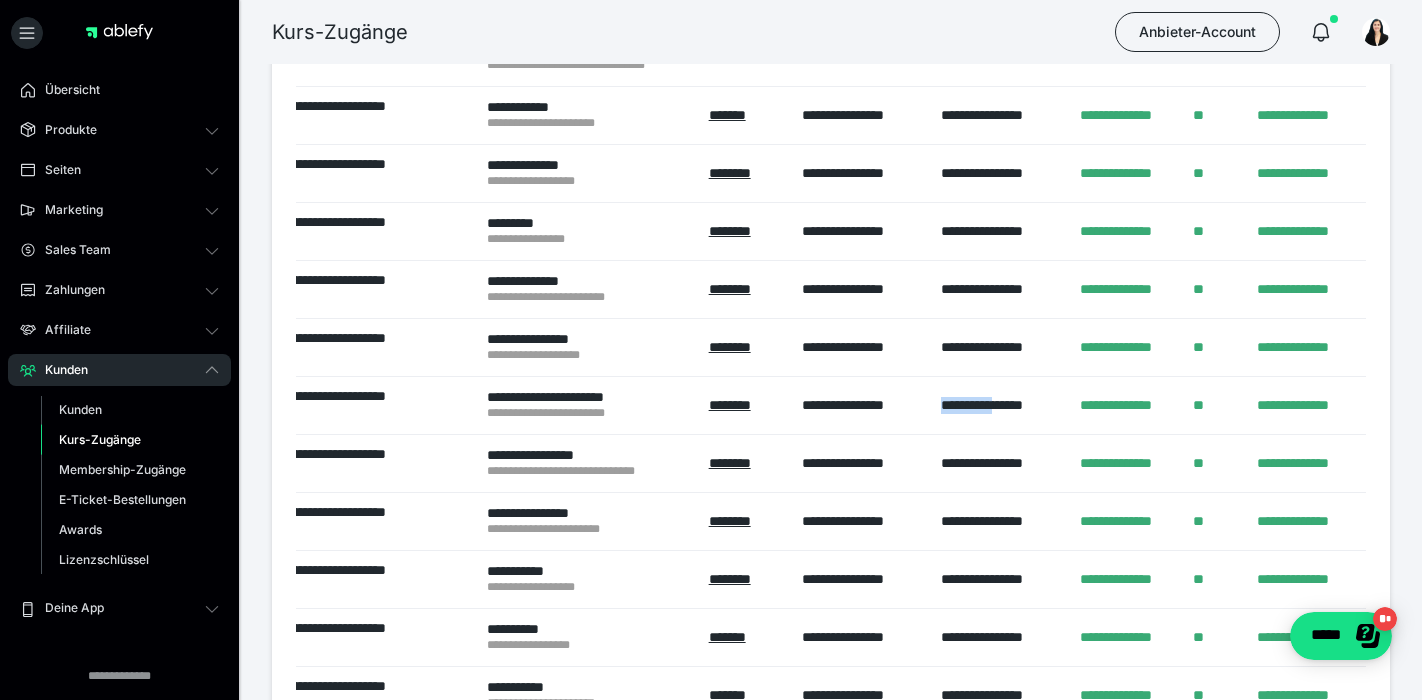 drag, startPoint x: 941, startPoint y: 404, endPoint x: 1012, endPoint y: 404, distance: 71 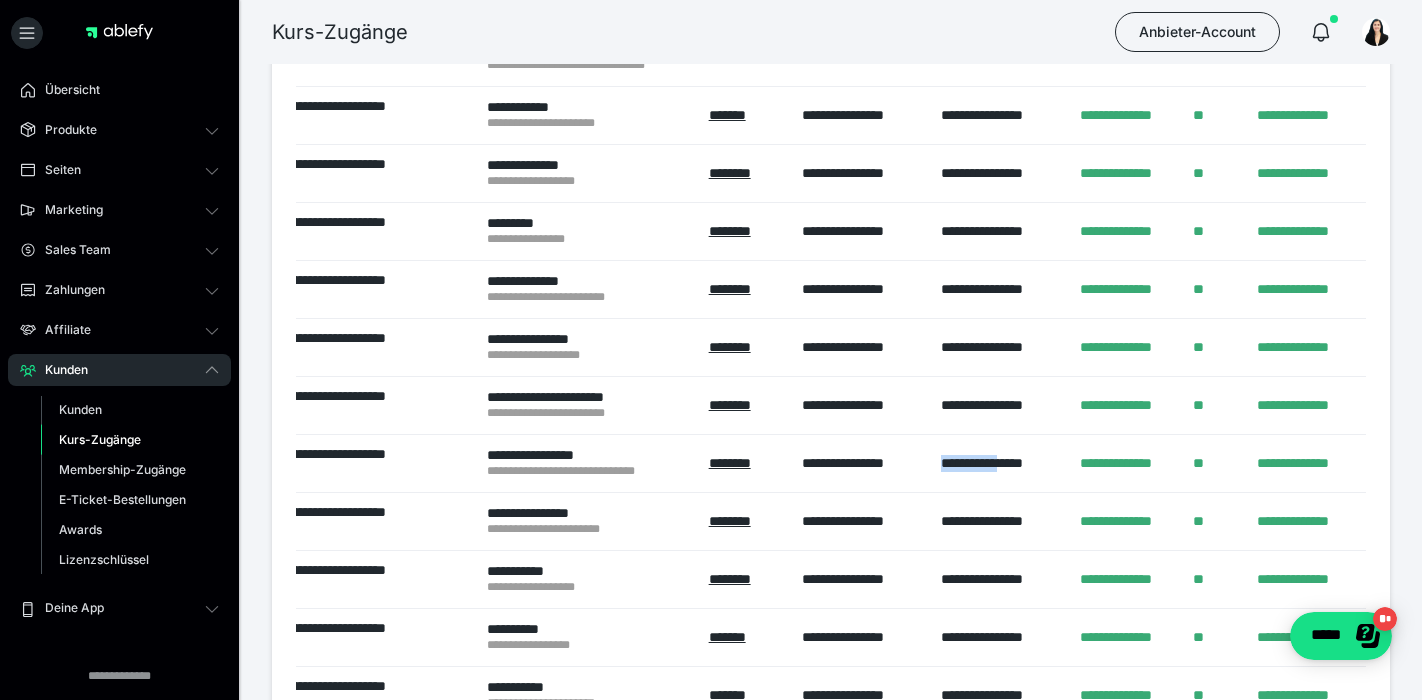 drag, startPoint x: 940, startPoint y: 460, endPoint x: 1019, endPoint y: 460, distance: 79 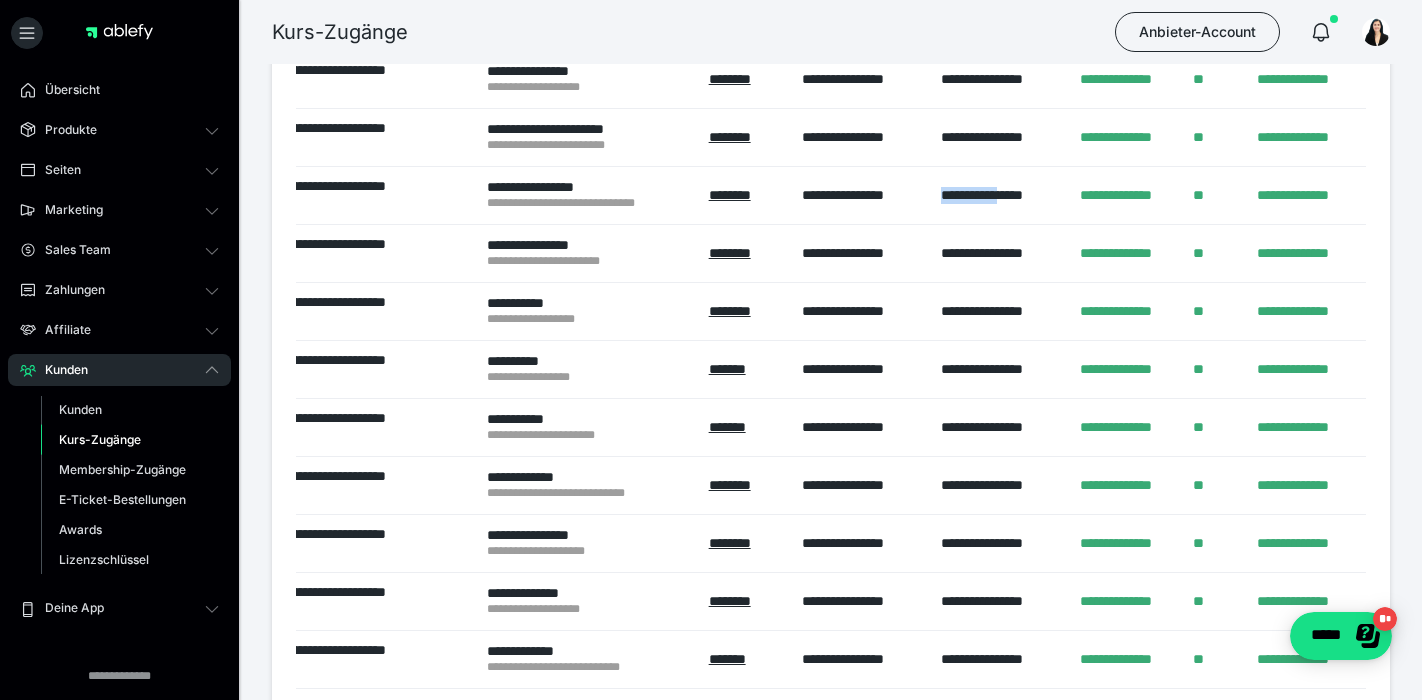 scroll, scrollTop: 1043, scrollLeft: 0, axis: vertical 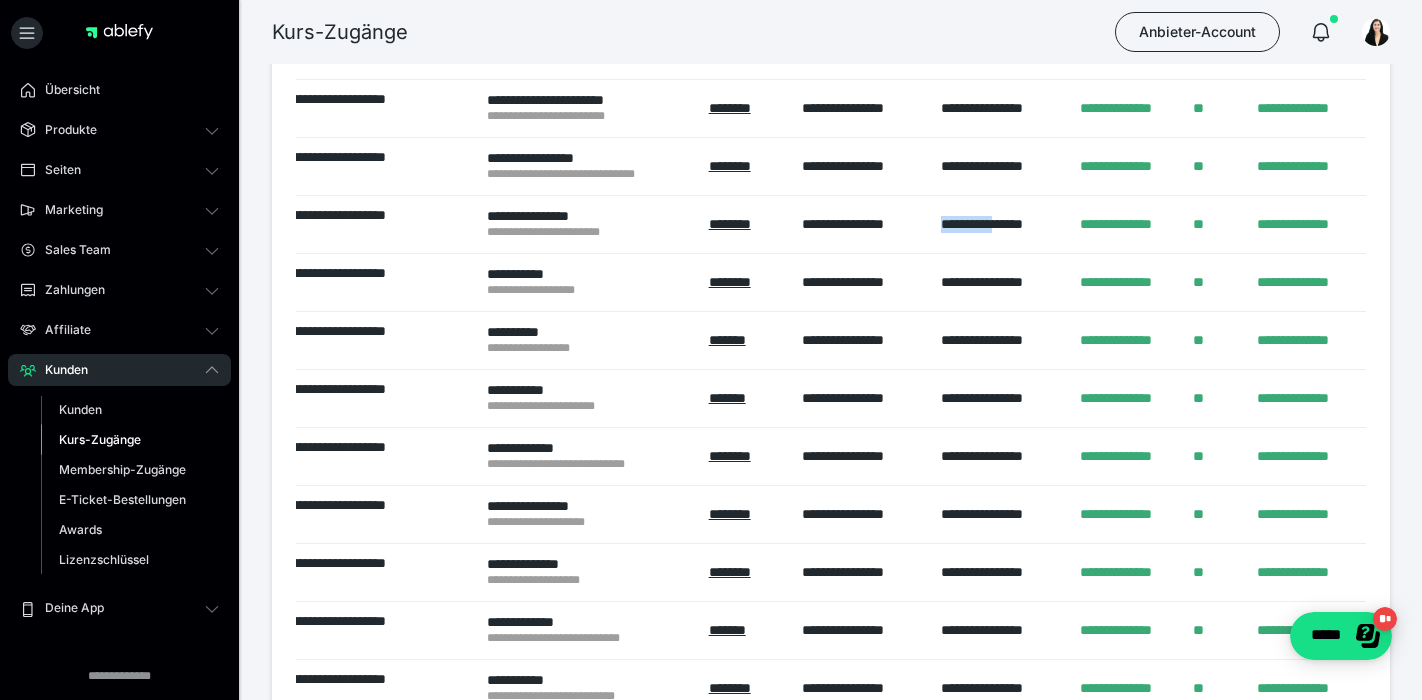 drag, startPoint x: 942, startPoint y: 222, endPoint x: 1010, endPoint y: 224, distance: 68.0294 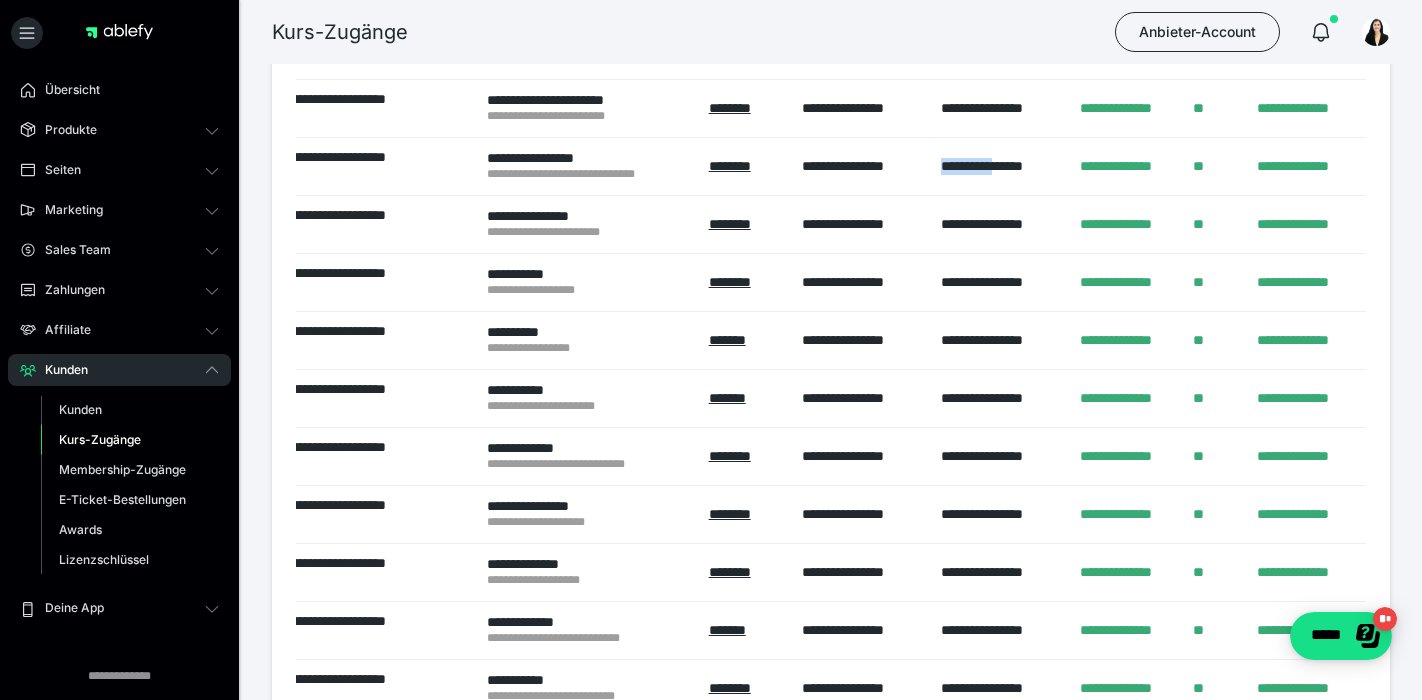 drag, startPoint x: 943, startPoint y: 158, endPoint x: 1014, endPoint y: 159, distance: 71.00704 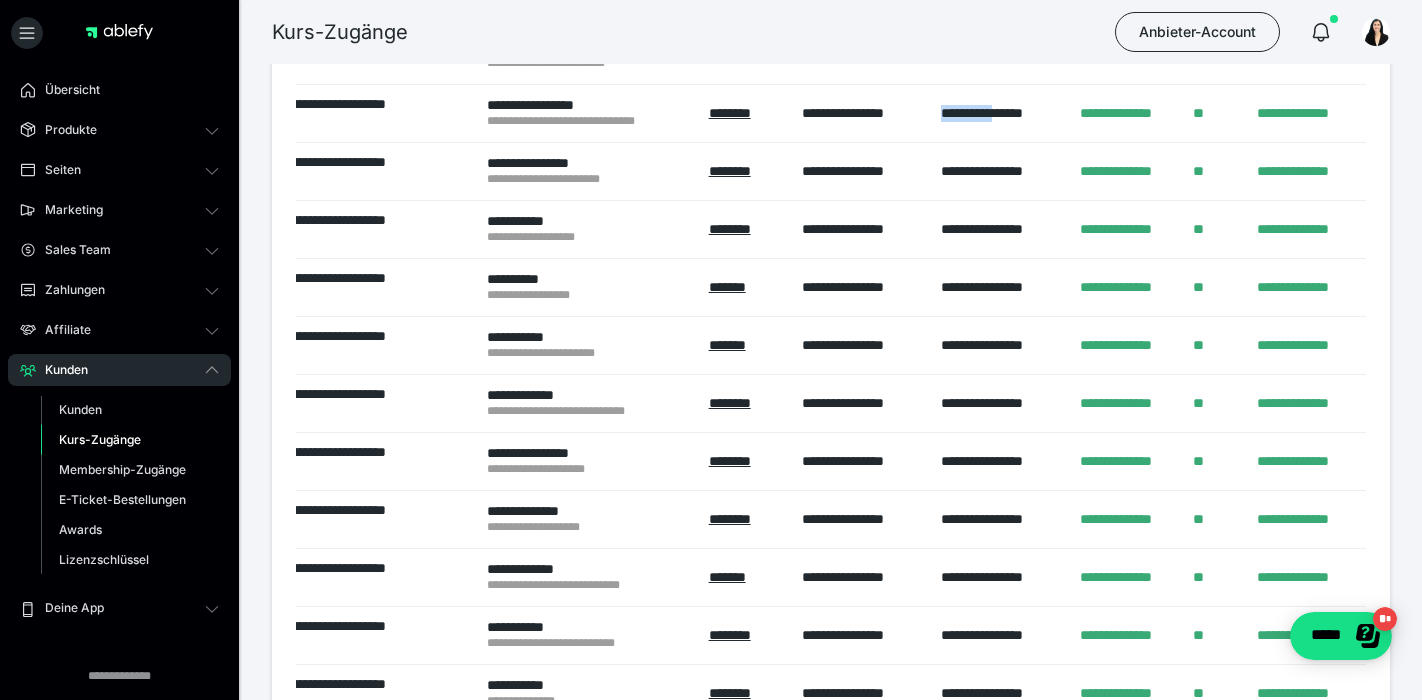 scroll, scrollTop: 1104, scrollLeft: 0, axis: vertical 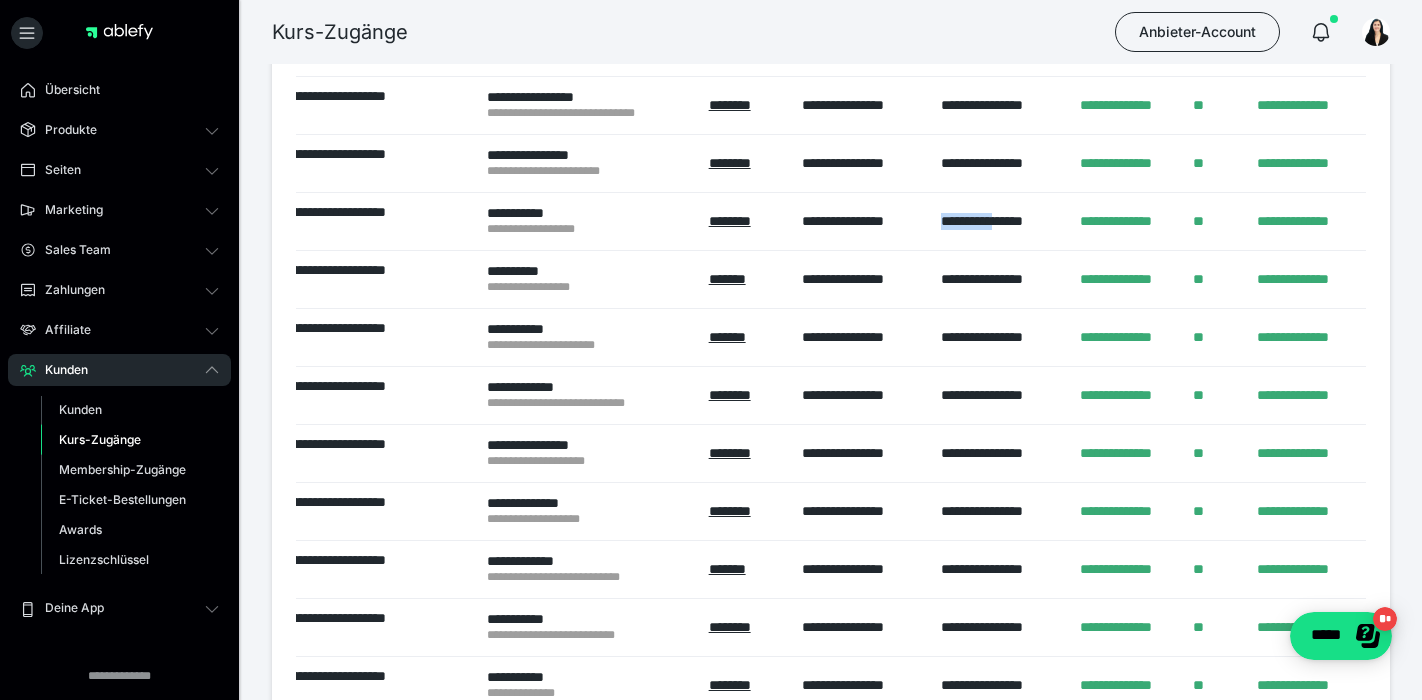 drag, startPoint x: 940, startPoint y: 221, endPoint x: 1017, endPoint y: 221, distance: 77 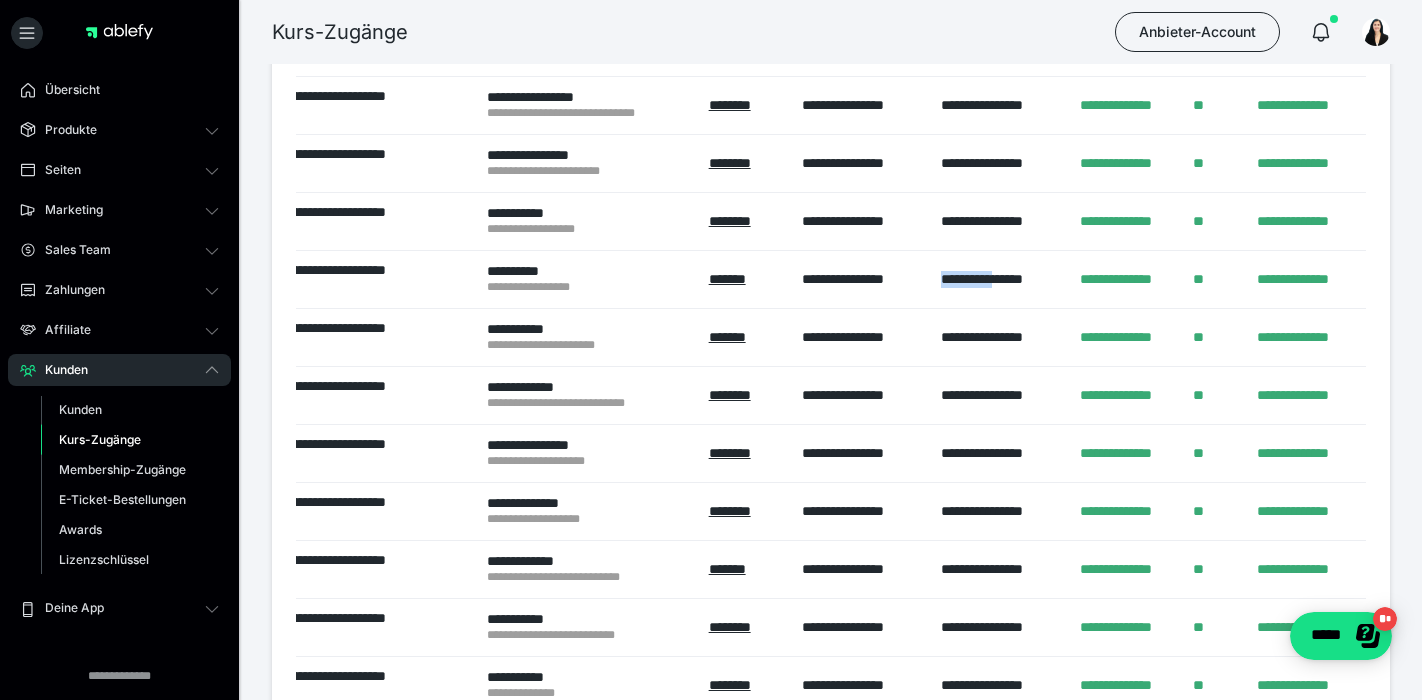drag, startPoint x: 941, startPoint y: 273, endPoint x: 1014, endPoint y: 277, distance: 73.109505 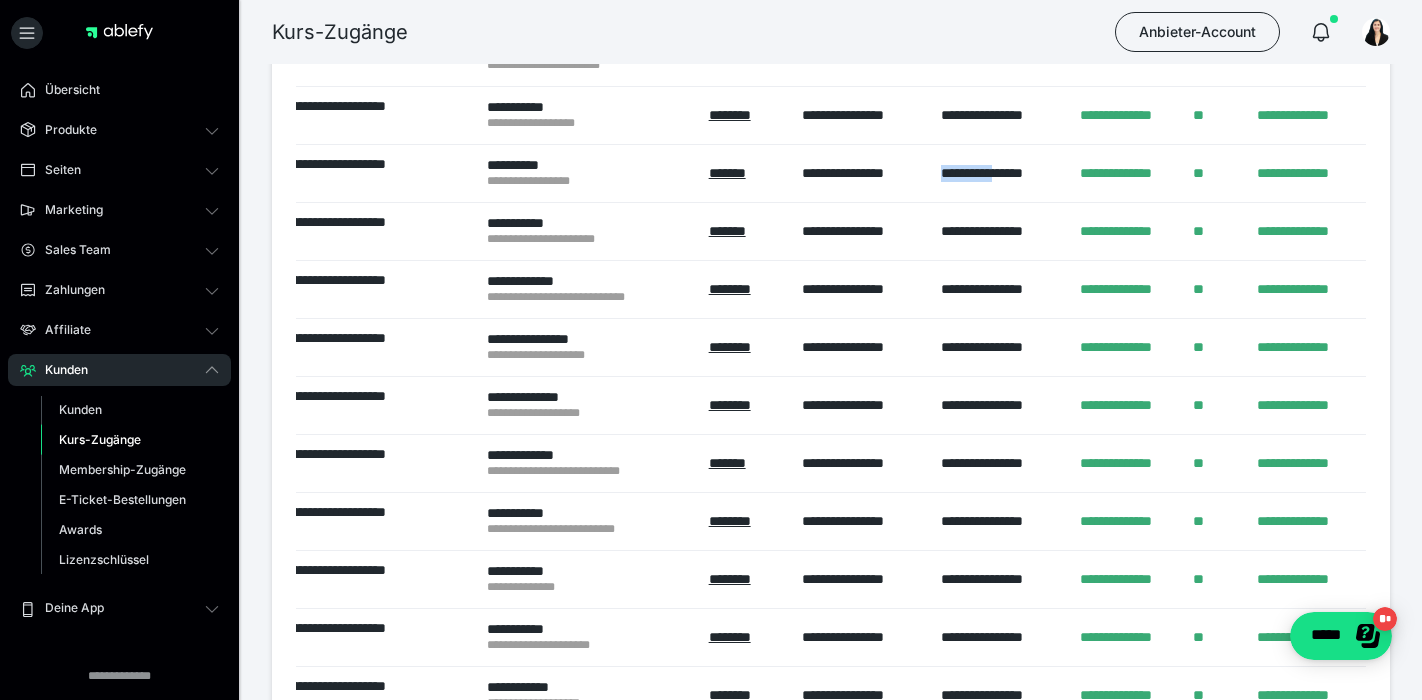 scroll, scrollTop: 1213, scrollLeft: 0, axis: vertical 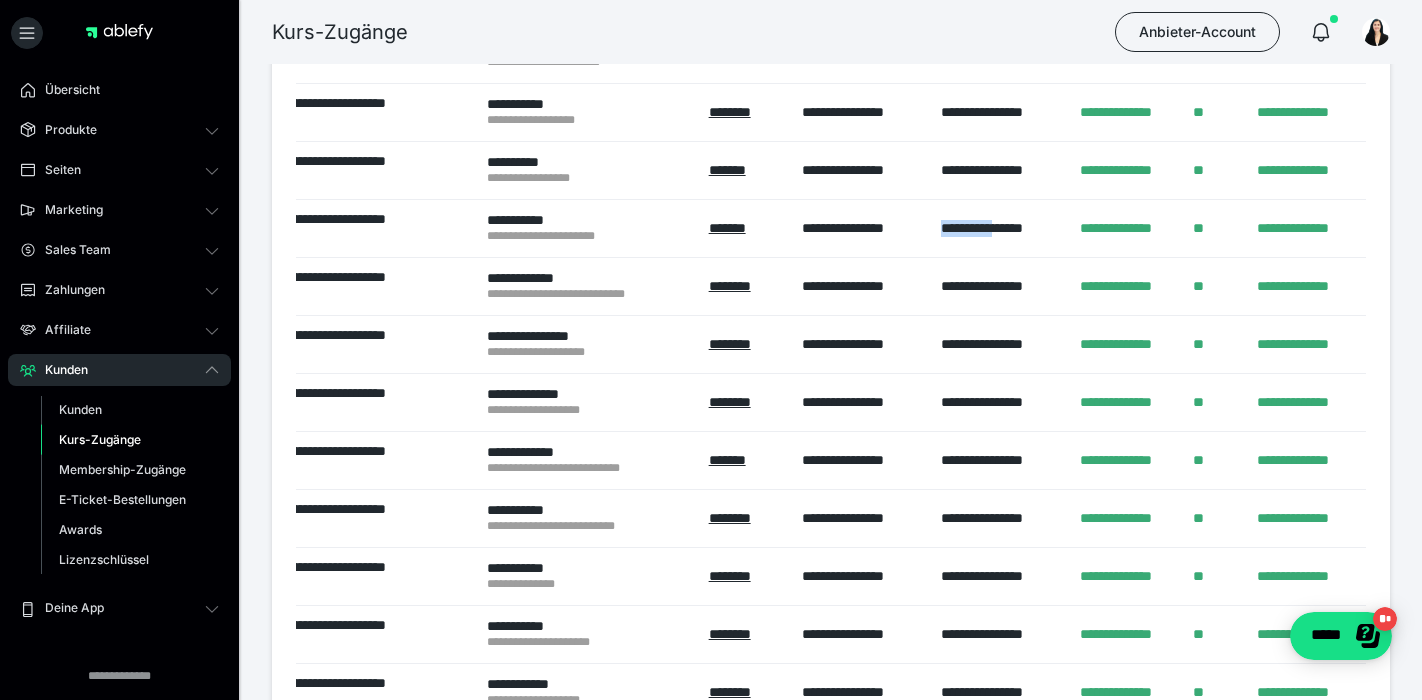 drag, startPoint x: 943, startPoint y: 226, endPoint x: 1015, endPoint y: 227, distance: 72.00694 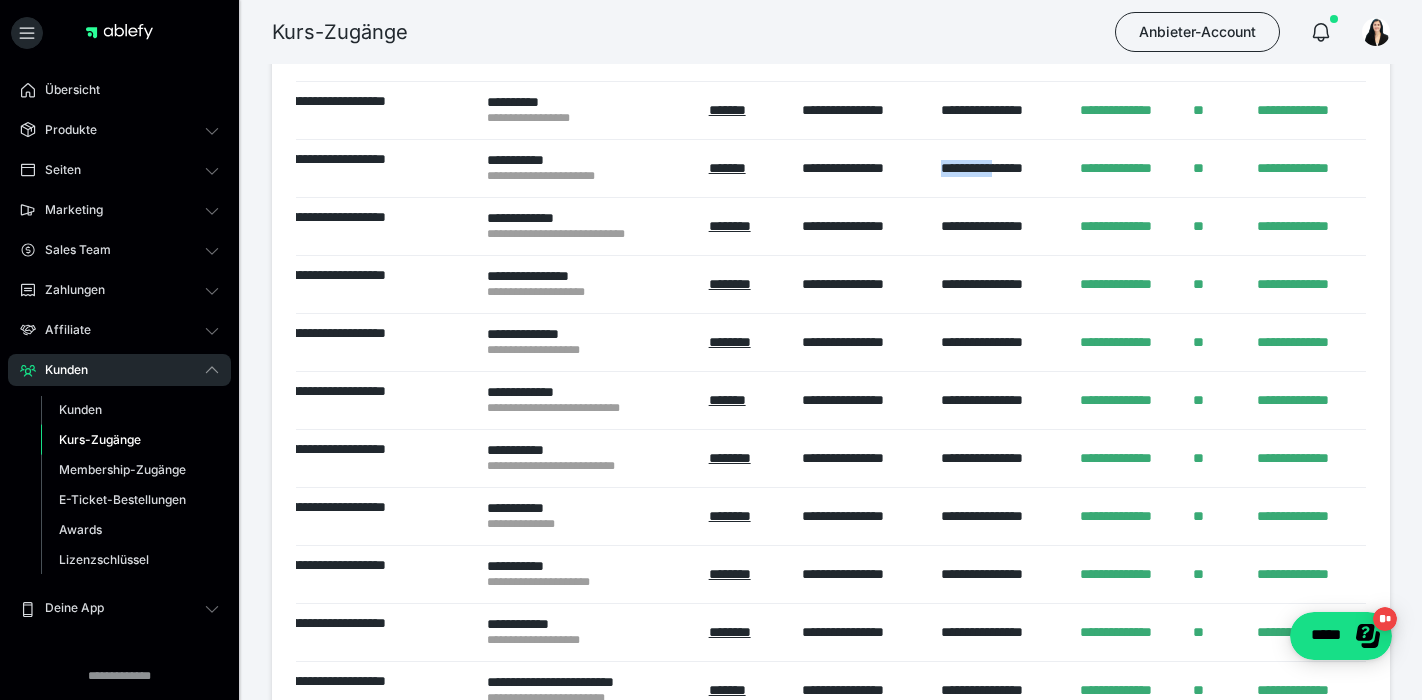 scroll, scrollTop: 1294, scrollLeft: 0, axis: vertical 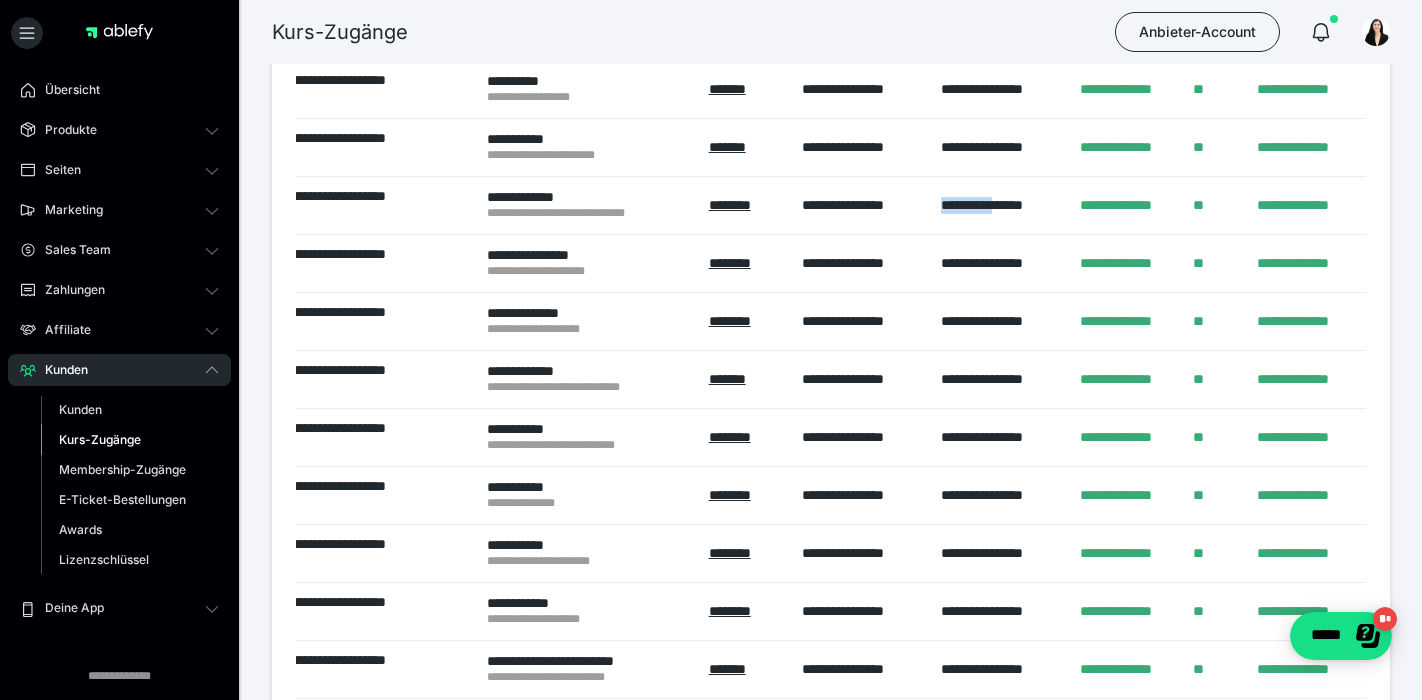 drag, startPoint x: 942, startPoint y: 204, endPoint x: 1013, endPoint y: 206, distance: 71.02816 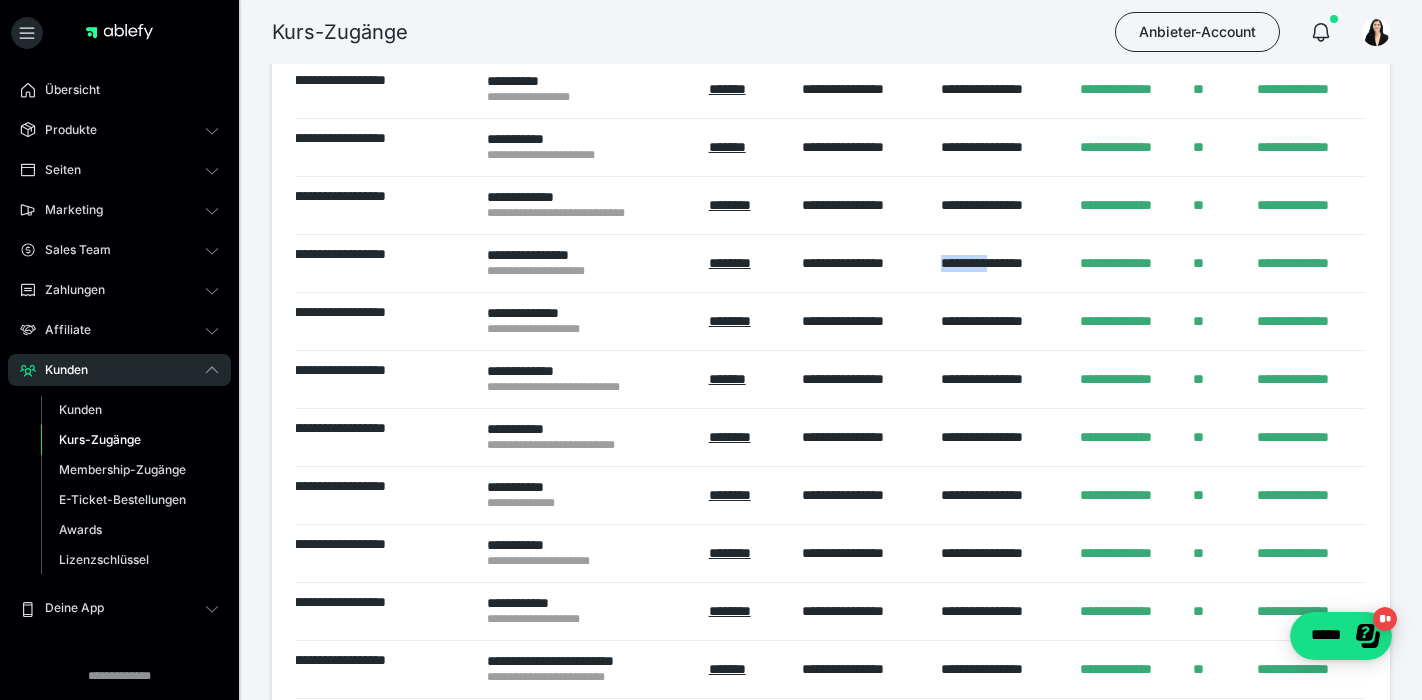 drag, startPoint x: 943, startPoint y: 257, endPoint x: 1010, endPoint y: 260, distance: 67.06713 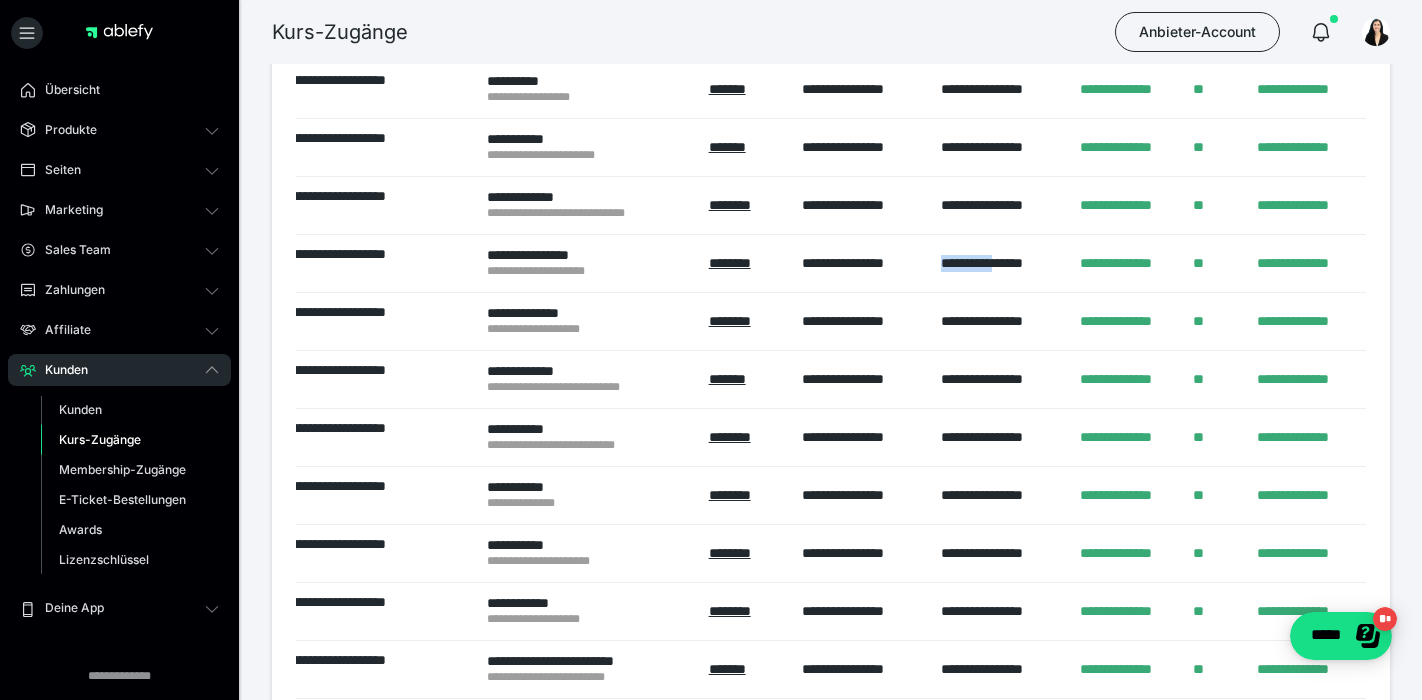 click on "**********" at bounding box center (1000, 263) 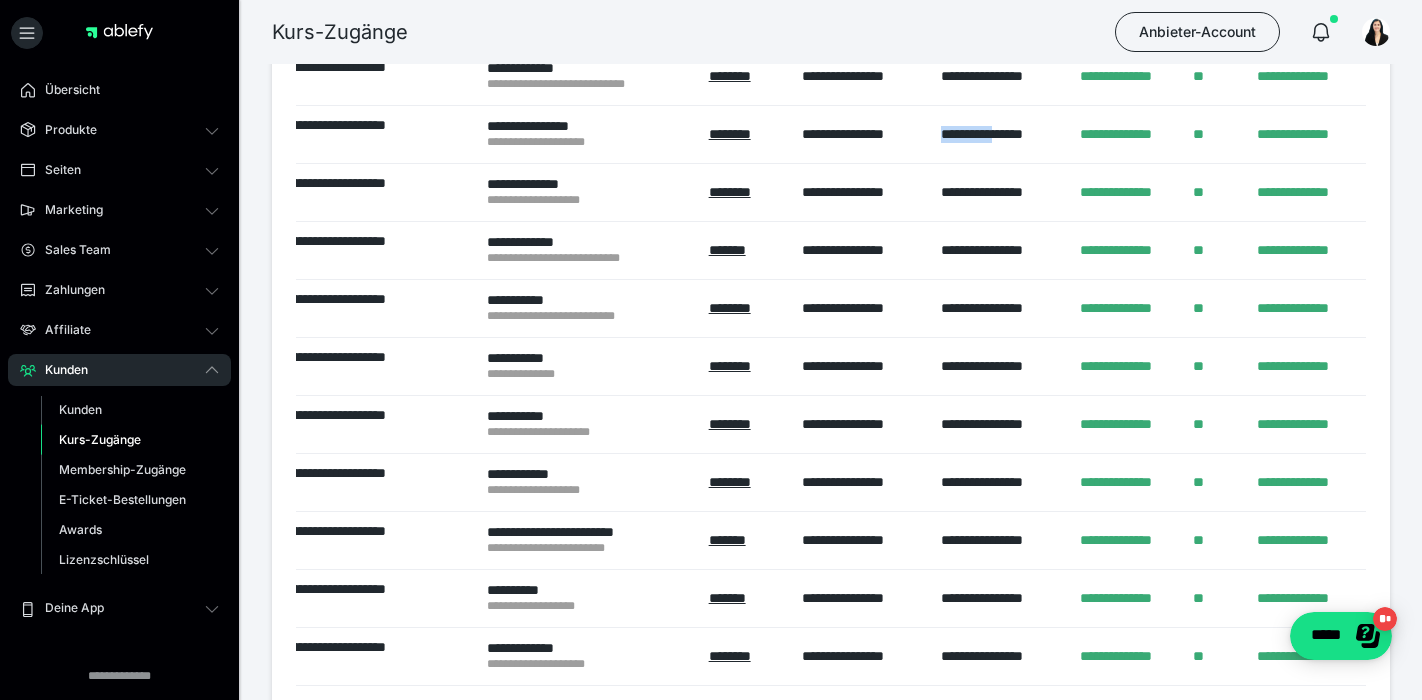 scroll, scrollTop: 1432, scrollLeft: 0, axis: vertical 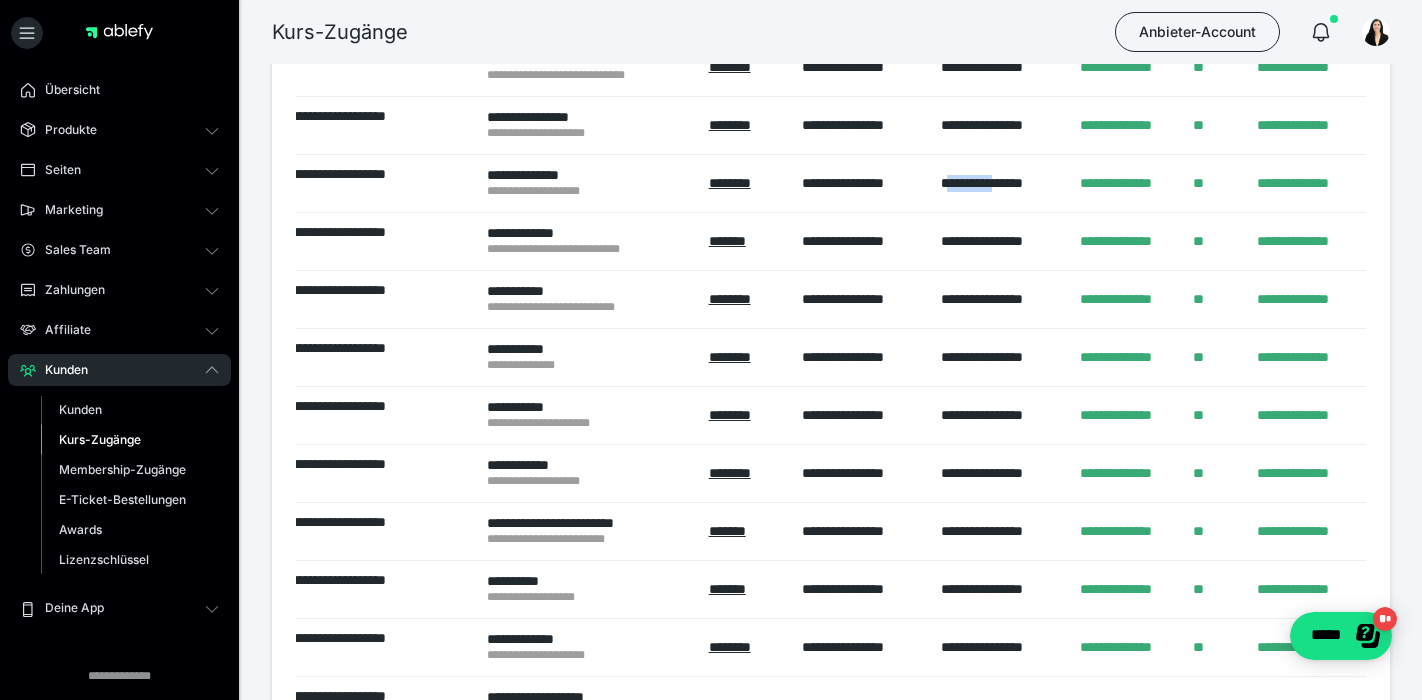 drag, startPoint x: 945, startPoint y: 175, endPoint x: 1013, endPoint y: 178, distance: 68.06615 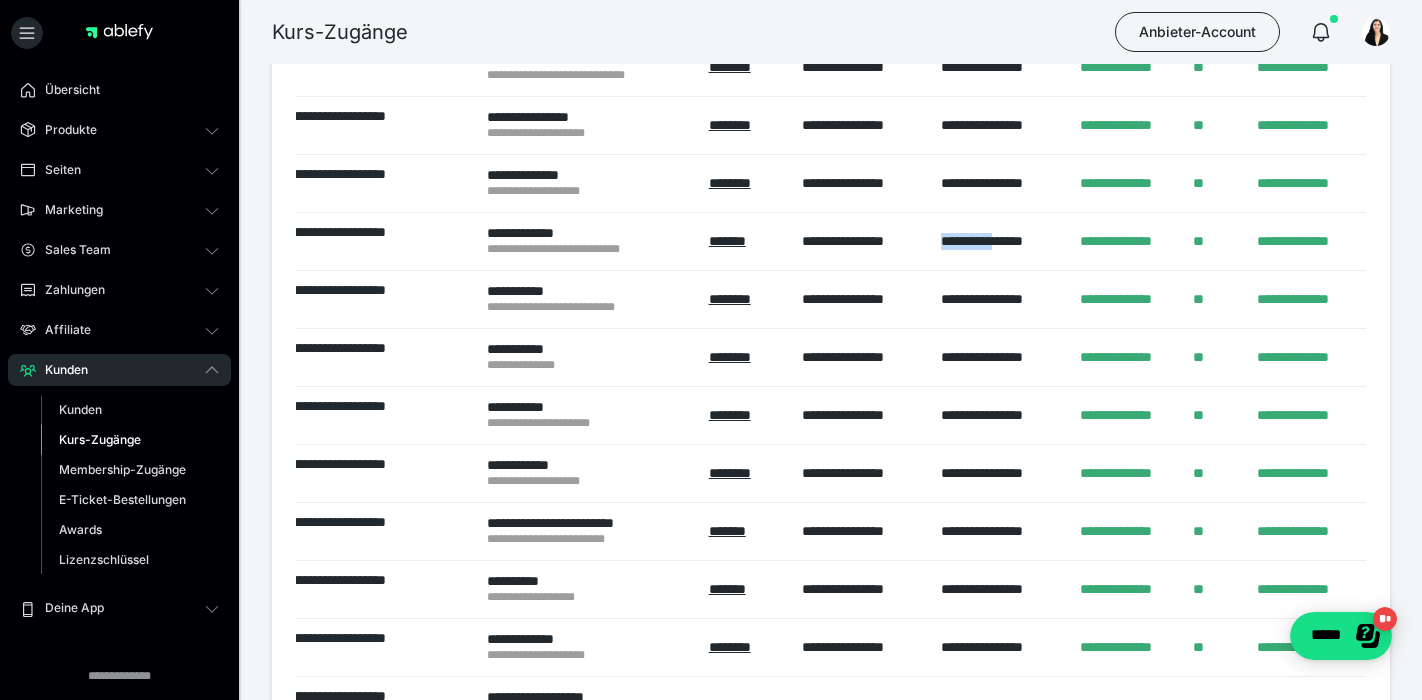 drag, startPoint x: 941, startPoint y: 237, endPoint x: 1012, endPoint y: 237, distance: 71 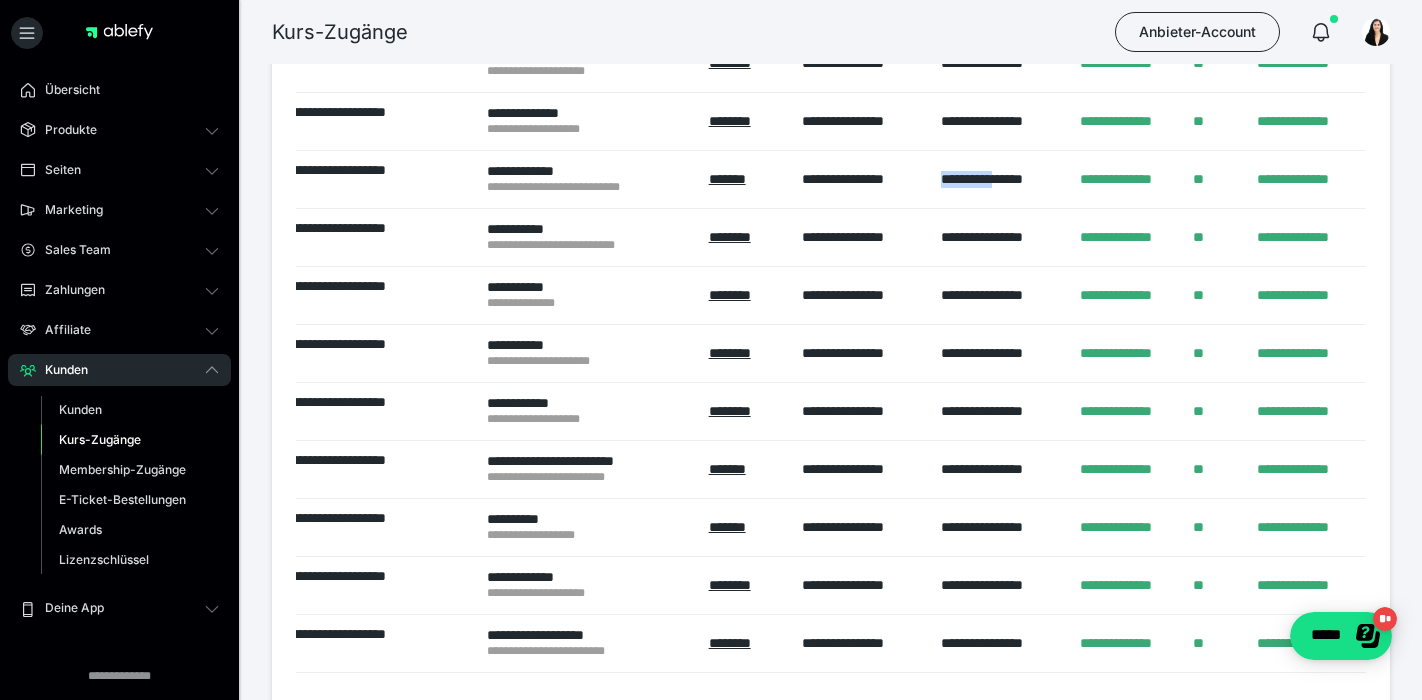 scroll, scrollTop: 1524, scrollLeft: 0, axis: vertical 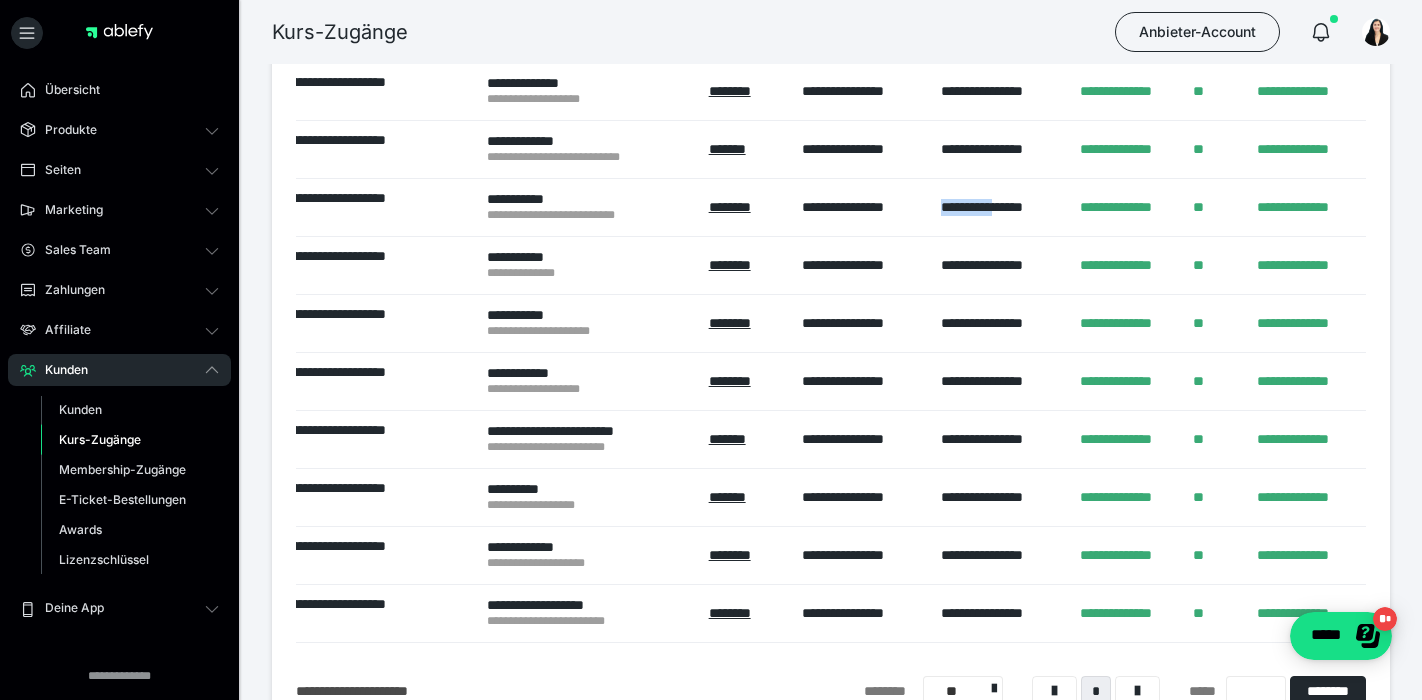 drag, startPoint x: 941, startPoint y: 200, endPoint x: 1014, endPoint y: 201, distance: 73.00685 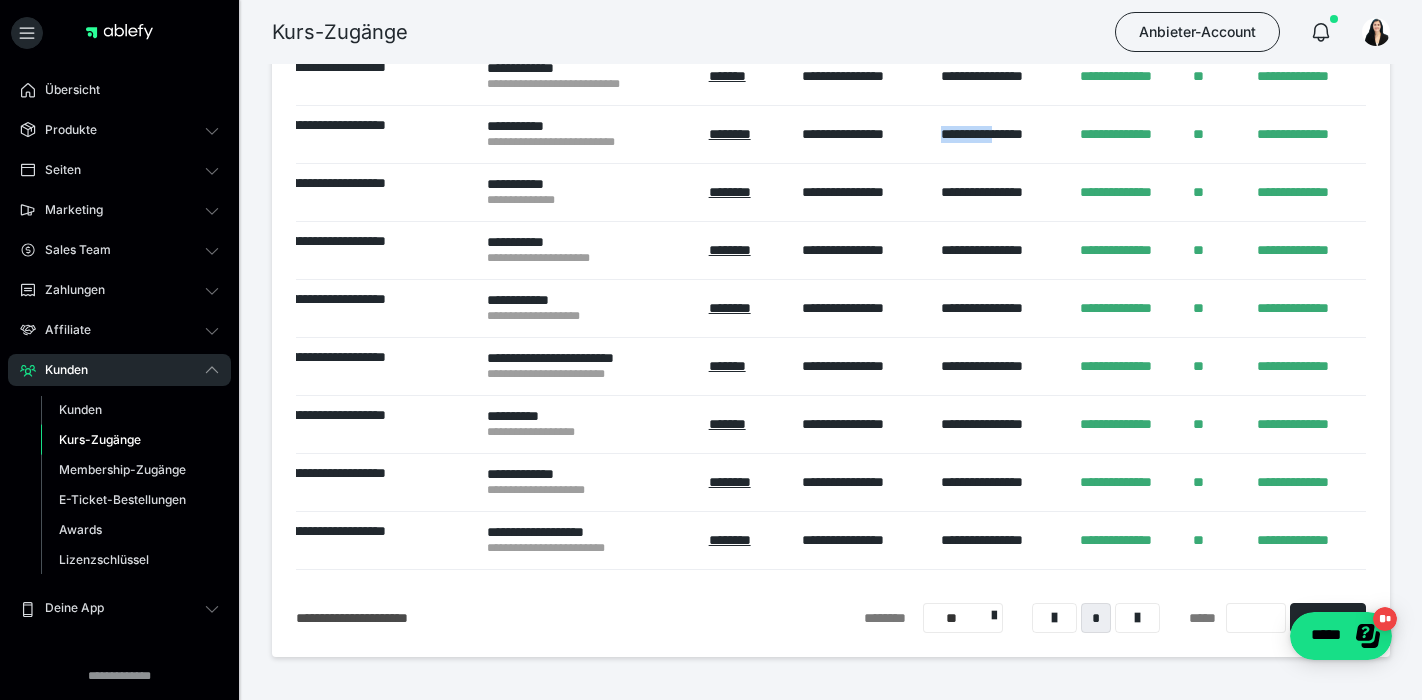 scroll, scrollTop: 1607, scrollLeft: 0, axis: vertical 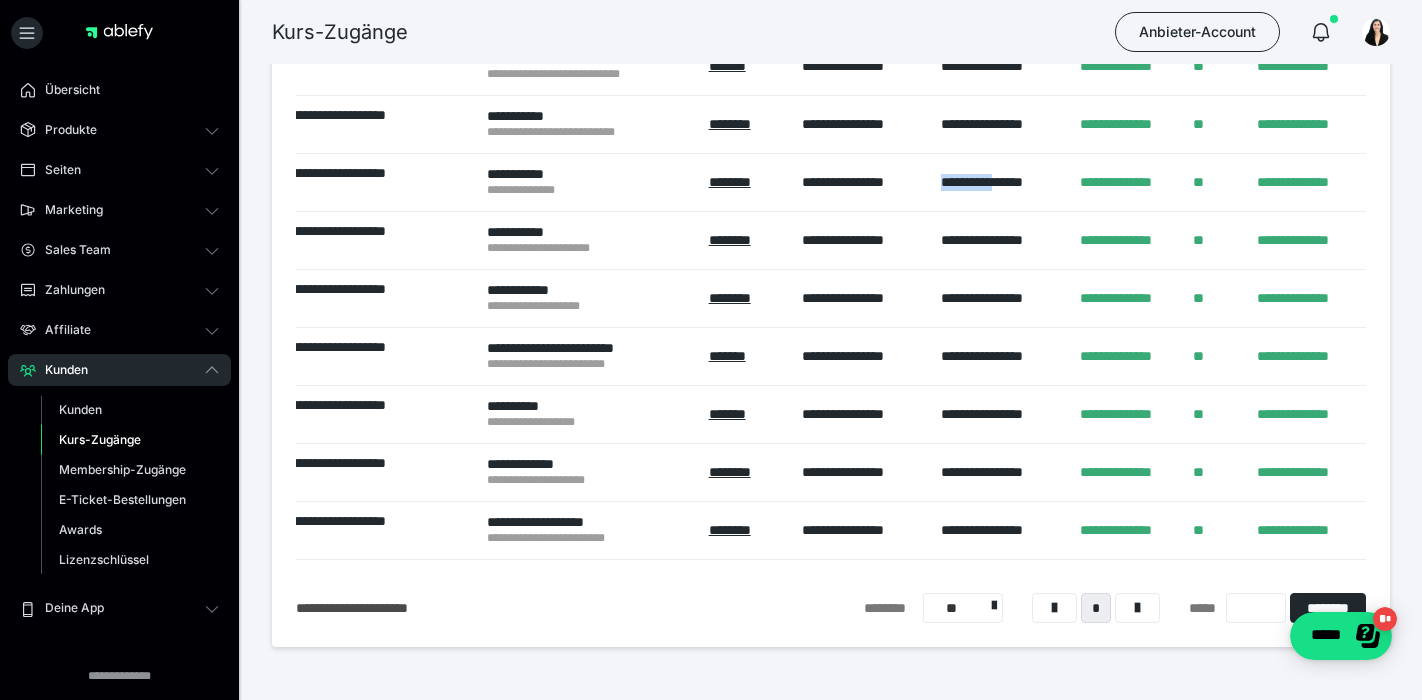 drag, startPoint x: 943, startPoint y: 176, endPoint x: 1013, endPoint y: 180, distance: 70.11419 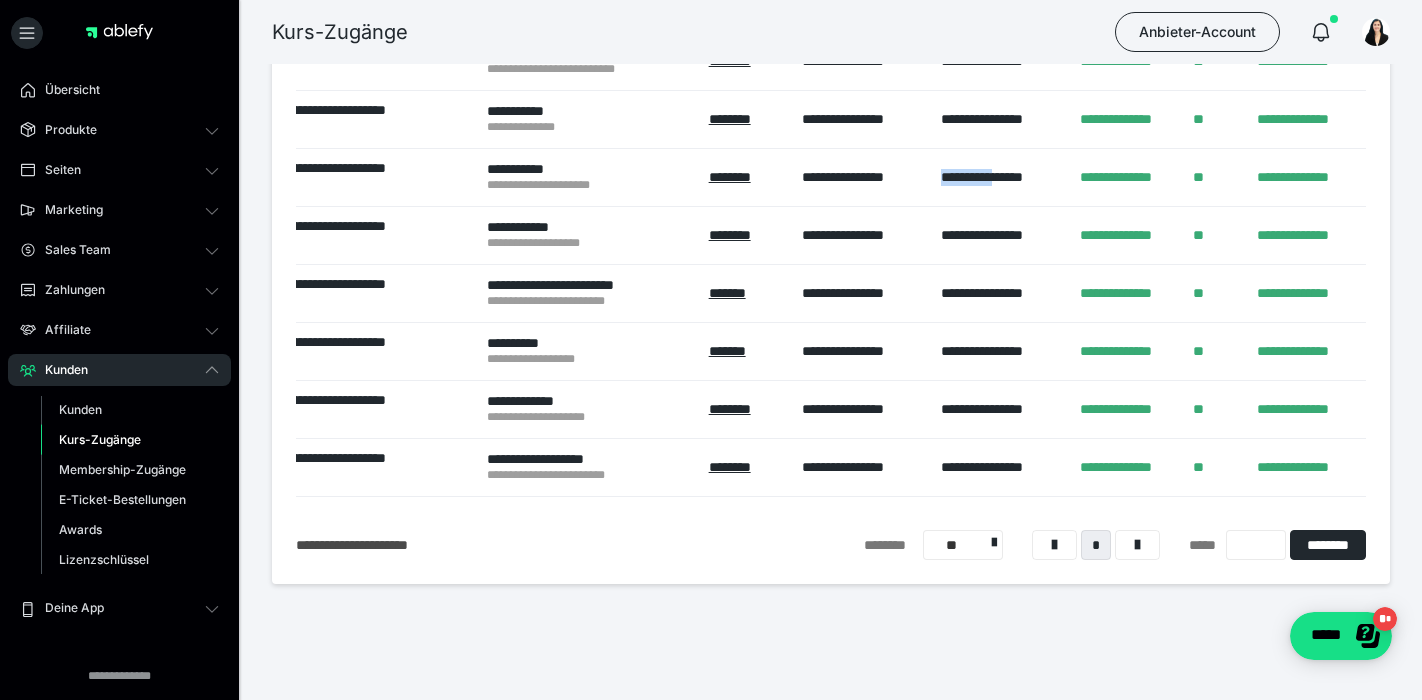 drag, startPoint x: 944, startPoint y: 171, endPoint x: 1014, endPoint y: 175, distance: 70.11419 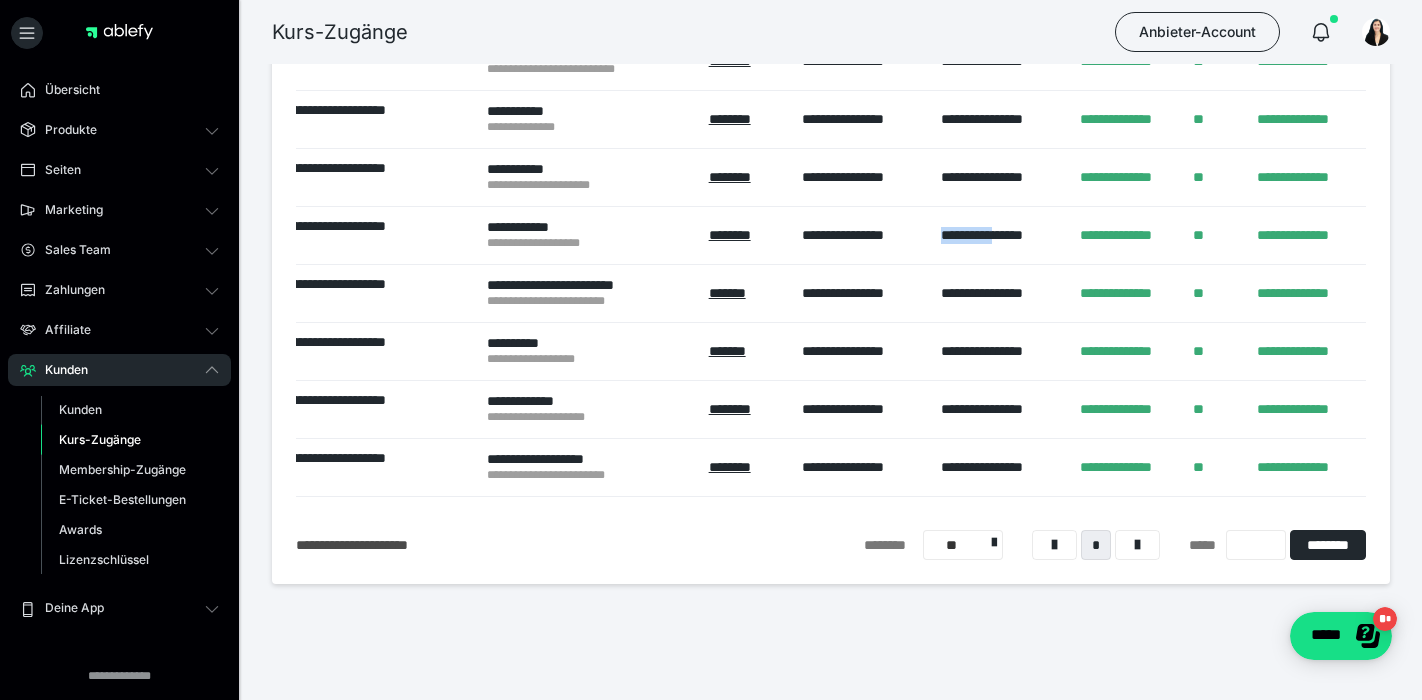 drag, startPoint x: 943, startPoint y: 232, endPoint x: 1010, endPoint y: 232, distance: 67 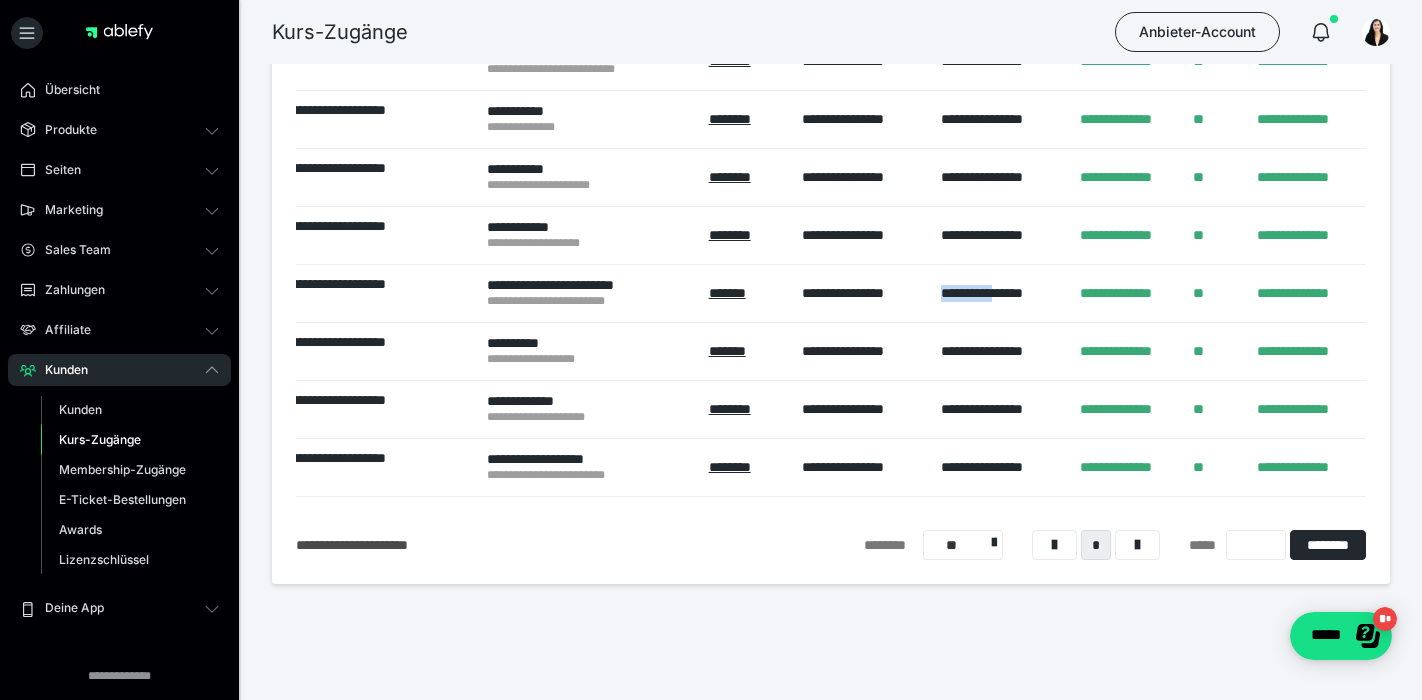 drag, startPoint x: 939, startPoint y: 285, endPoint x: 1013, endPoint y: 285, distance: 74 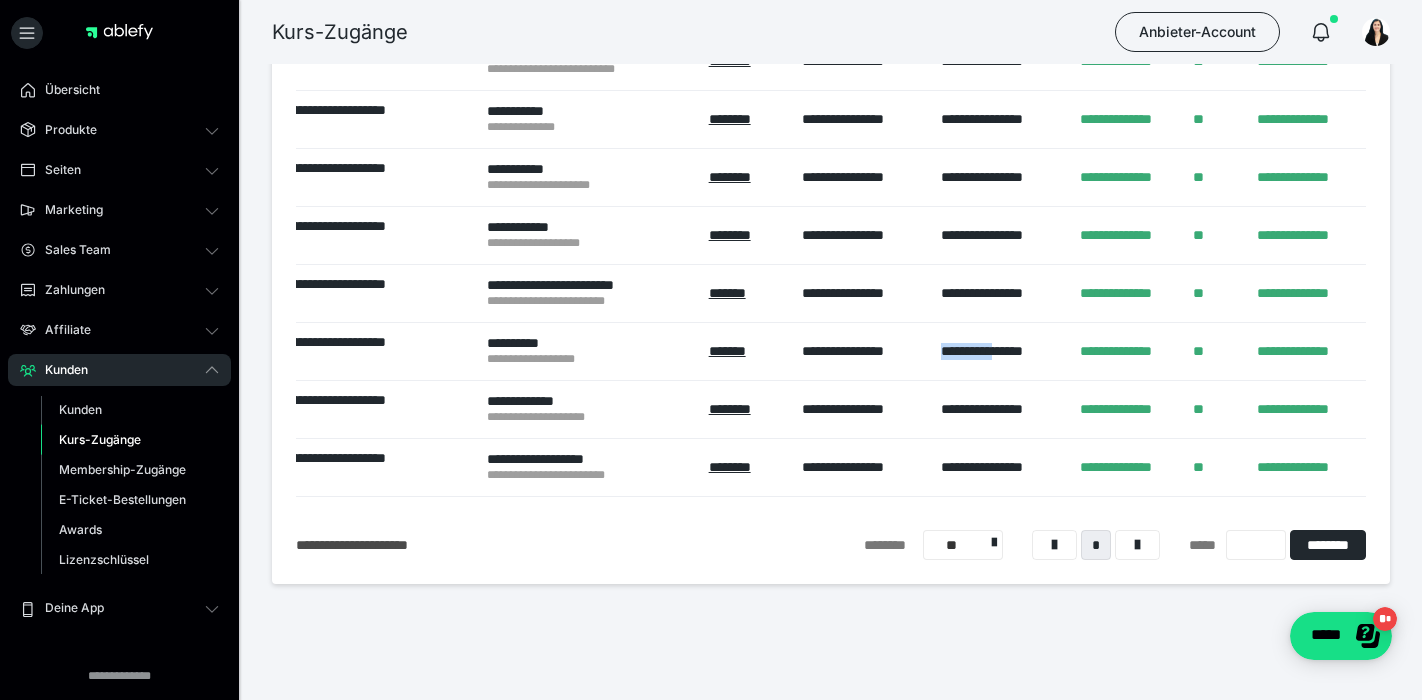 drag, startPoint x: 941, startPoint y: 345, endPoint x: 1011, endPoint y: 345, distance: 70 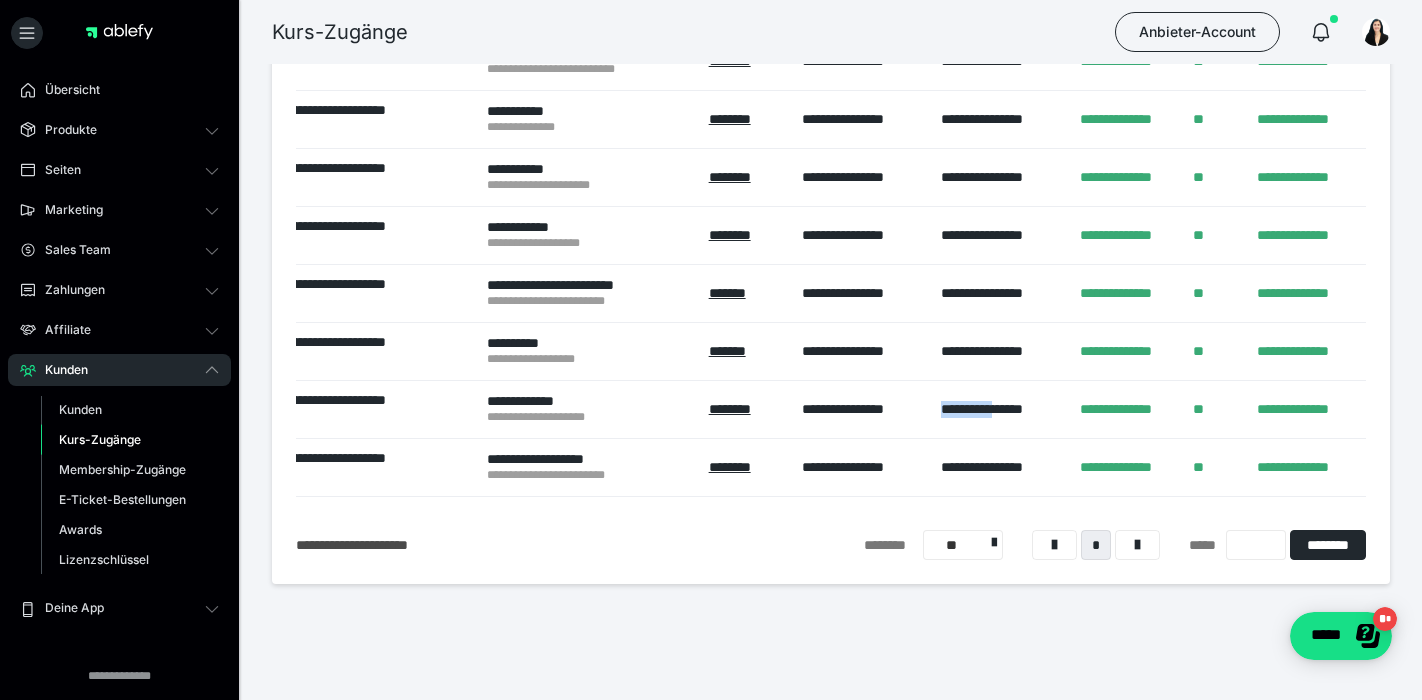 drag, startPoint x: 941, startPoint y: 400, endPoint x: 1006, endPoint y: 403, distance: 65.06919 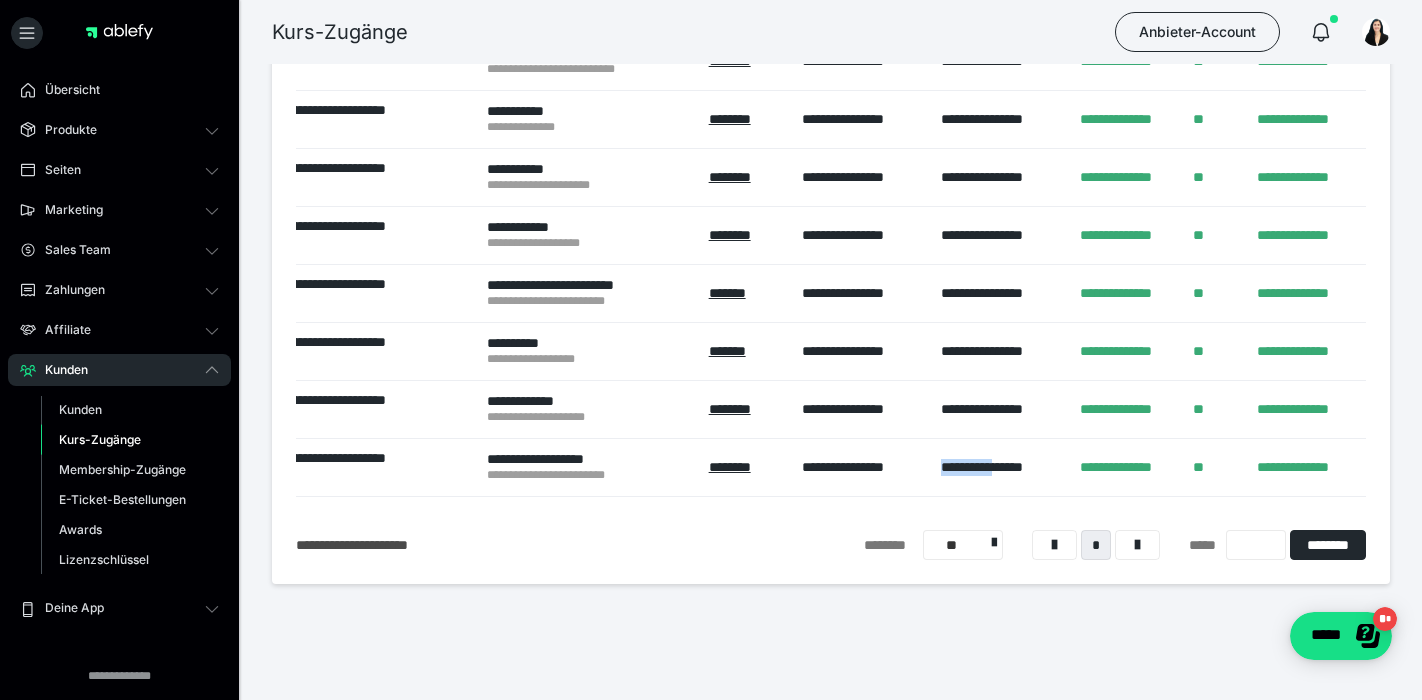 drag, startPoint x: 938, startPoint y: 458, endPoint x: 1016, endPoint y: 463, distance: 78.160095 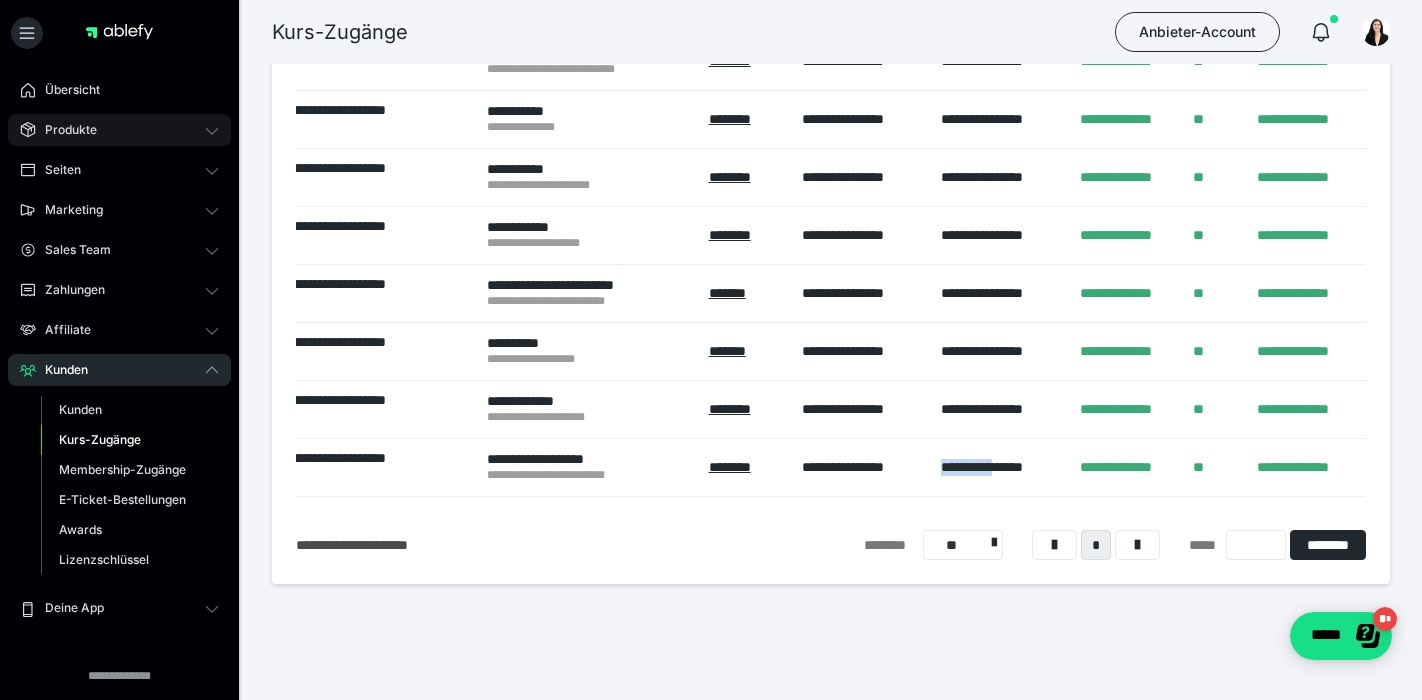 click on "Produkte" at bounding box center (119, 130) 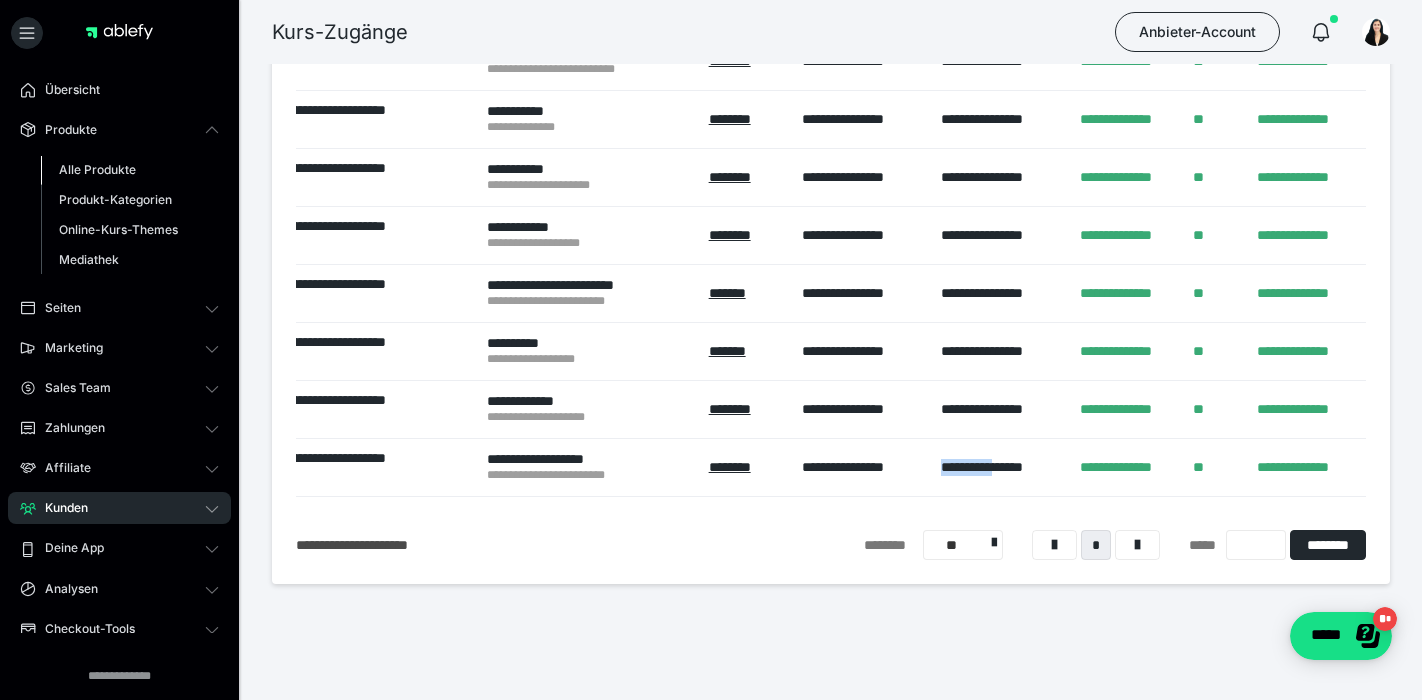 click on "Alle Produkte" at bounding box center [97, 169] 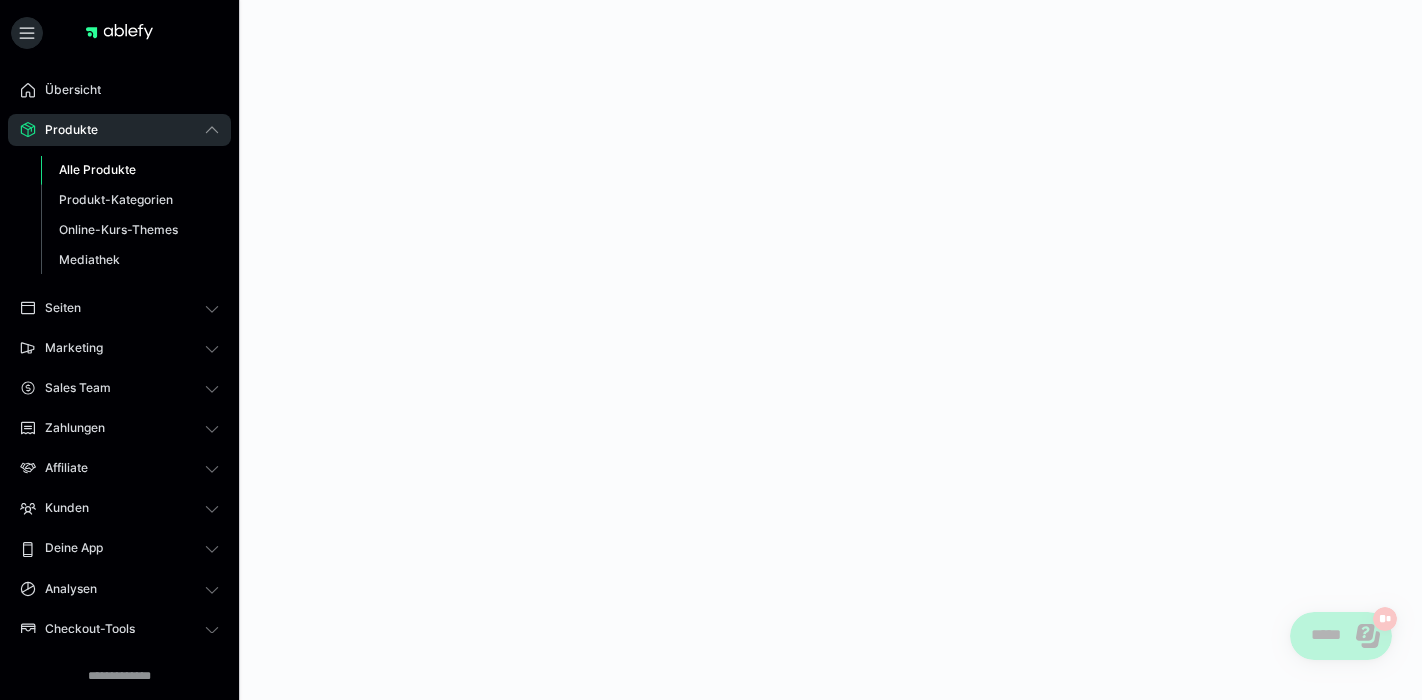 scroll, scrollTop: 0, scrollLeft: 0, axis: both 